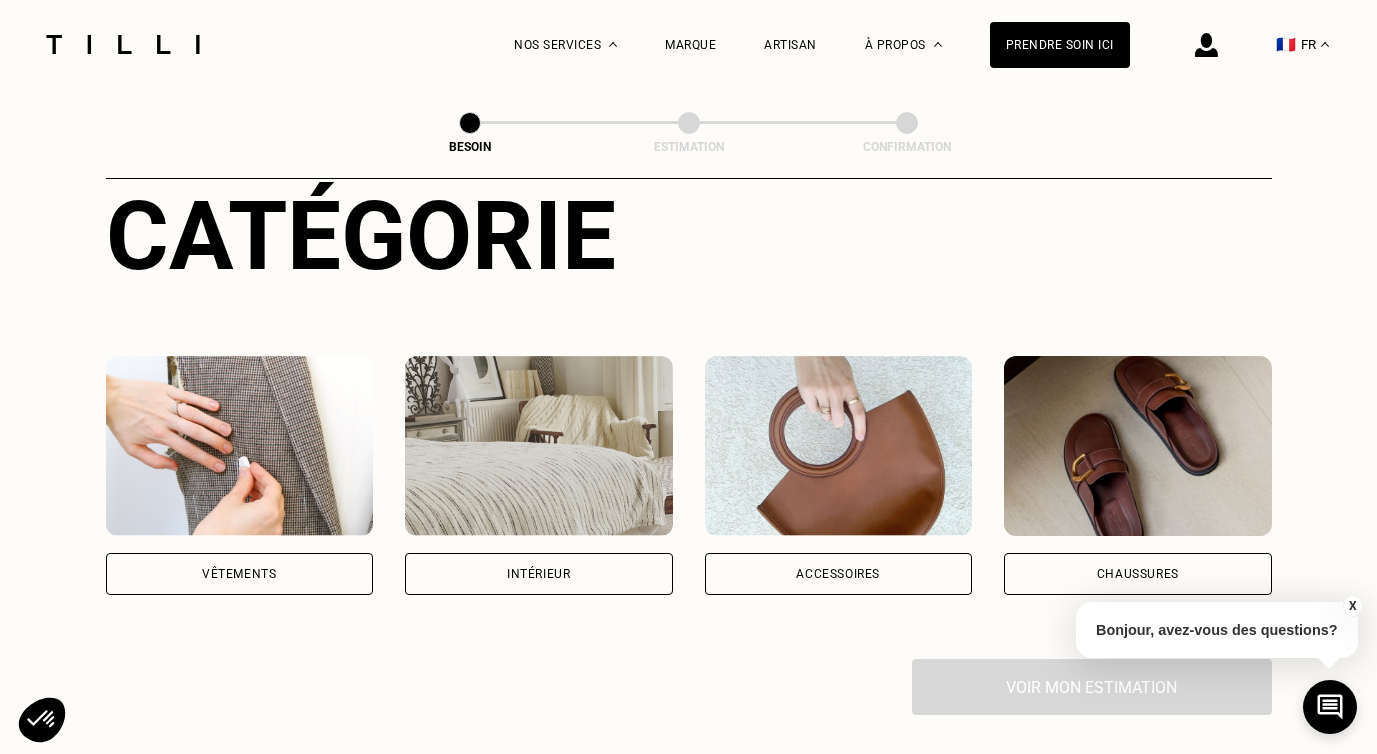 scroll, scrollTop: 248, scrollLeft: 0, axis: vertical 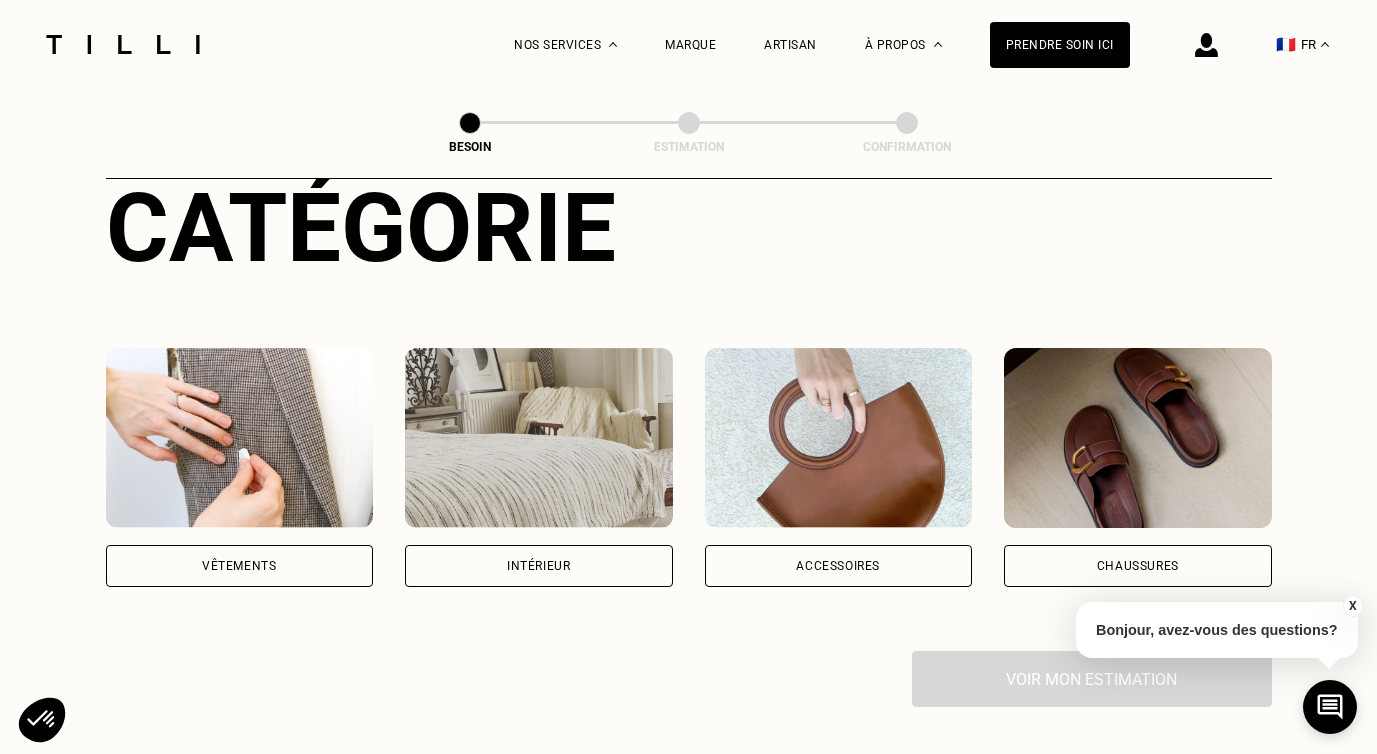 click on "Vêtements" at bounding box center [239, 566] 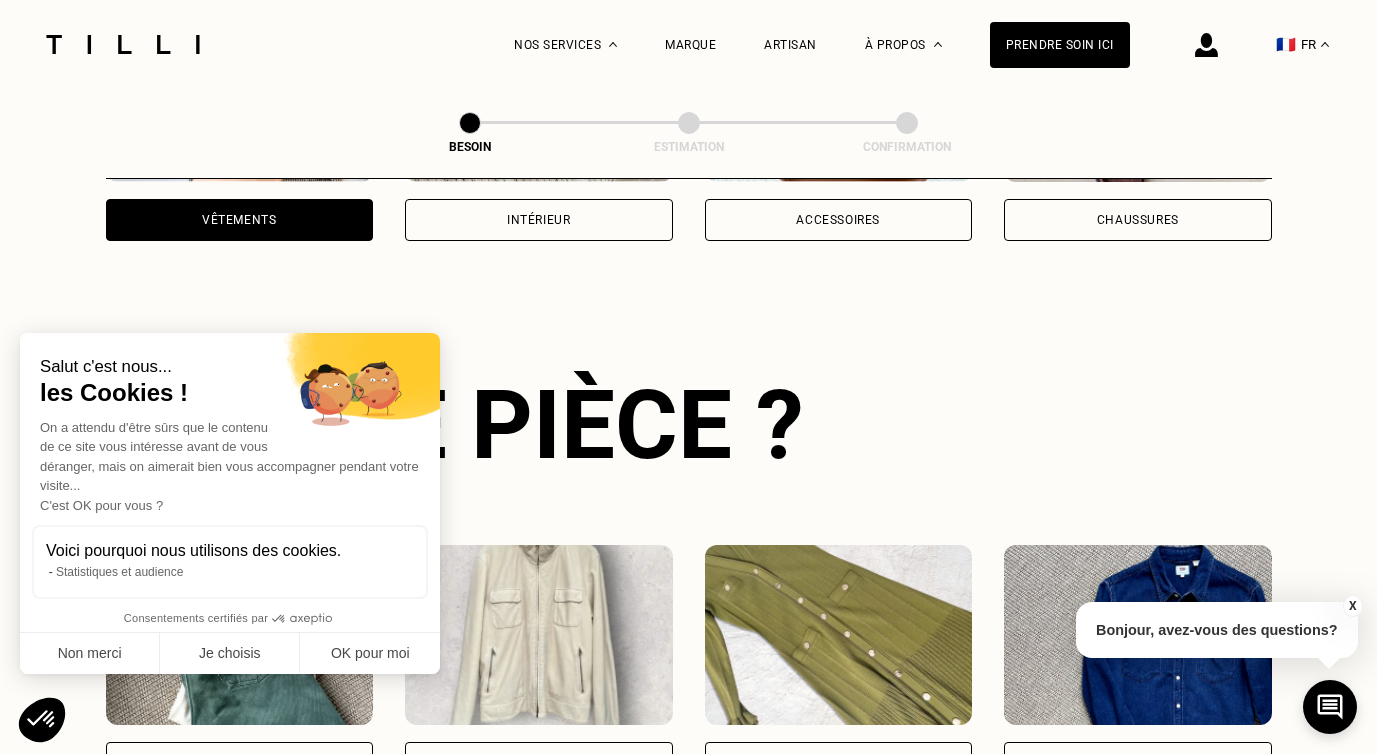 scroll, scrollTop: 651, scrollLeft: 0, axis: vertical 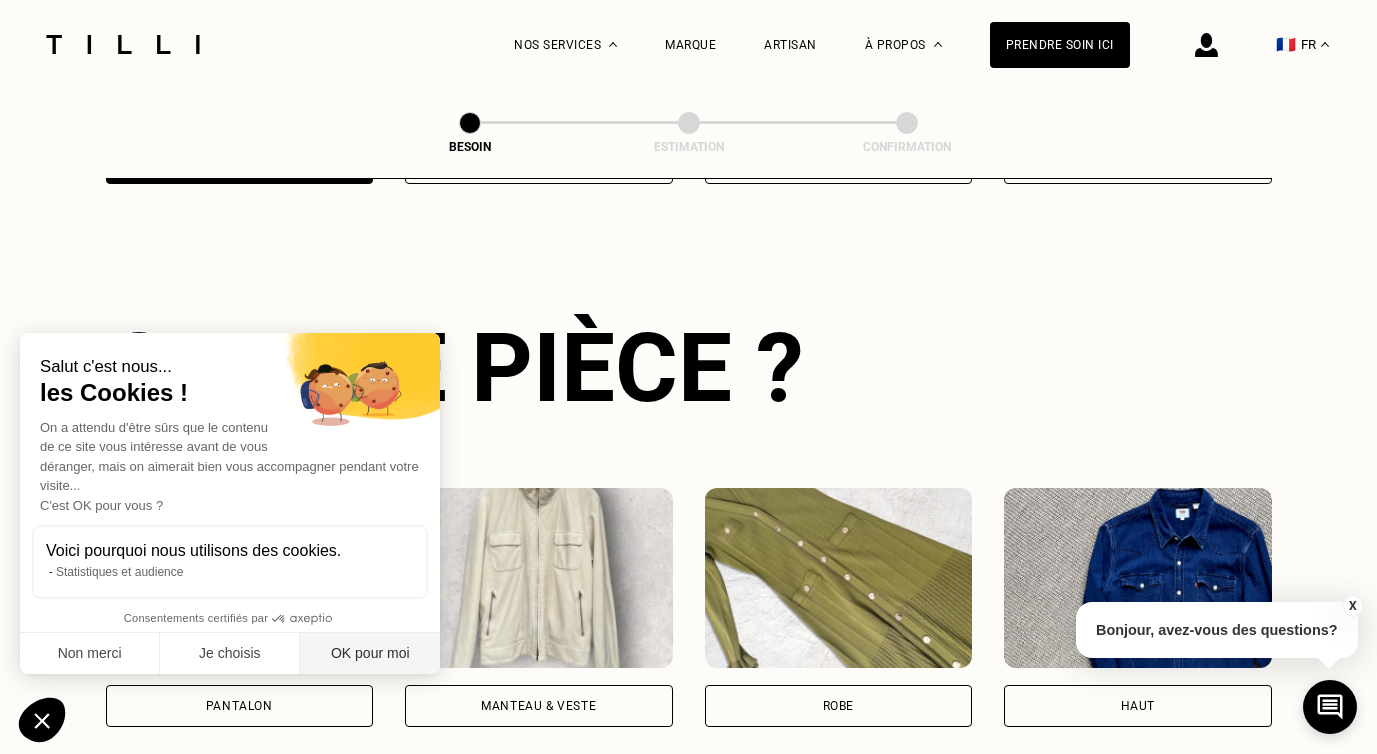 click on "OK pour moi" at bounding box center (370, 654) 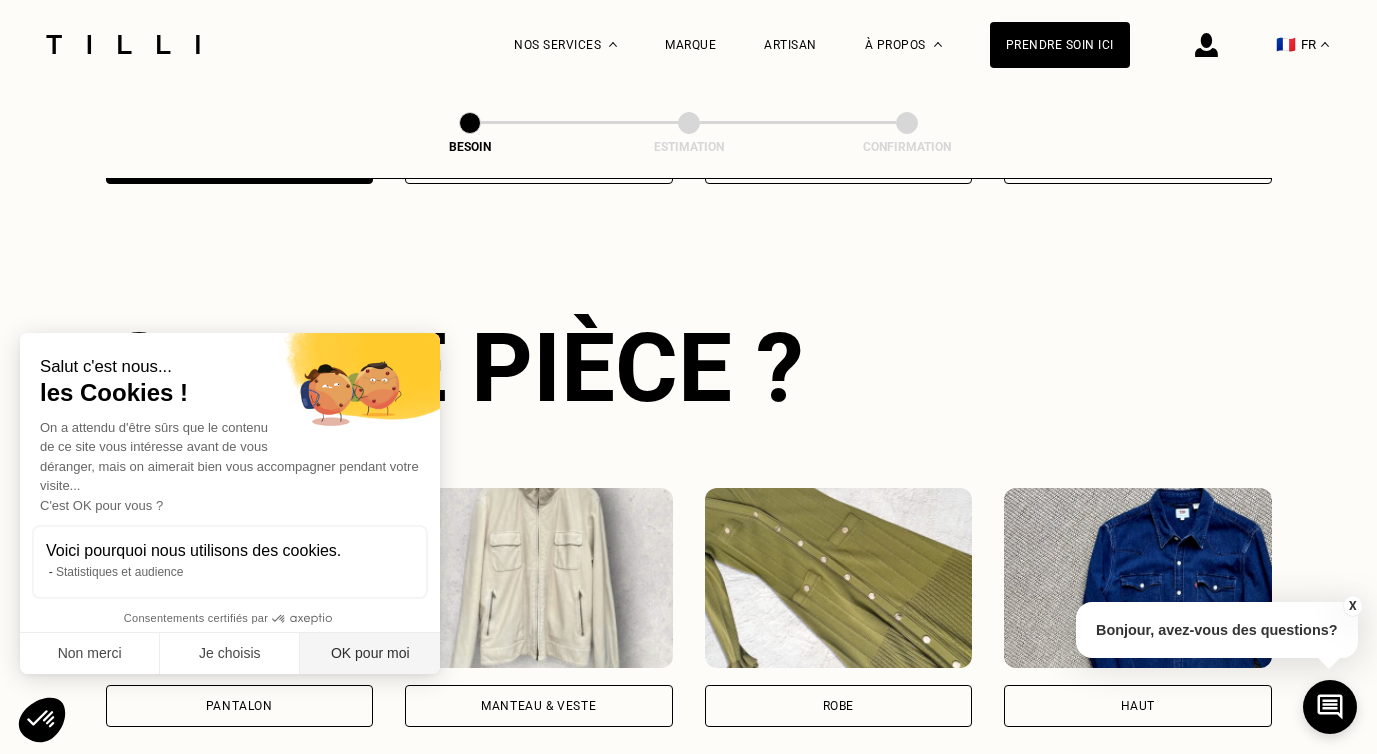 scroll, scrollTop: 0, scrollLeft: 0, axis: both 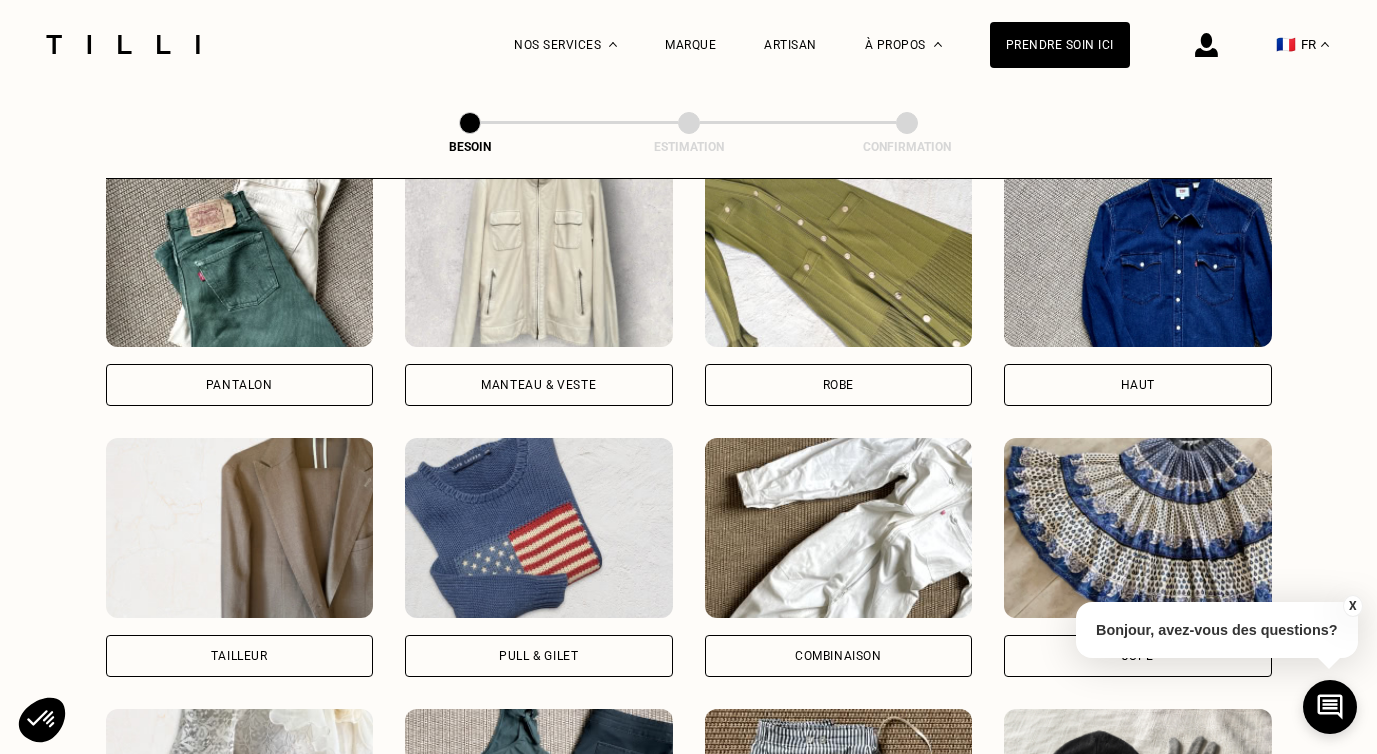 click on "Combinaison" at bounding box center [839, 656] 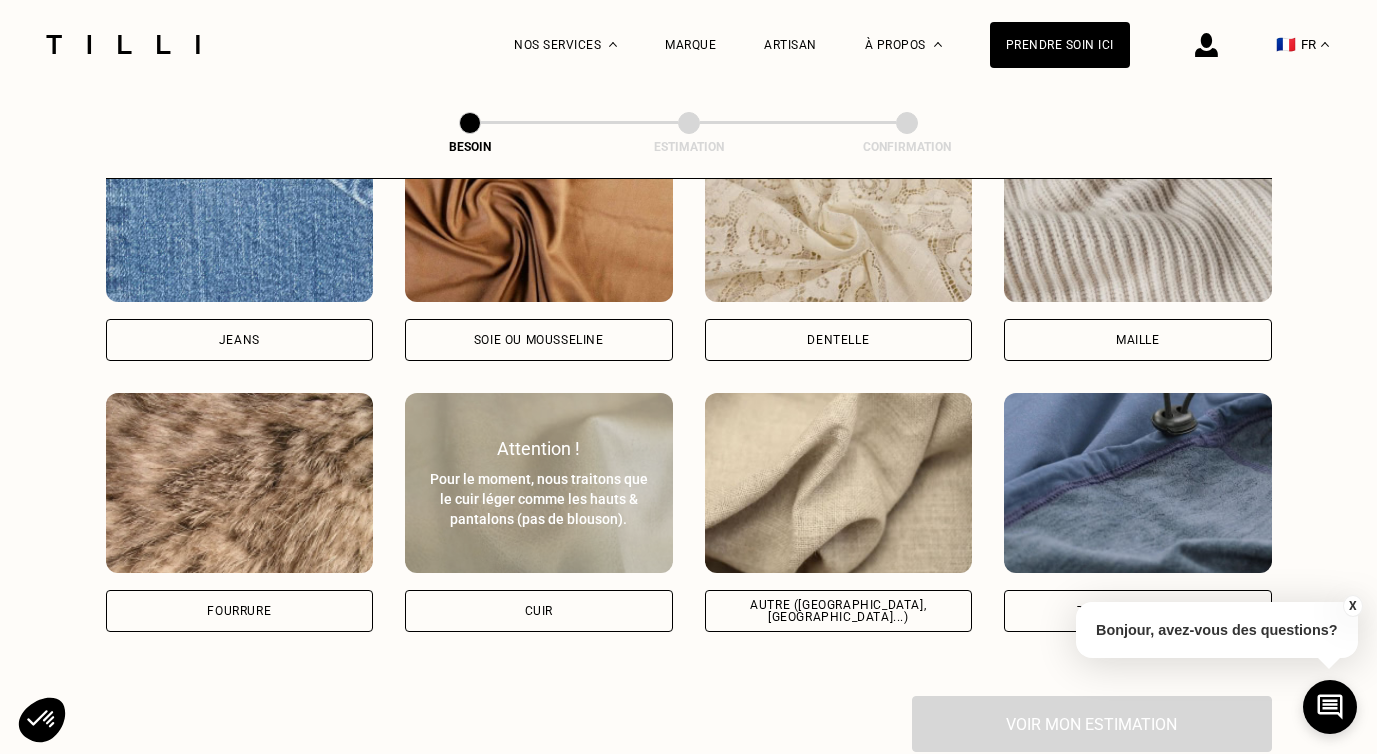 scroll, scrollTop: 2239, scrollLeft: 0, axis: vertical 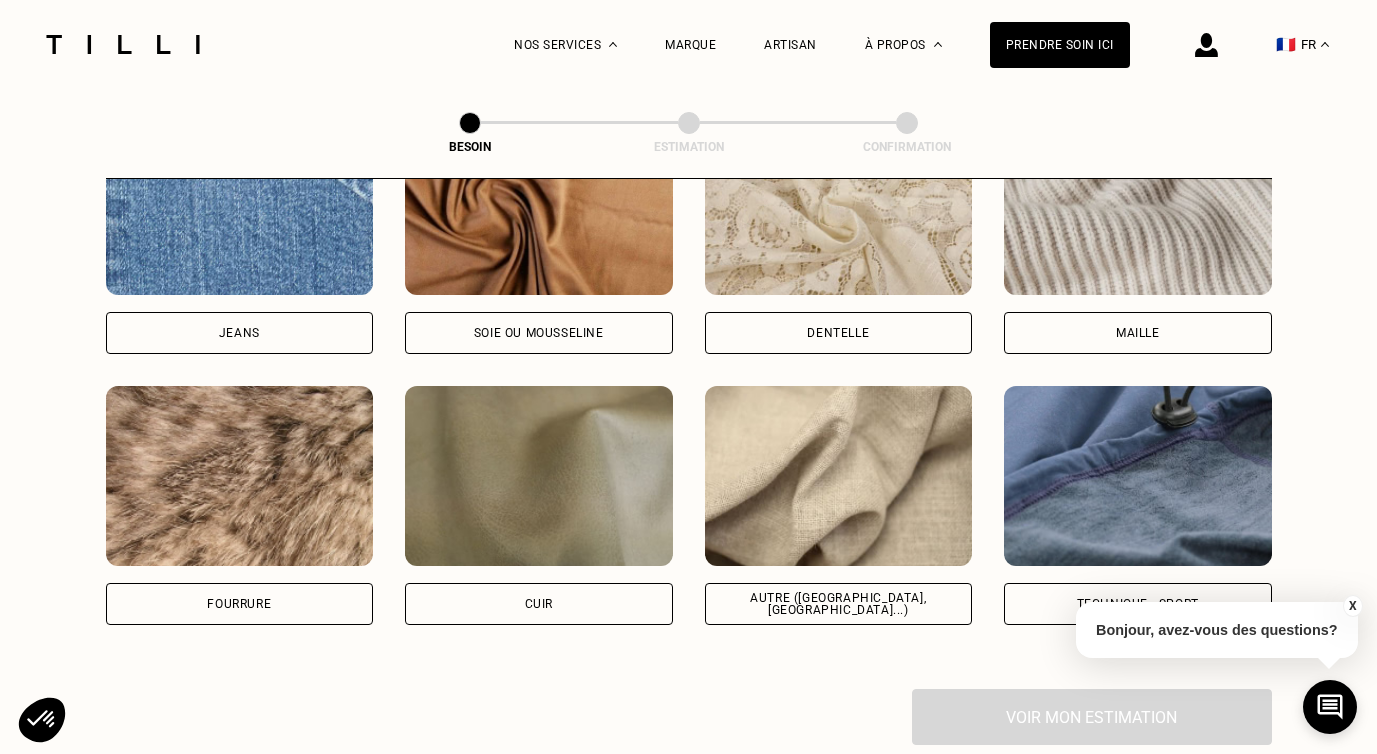 click on "Autre ([GEOGRAPHIC_DATA], [GEOGRAPHIC_DATA]...)" at bounding box center [839, 604] 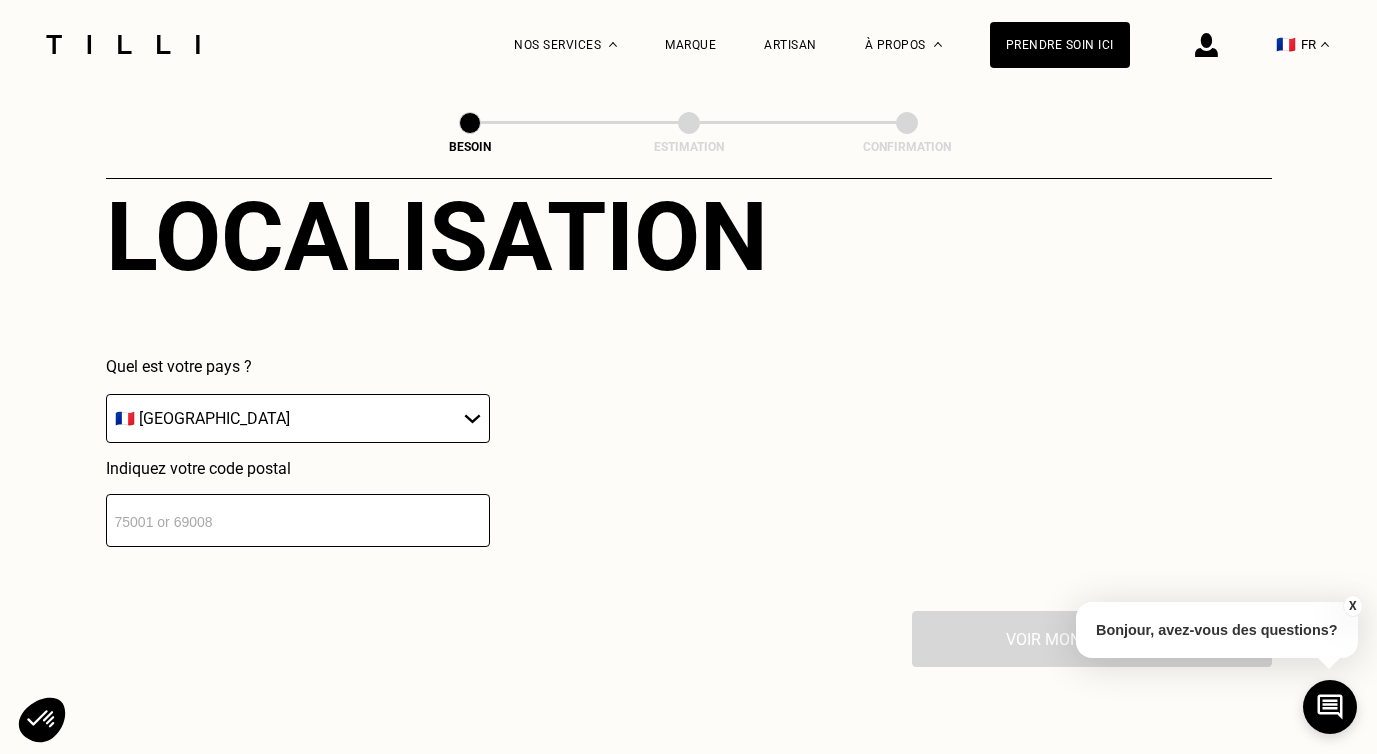 scroll, scrollTop: 2814, scrollLeft: 0, axis: vertical 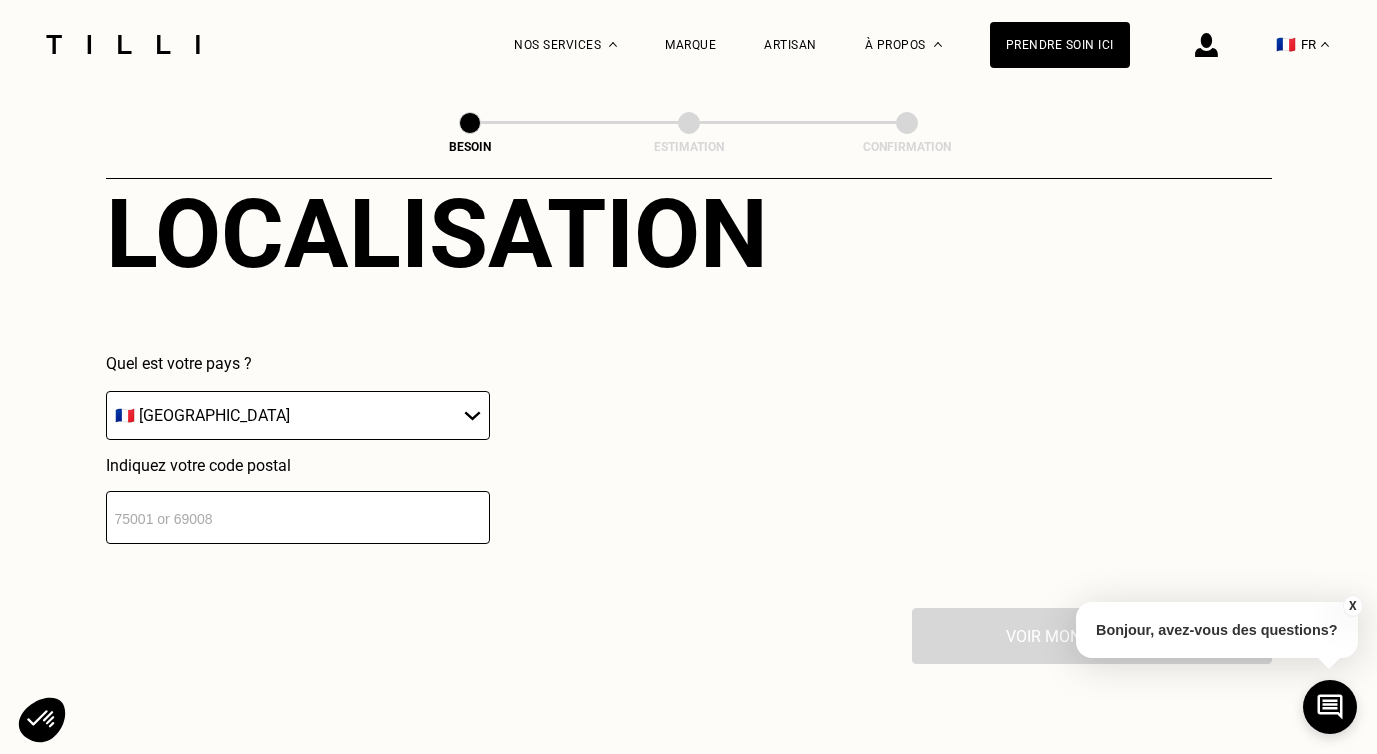 click at bounding box center (298, 517) 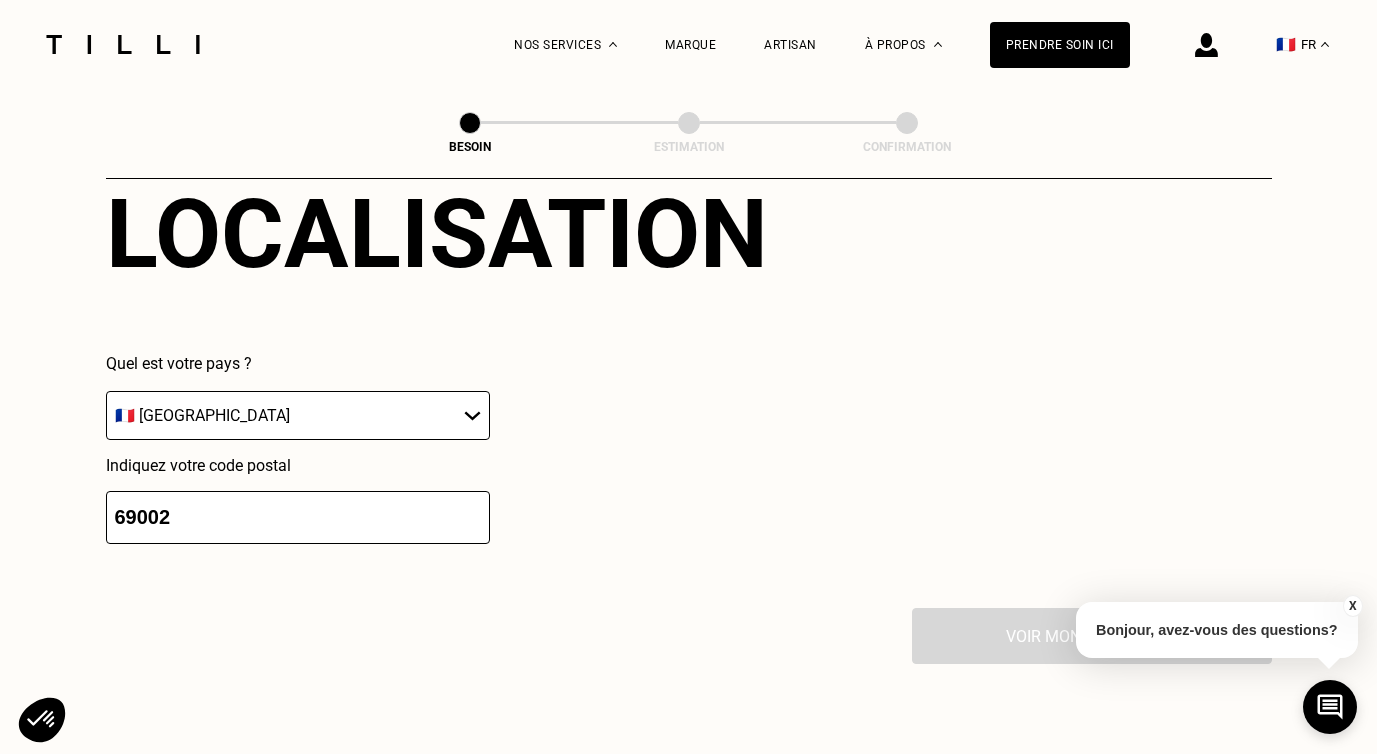type on "69002" 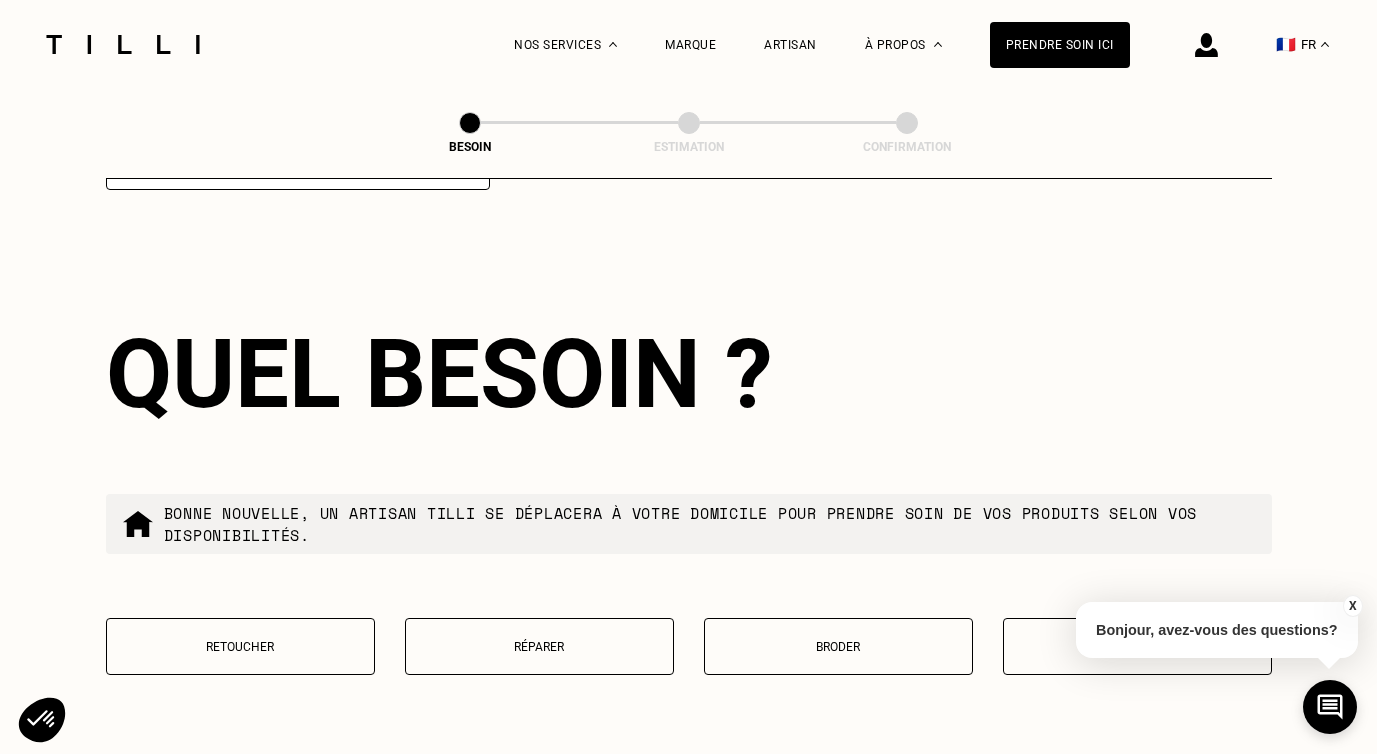 scroll, scrollTop: 3176, scrollLeft: 0, axis: vertical 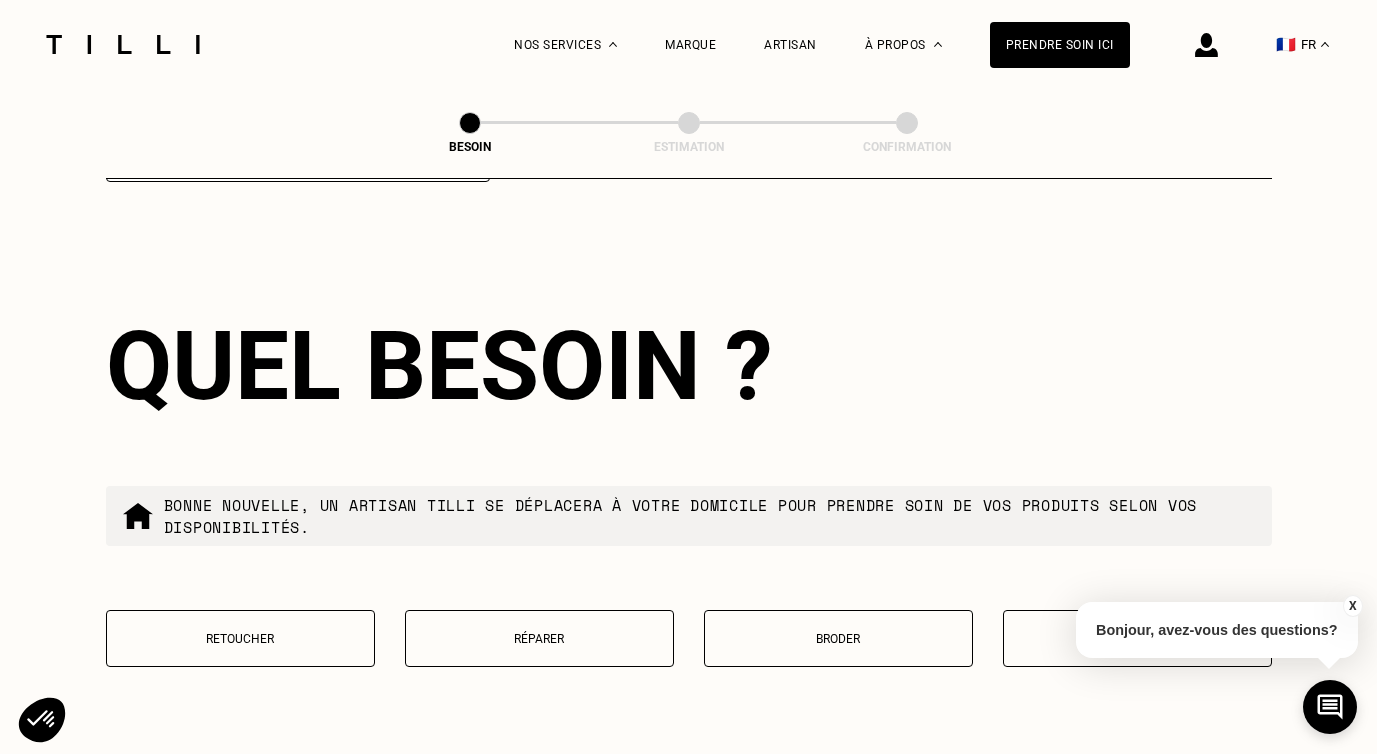 click on "Retoucher" at bounding box center [240, 639] 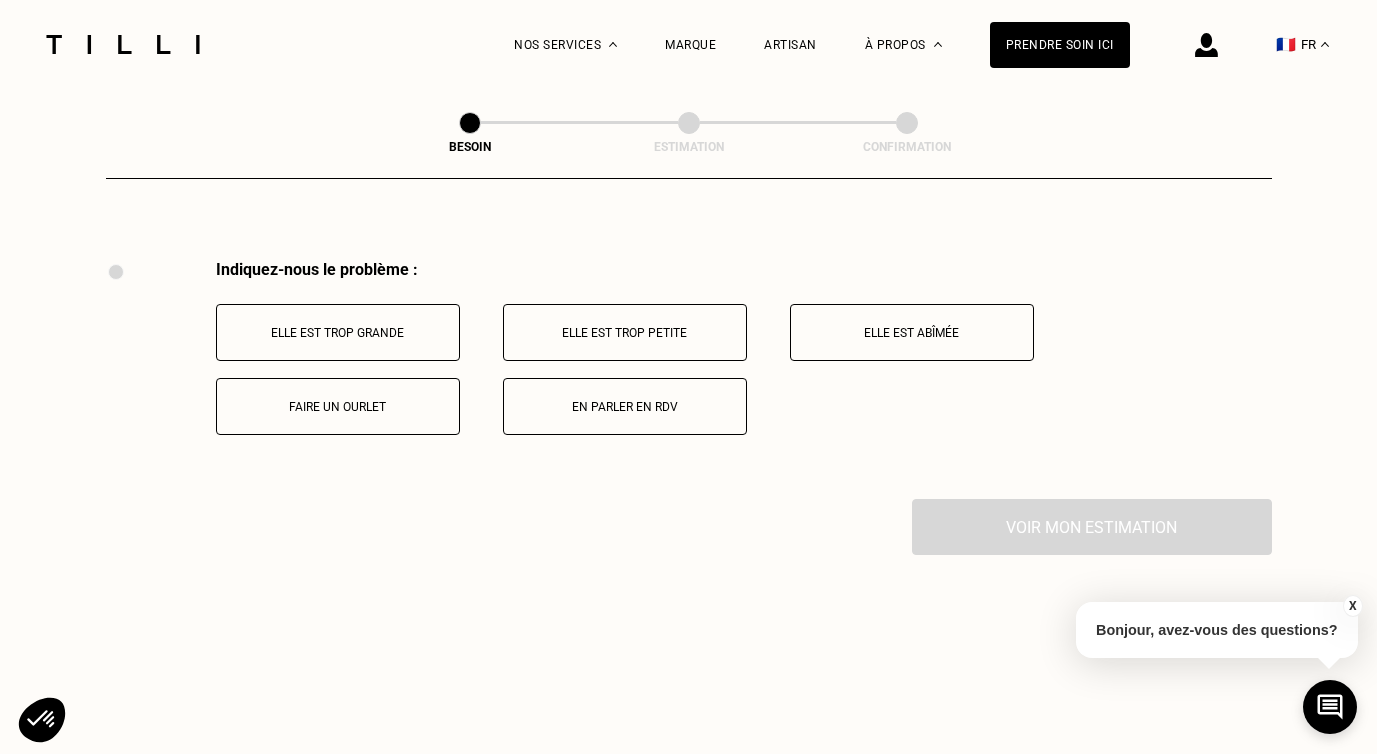 scroll, scrollTop: 3688, scrollLeft: 0, axis: vertical 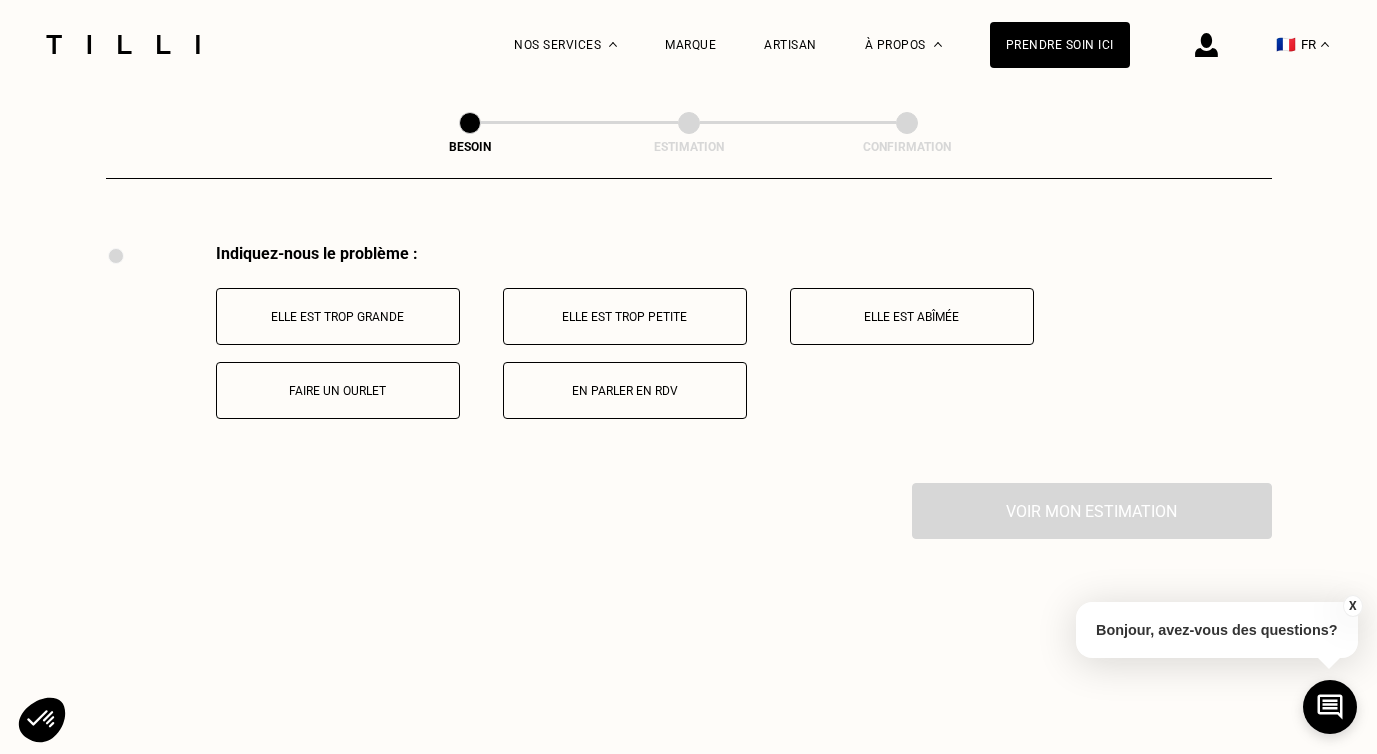 click on "Faire un ourlet" at bounding box center (338, 390) 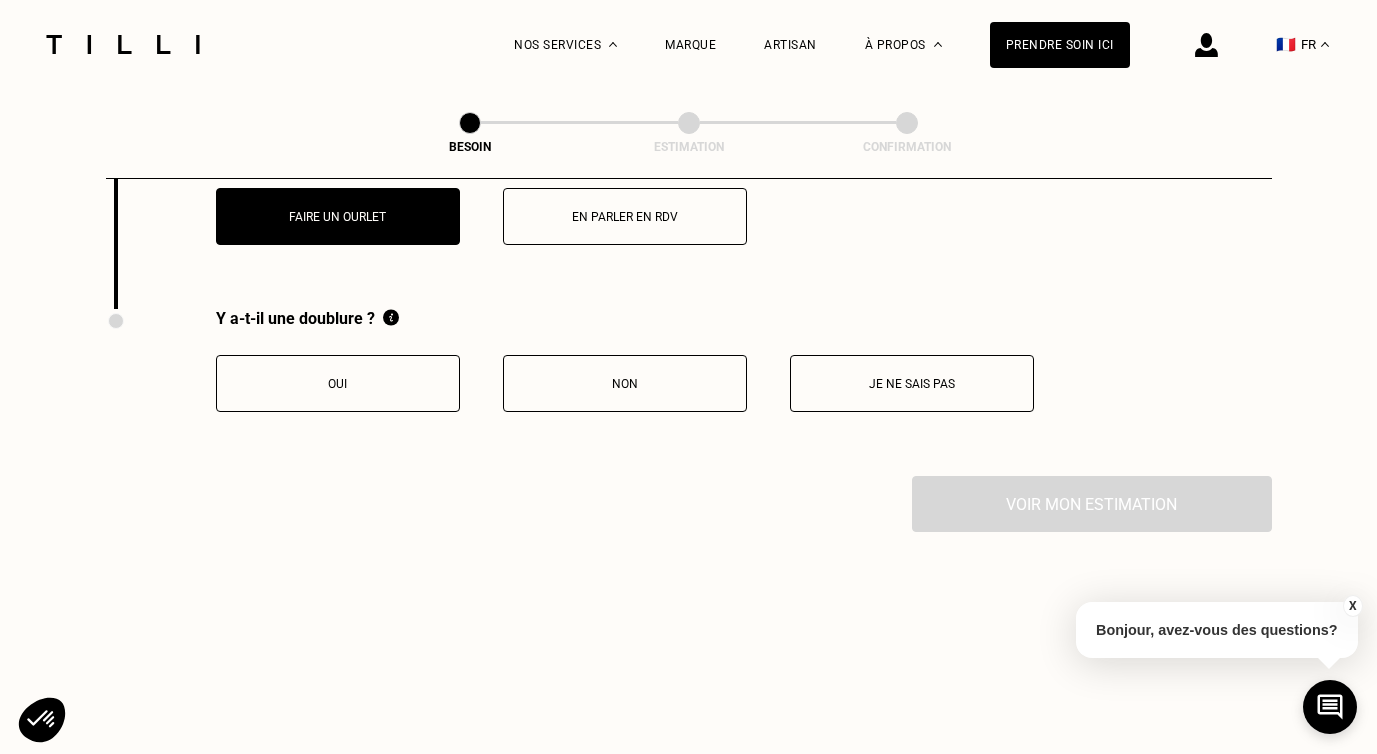 scroll, scrollTop: 3927, scrollLeft: 0, axis: vertical 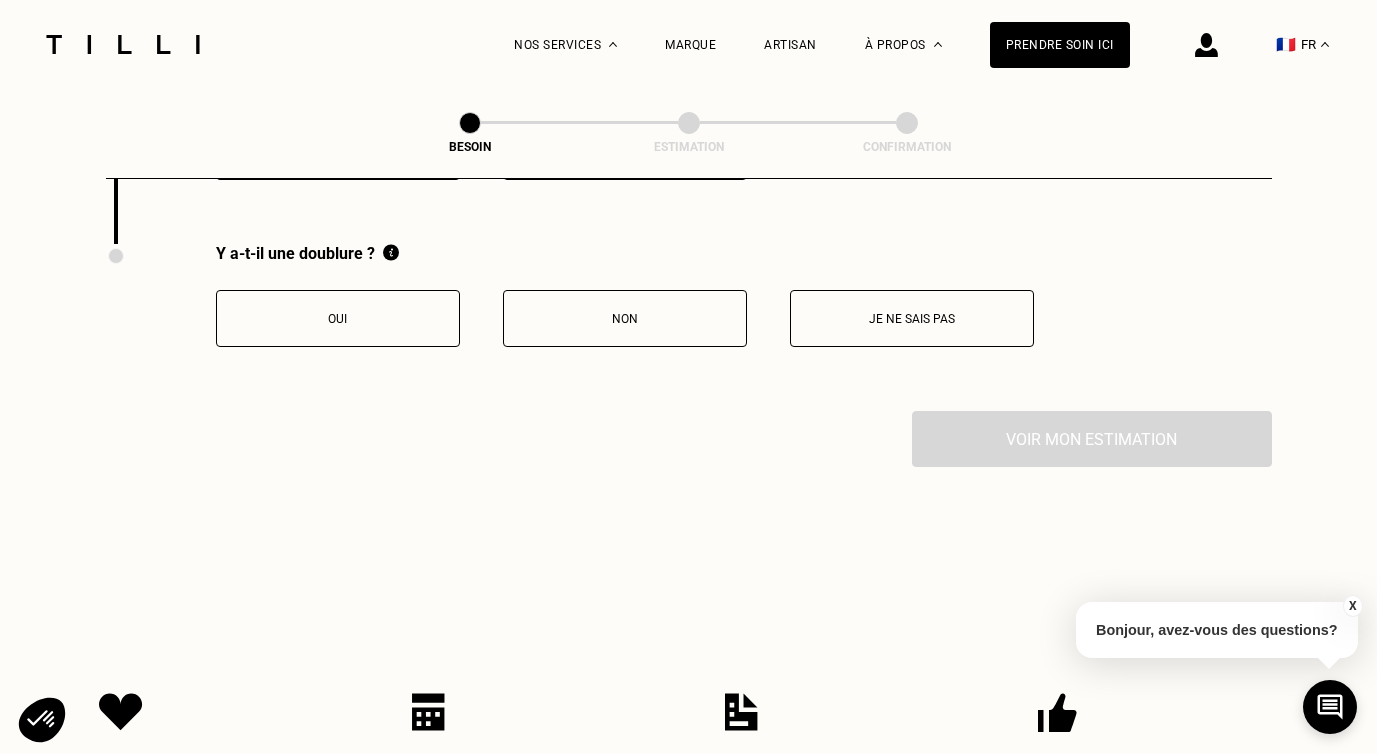 click on "Non" at bounding box center (625, 319) 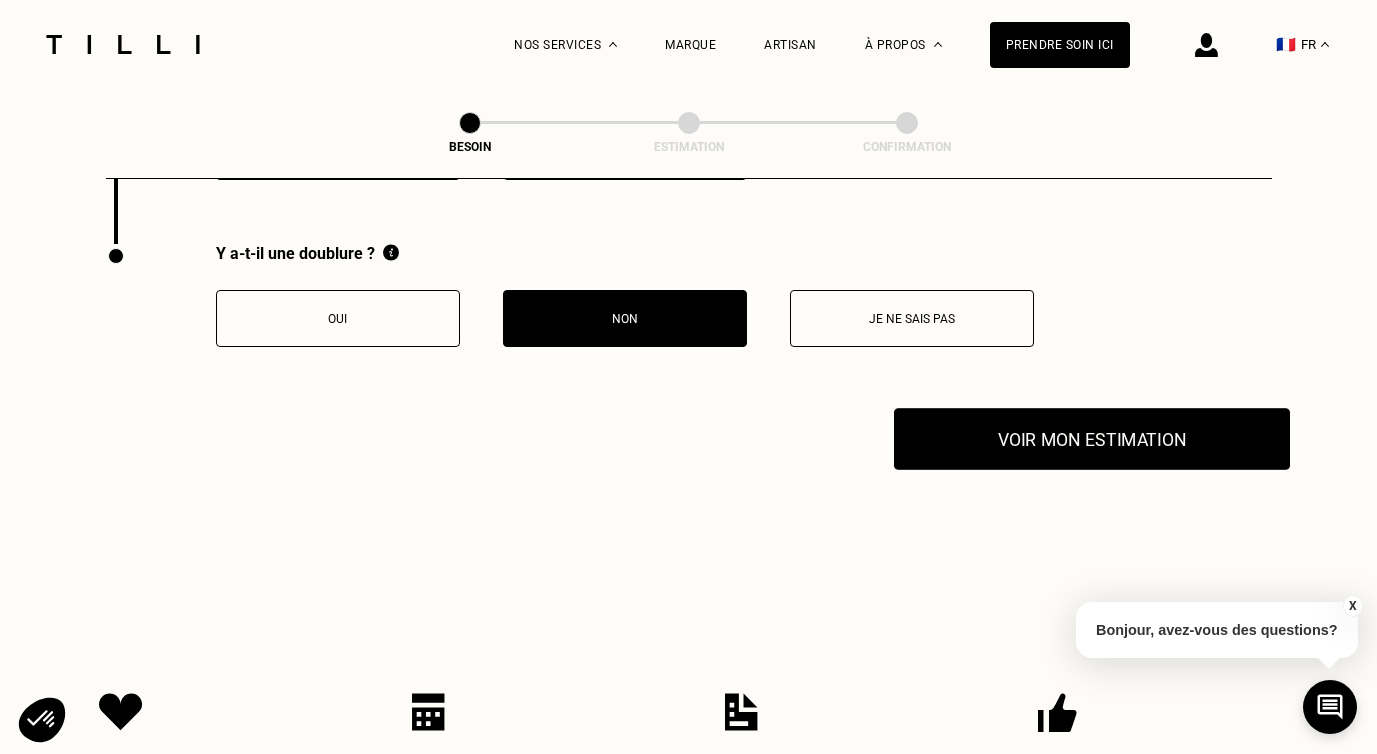 click on "Voir mon estimation" at bounding box center (1092, 439) 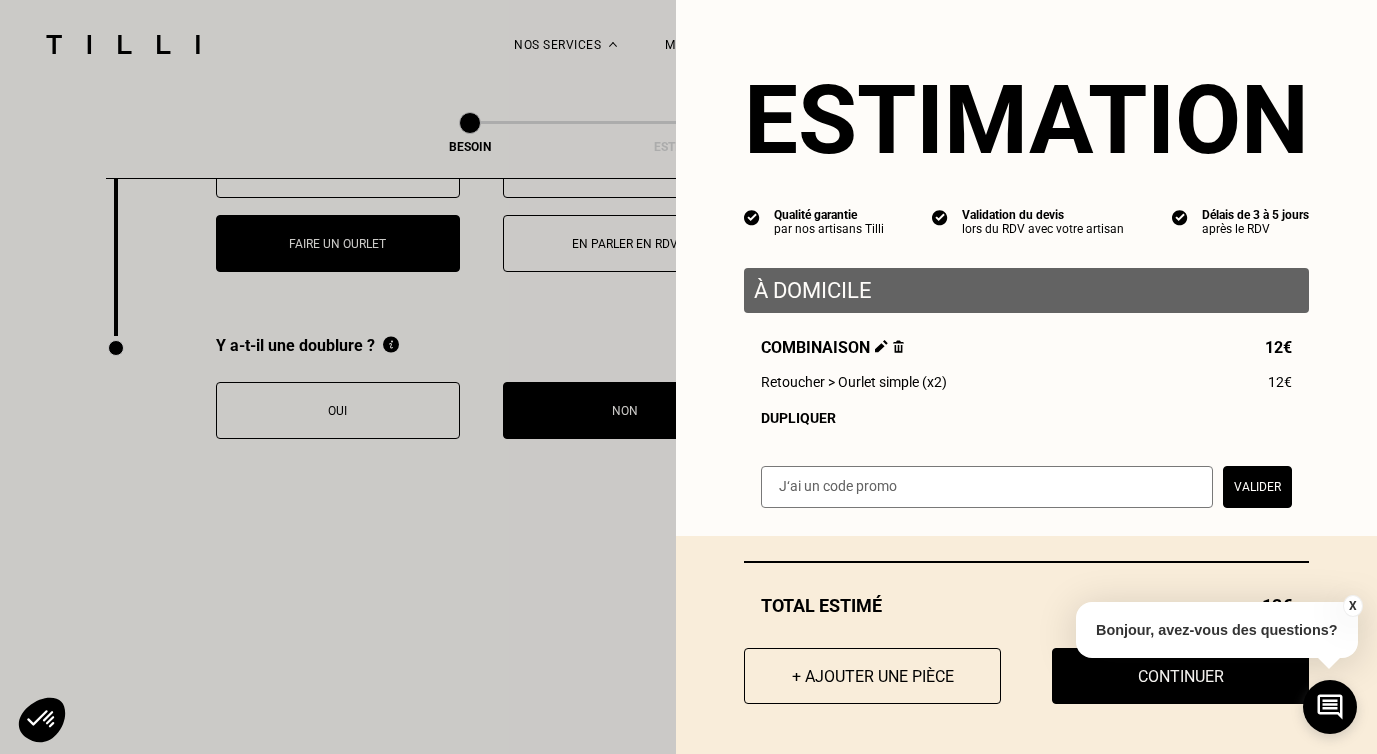 scroll, scrollTop: 3805, scrollLeft: 0, axis: vertical 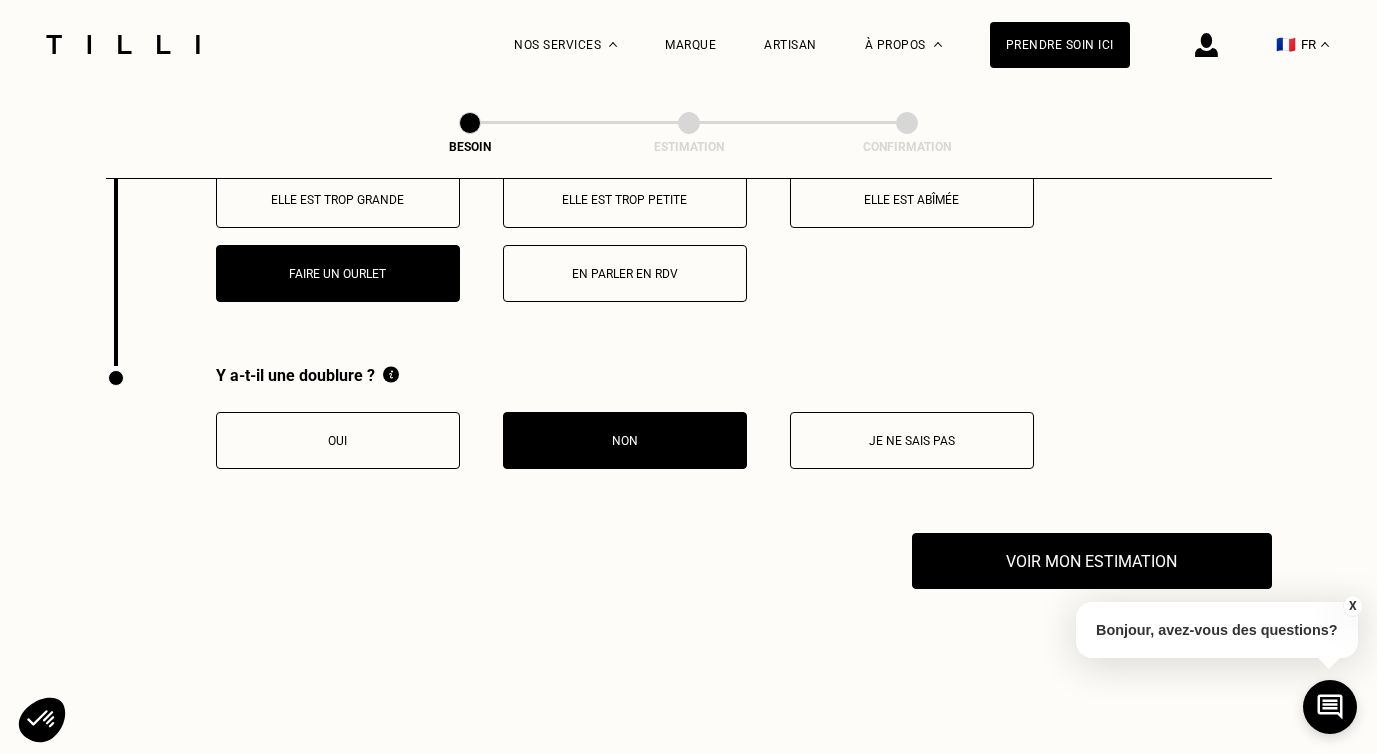 click on "X" at bounding box center [1352, 606] 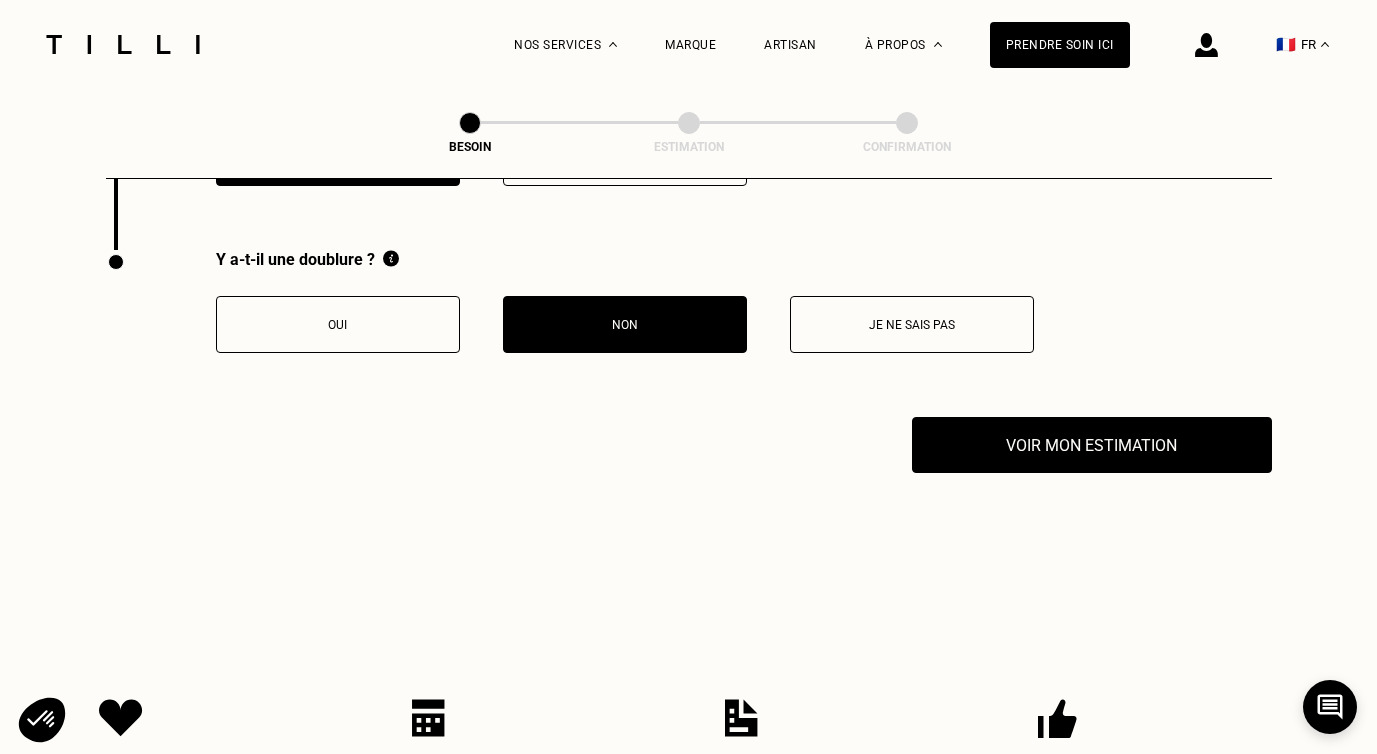scroll, scrollTop: 4046, scrollLeft: 0, axis: vertical 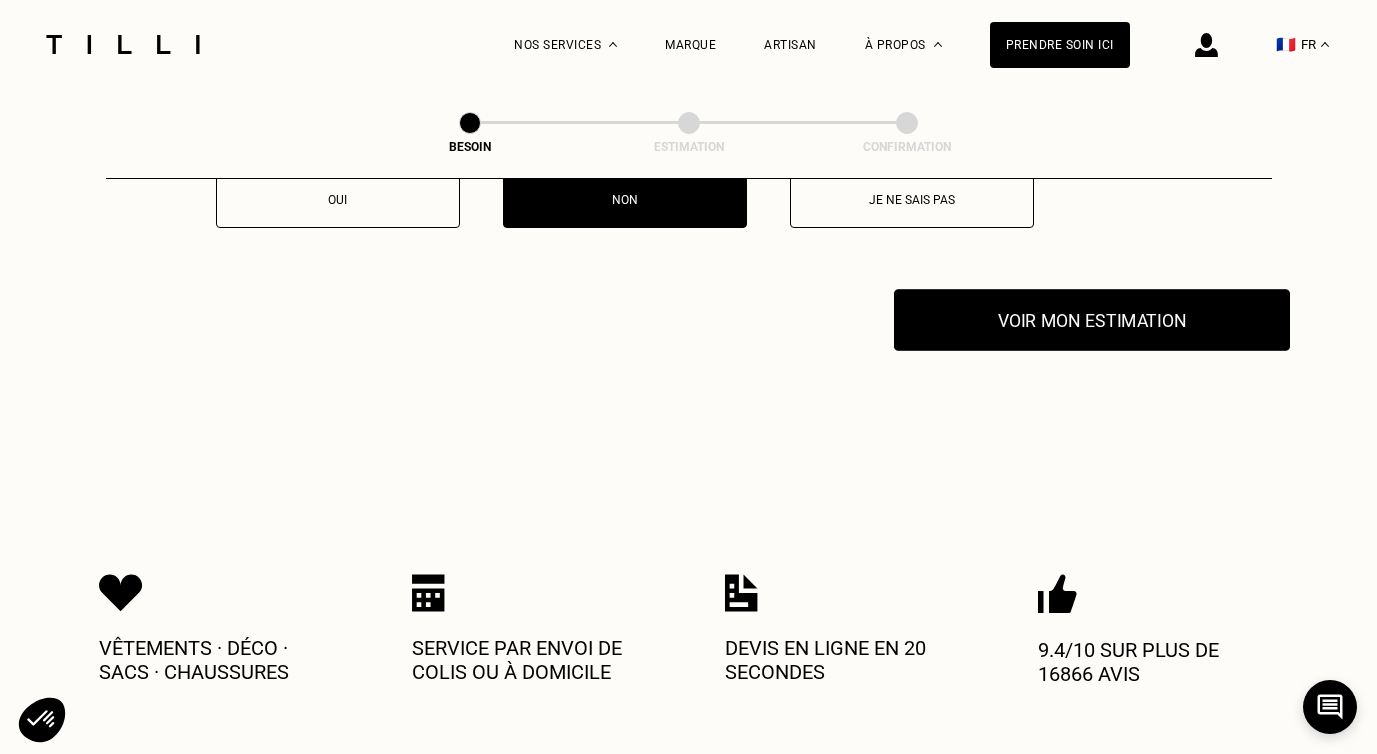 click on "Voir mon estimation" at bounding box center [1092, 320] 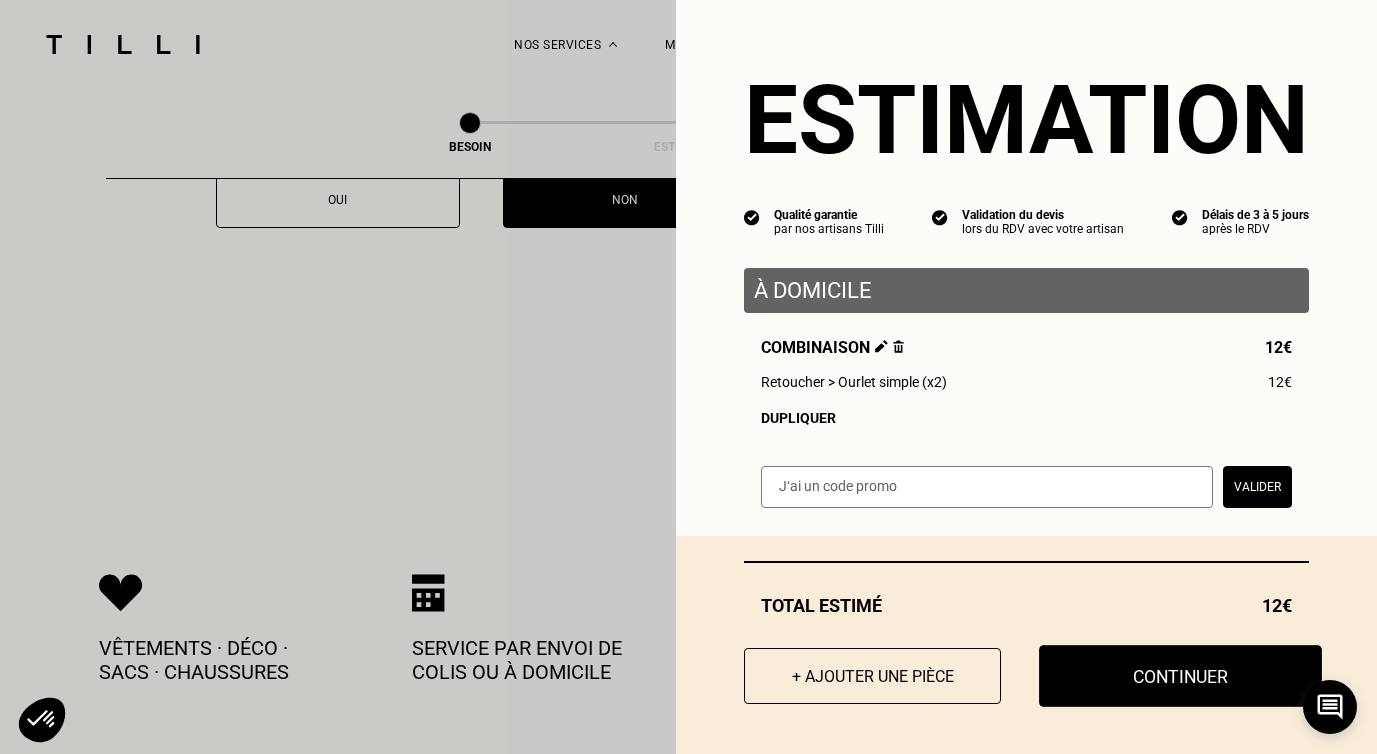 click on "Continuer" at bounding box center (1180, 676) 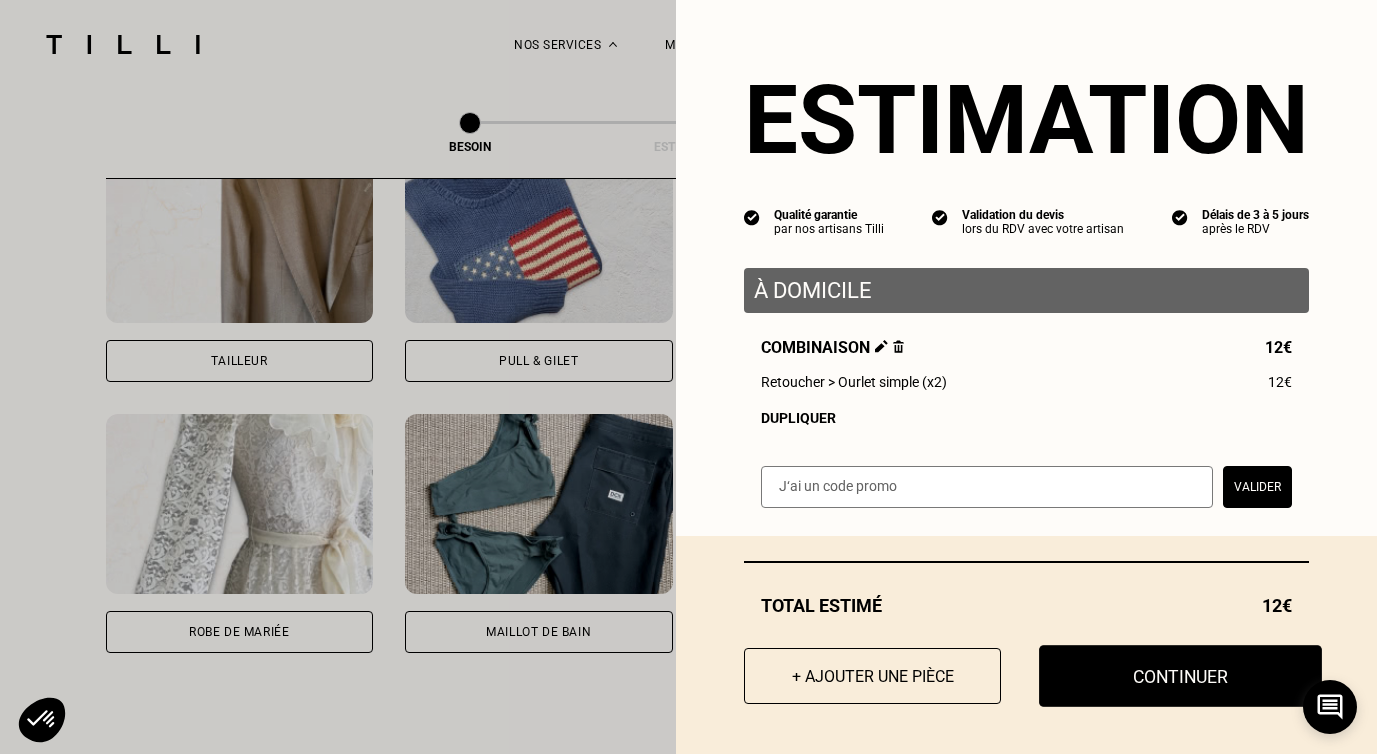 select on "FR" 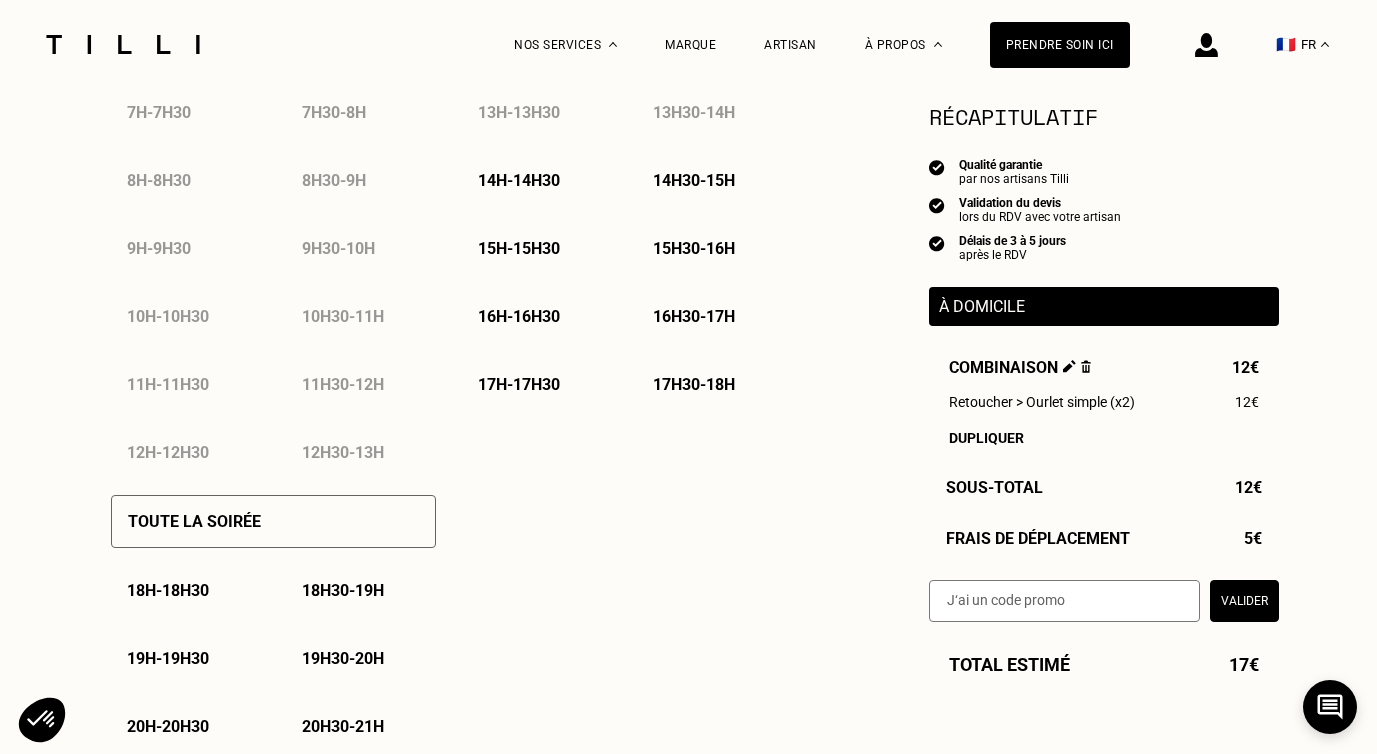 scroll, scrollTop: 1101, scrollLeft: 0, axis: vertical 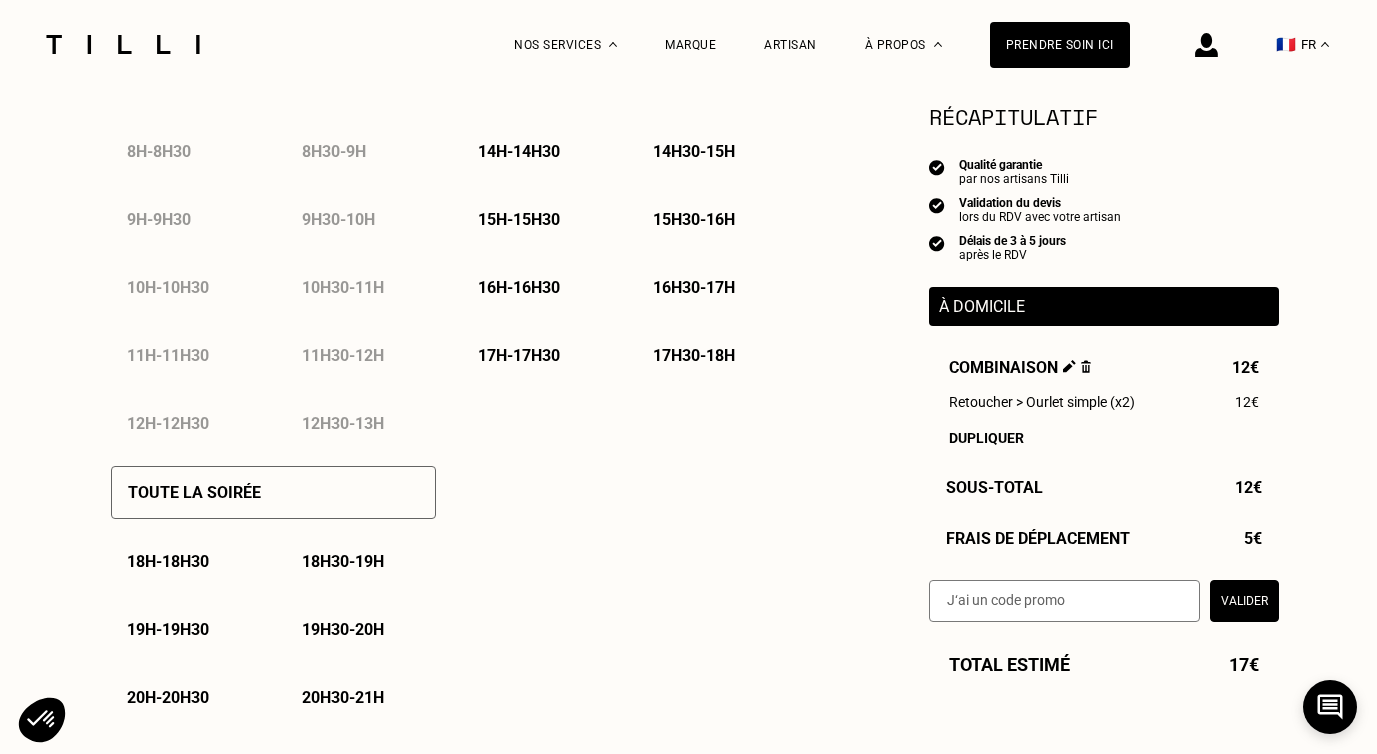 click on "18h  -  18h30" at bounding box center [168, 561] 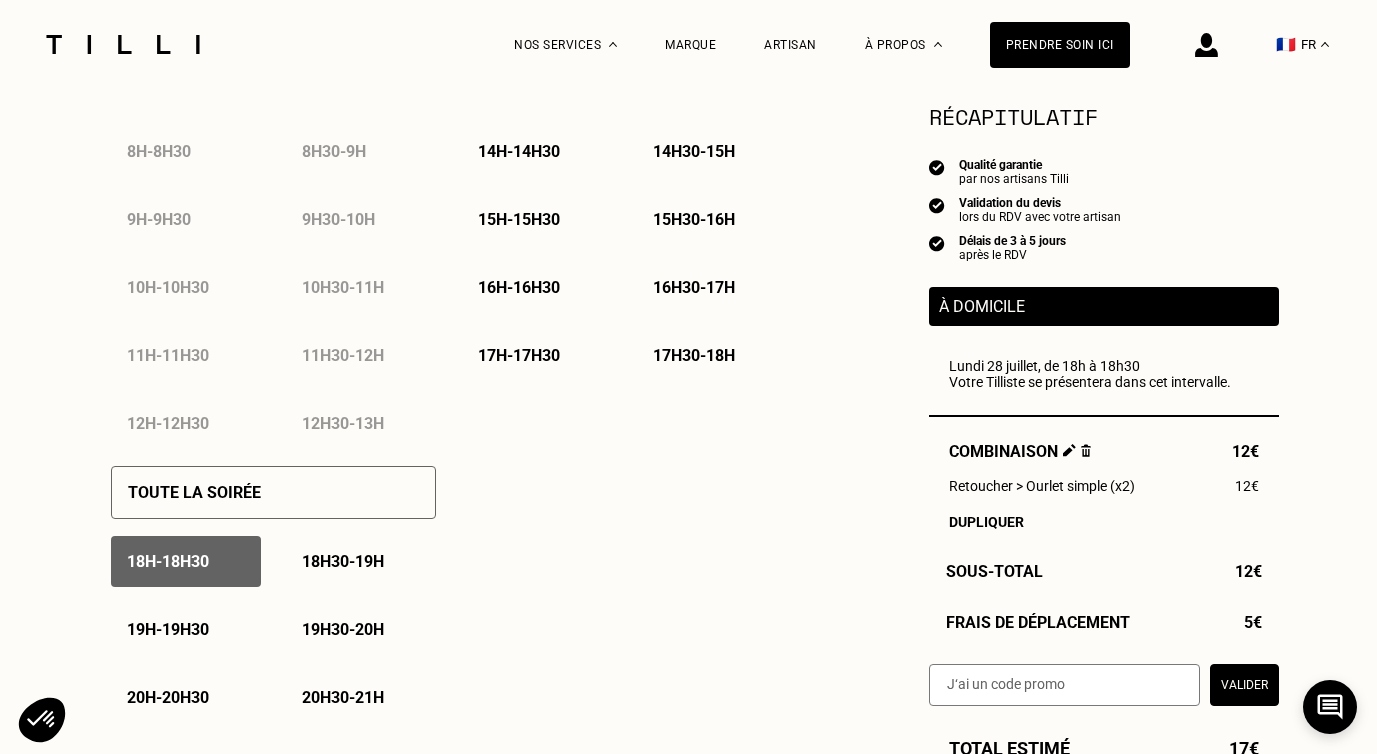 click on "18h30  -  19h" at bounding box center (343, 561) 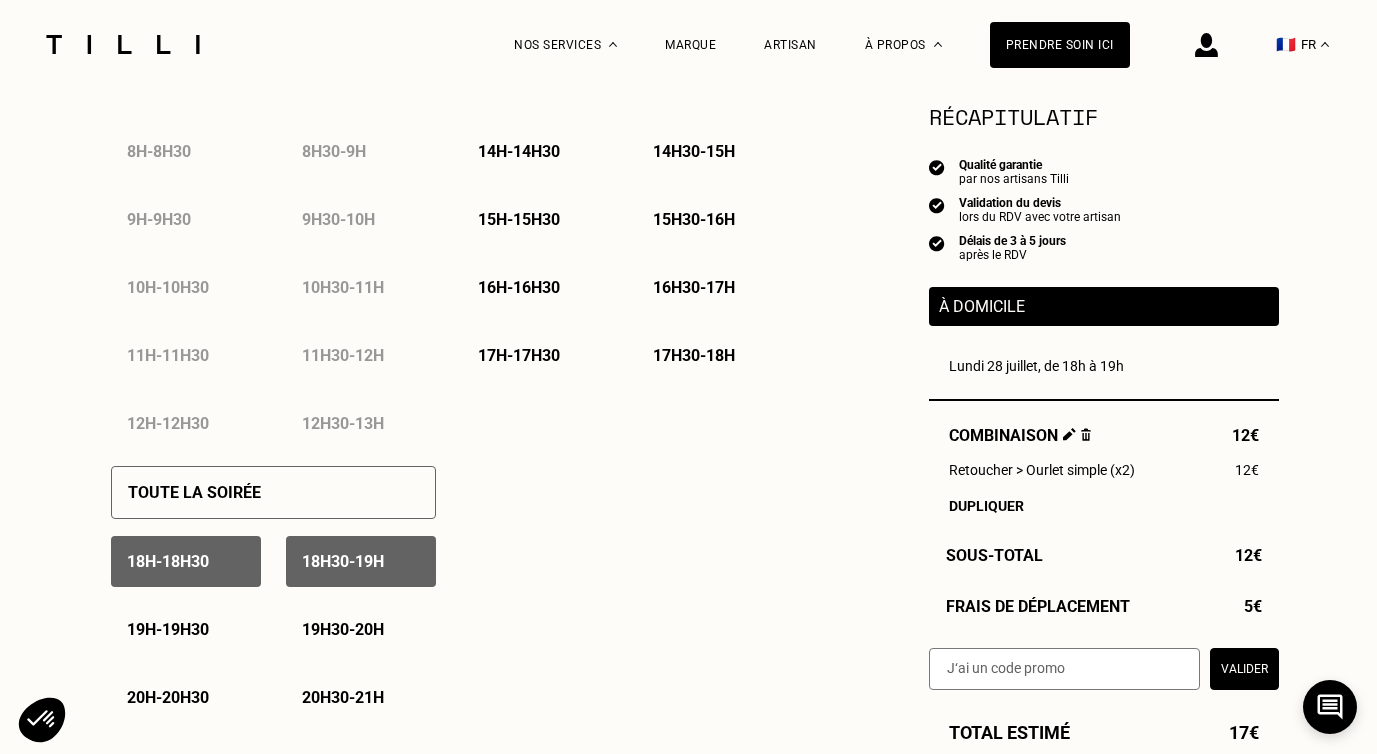click on "18h  -  18h30" at bounding box center (168, 561) 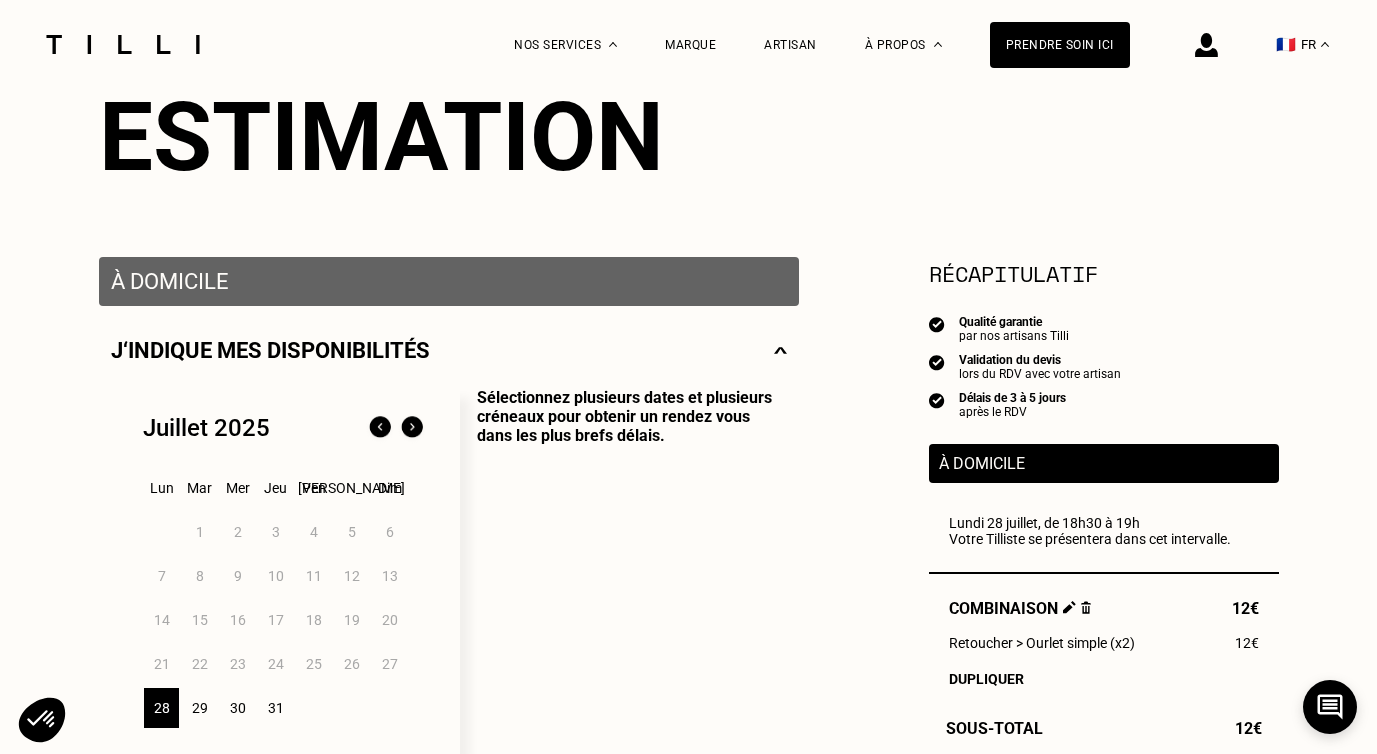 scroll, scrollTop: 0, scrollLeft: 0, axis: both 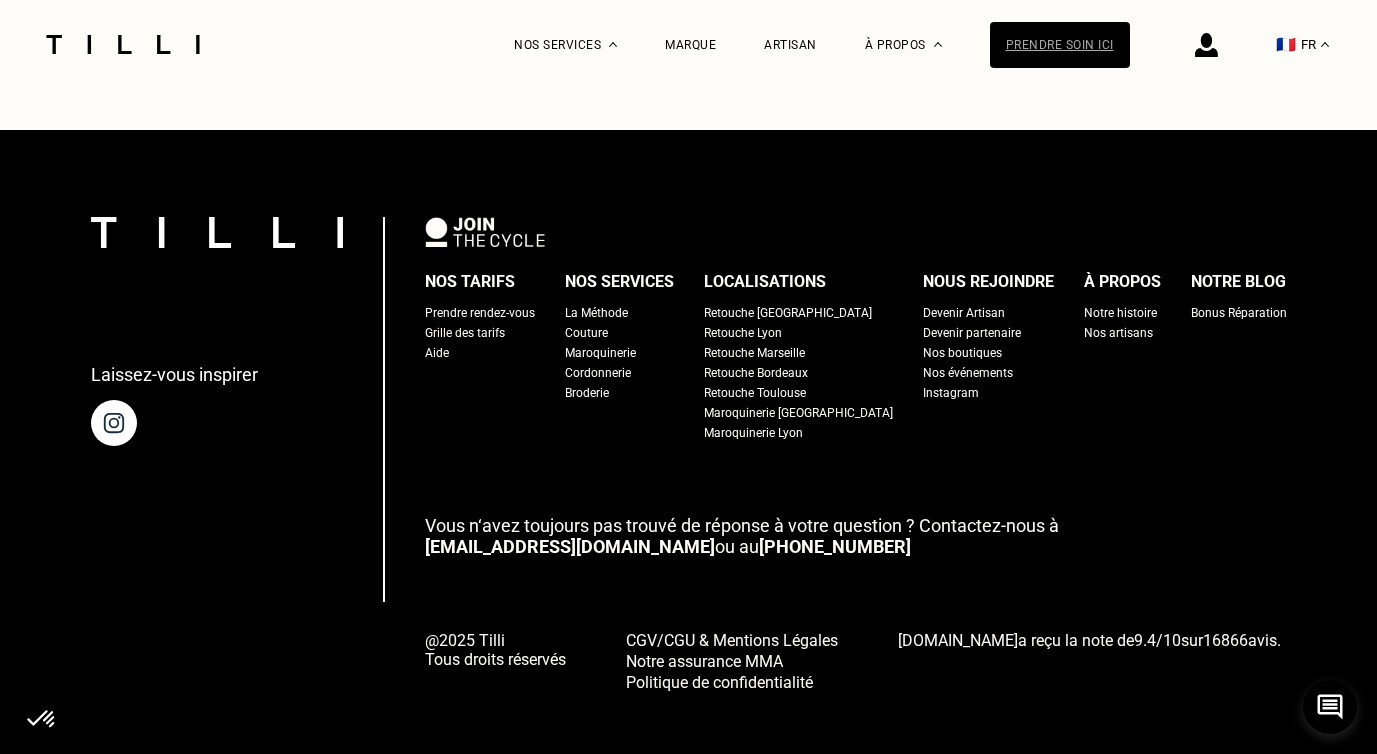 click on "Prendre soin ici" at bounding box center (1060, 45) 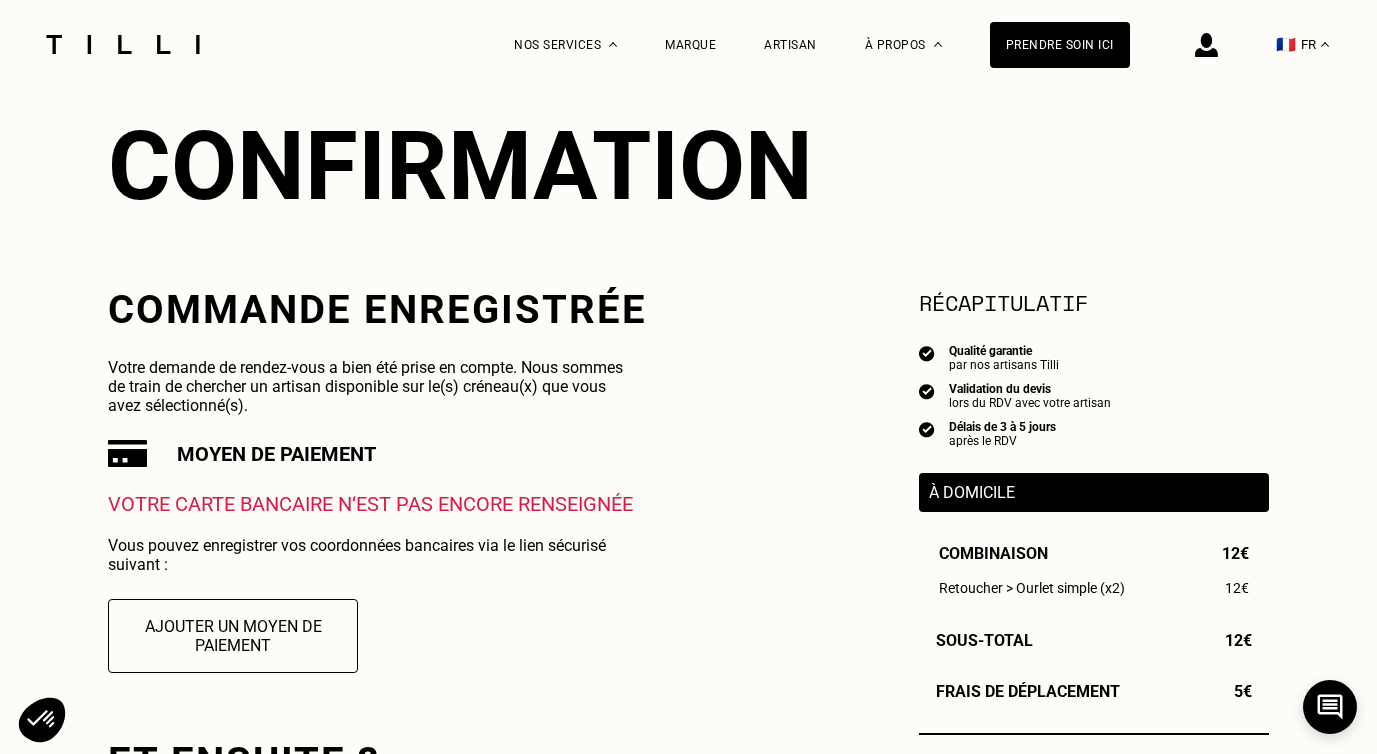 scroll, scrollTop: 195, scrollLeft: 0, axis: vertical 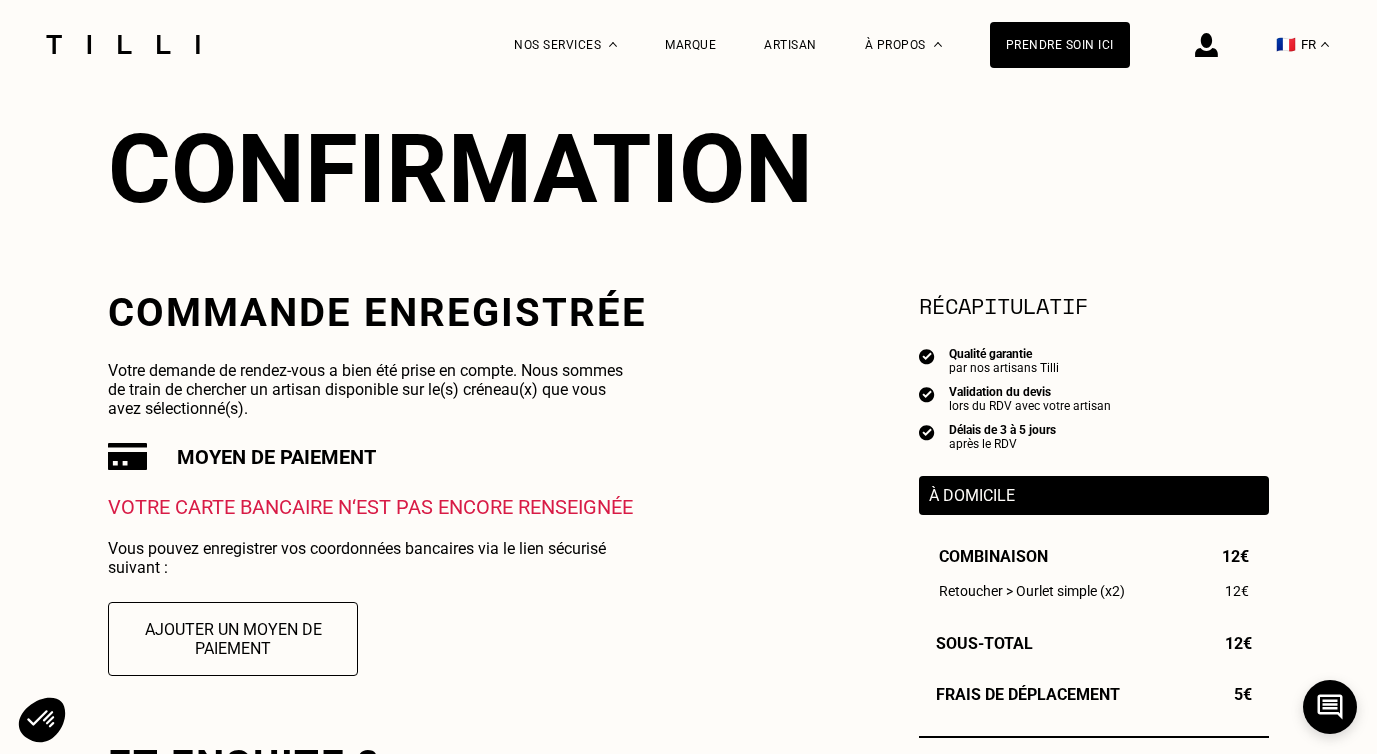 click on "À domicile" at bounding box center [1094, 495] 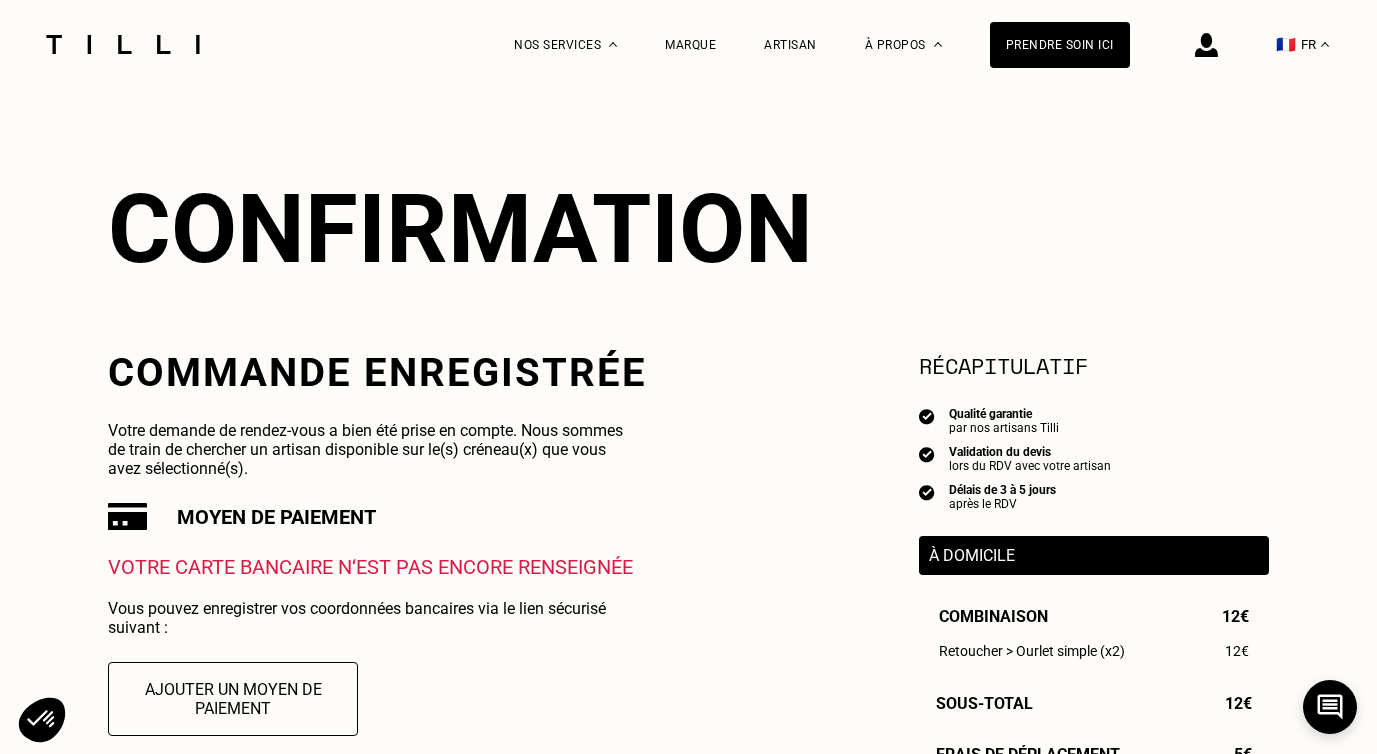 scroll, scrollTop: 0, scrollLeft: 0, axis: both 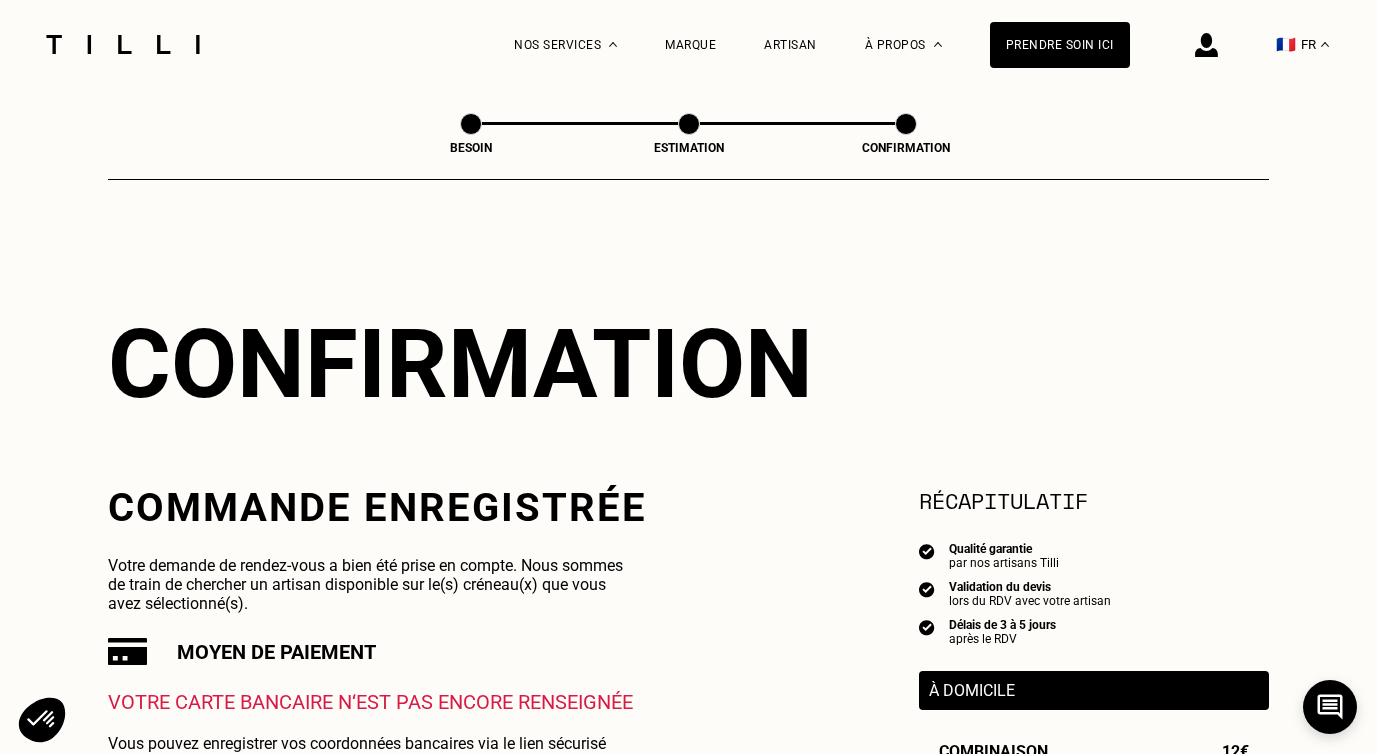 click on "Besoin Estimation Confirmation" at bounding box center [688, 126] 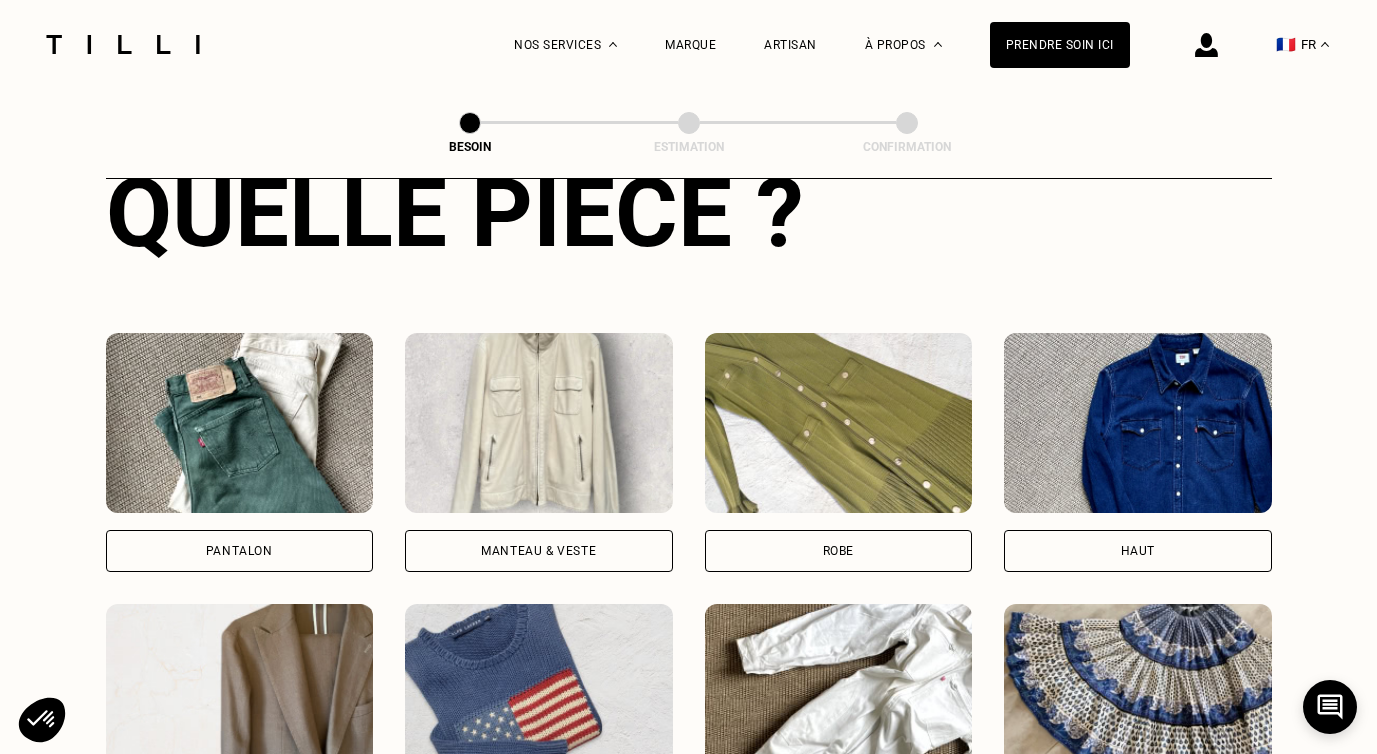 scroll, scrollTop: 805, scrollLeft: 0, axis: vertical 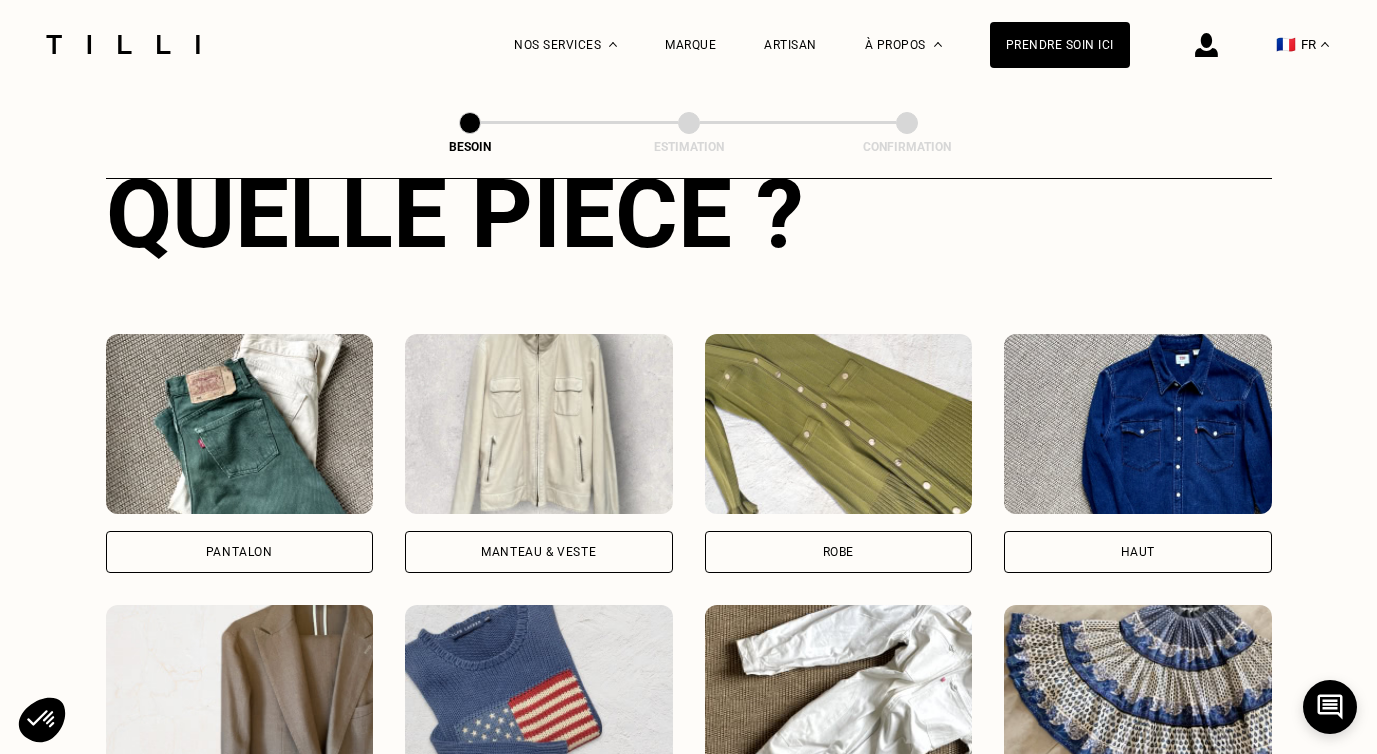 click on "Haut" at bounding box center [1138, 453] 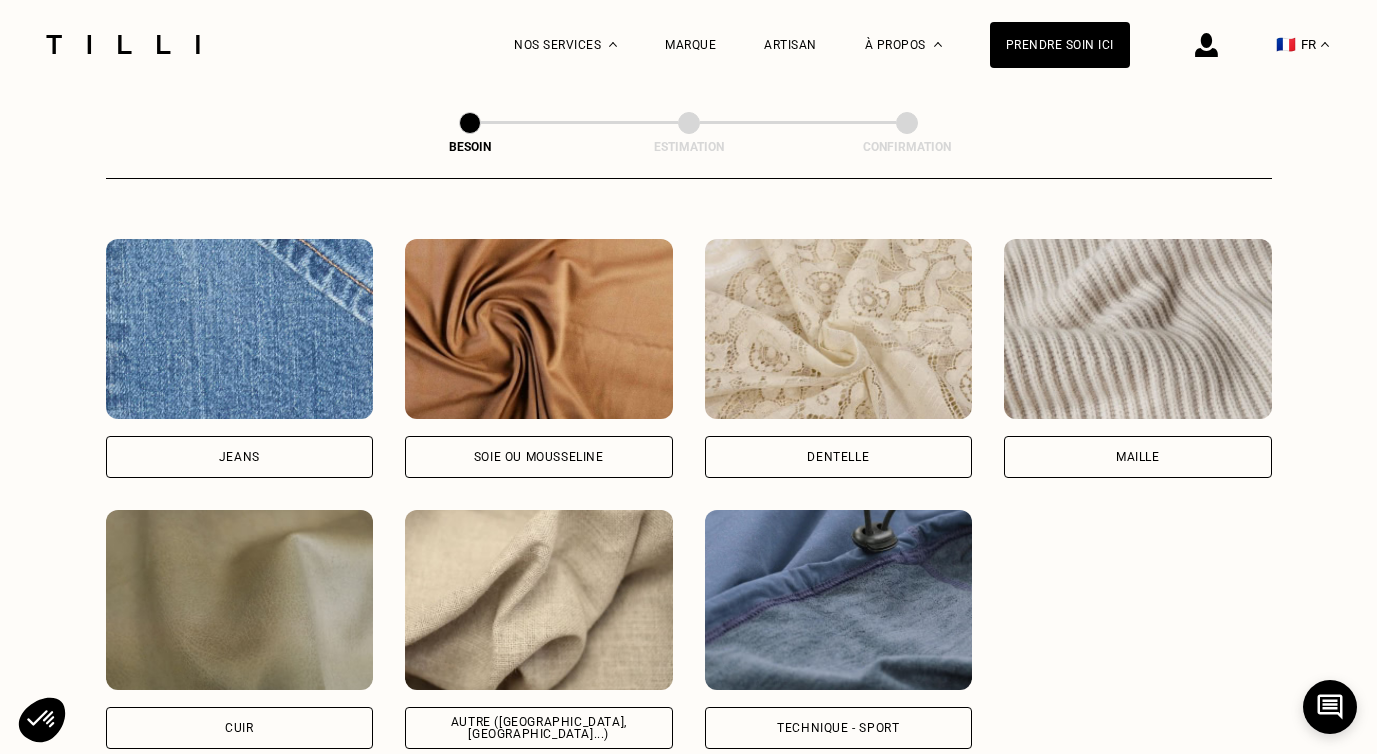 scroll, scrollTop: 2190, scrollLeft: 0, axis: vertical 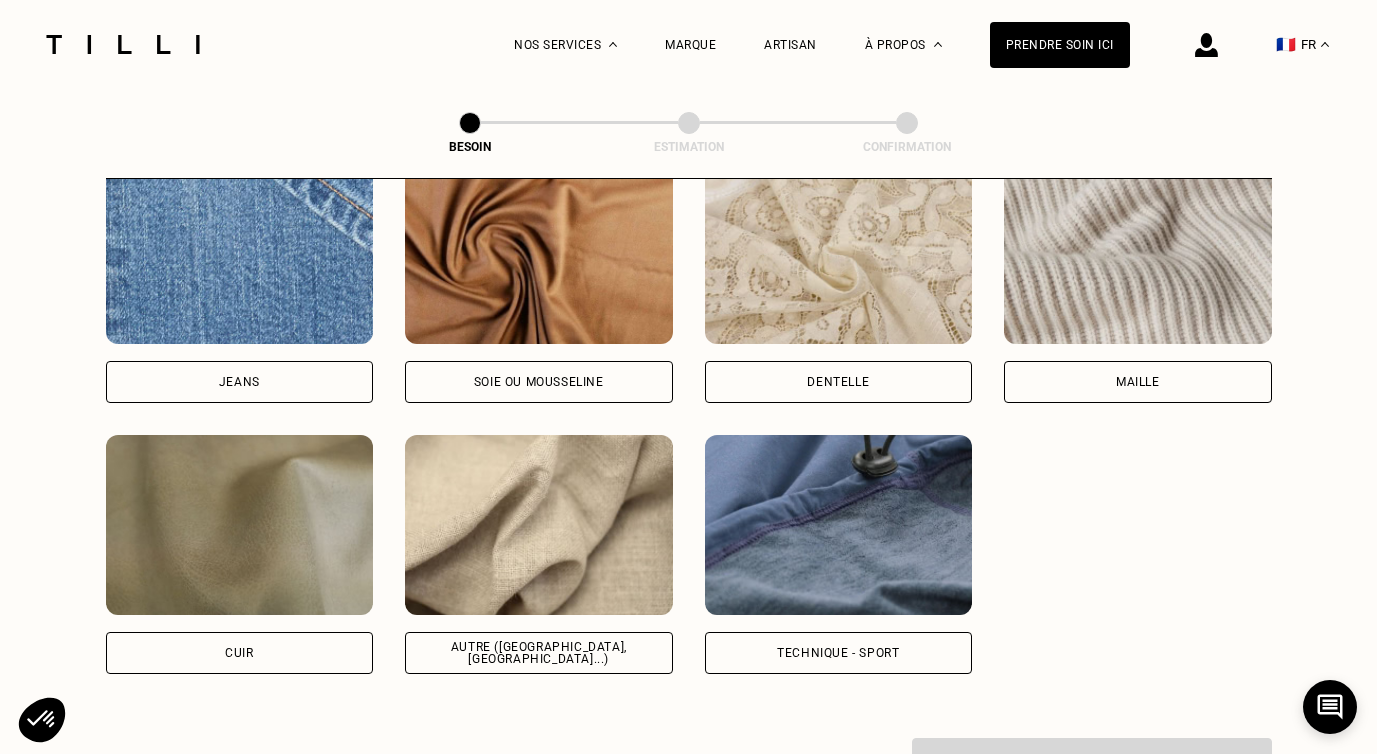 click at bounding box center [539, 525] 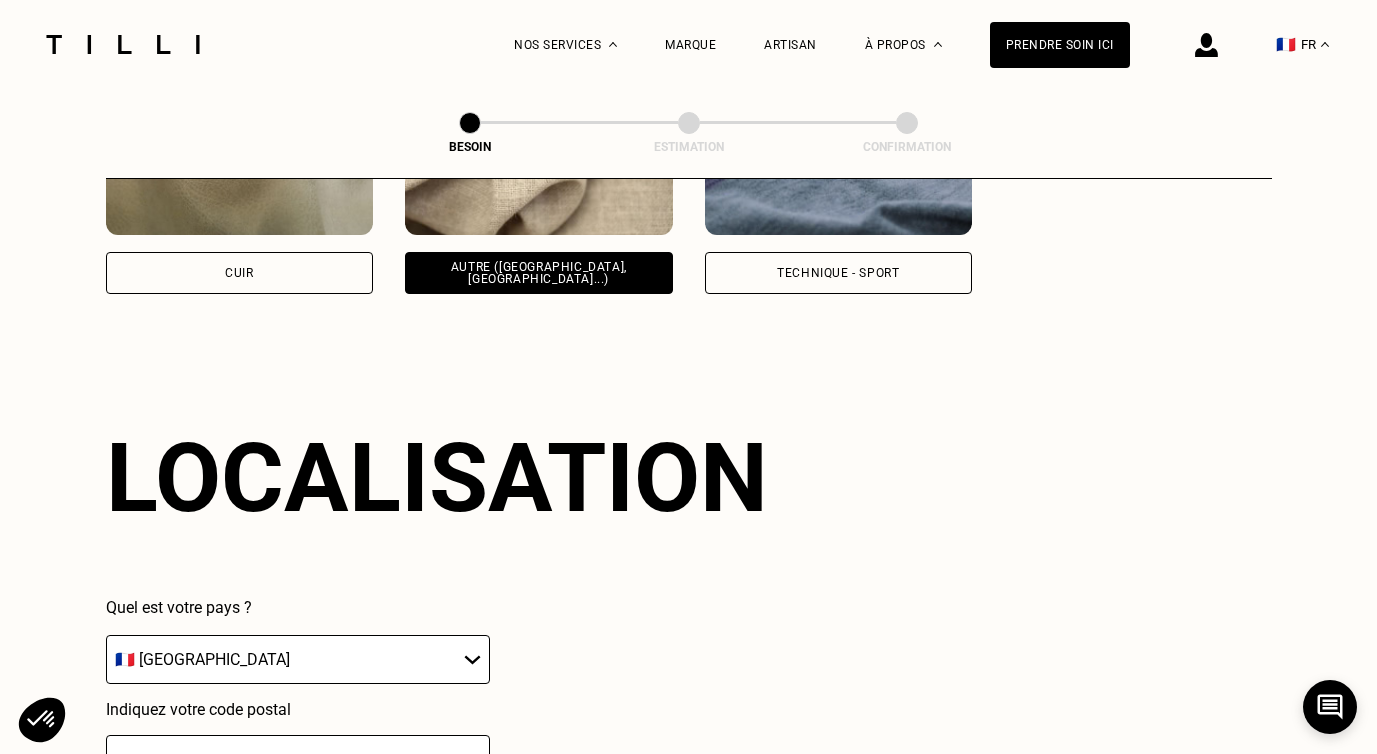 scroll, scrollTop: 2682, scrollLeft: 0, axis: vertical 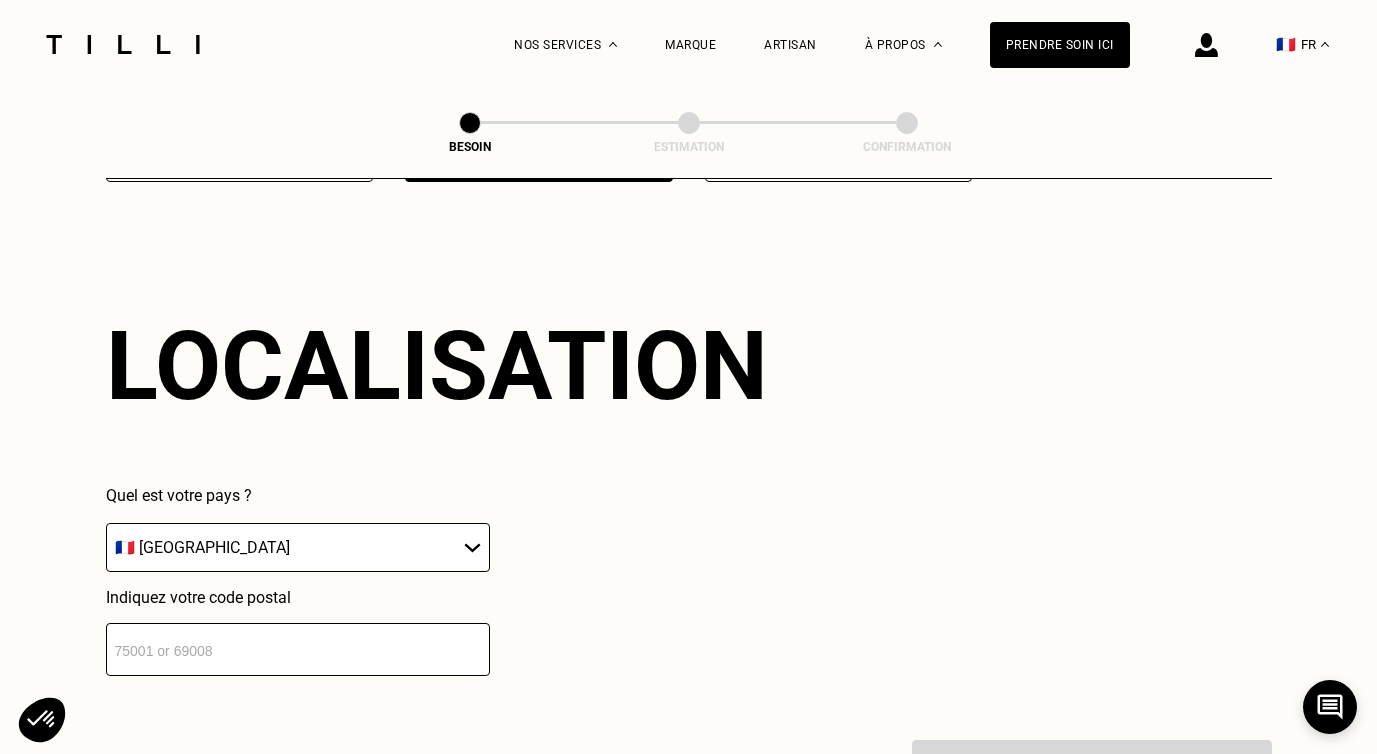 click at bounding box center [298, 649] 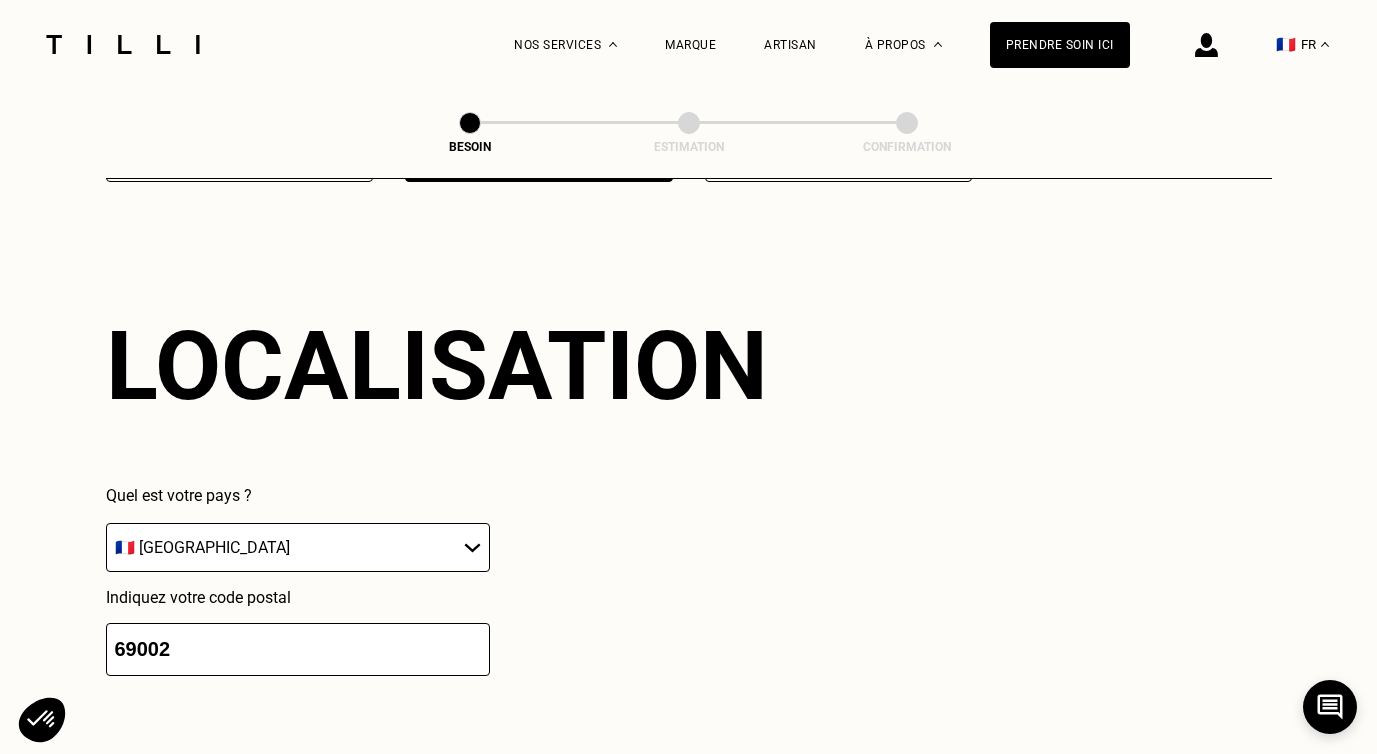 type on "69002" 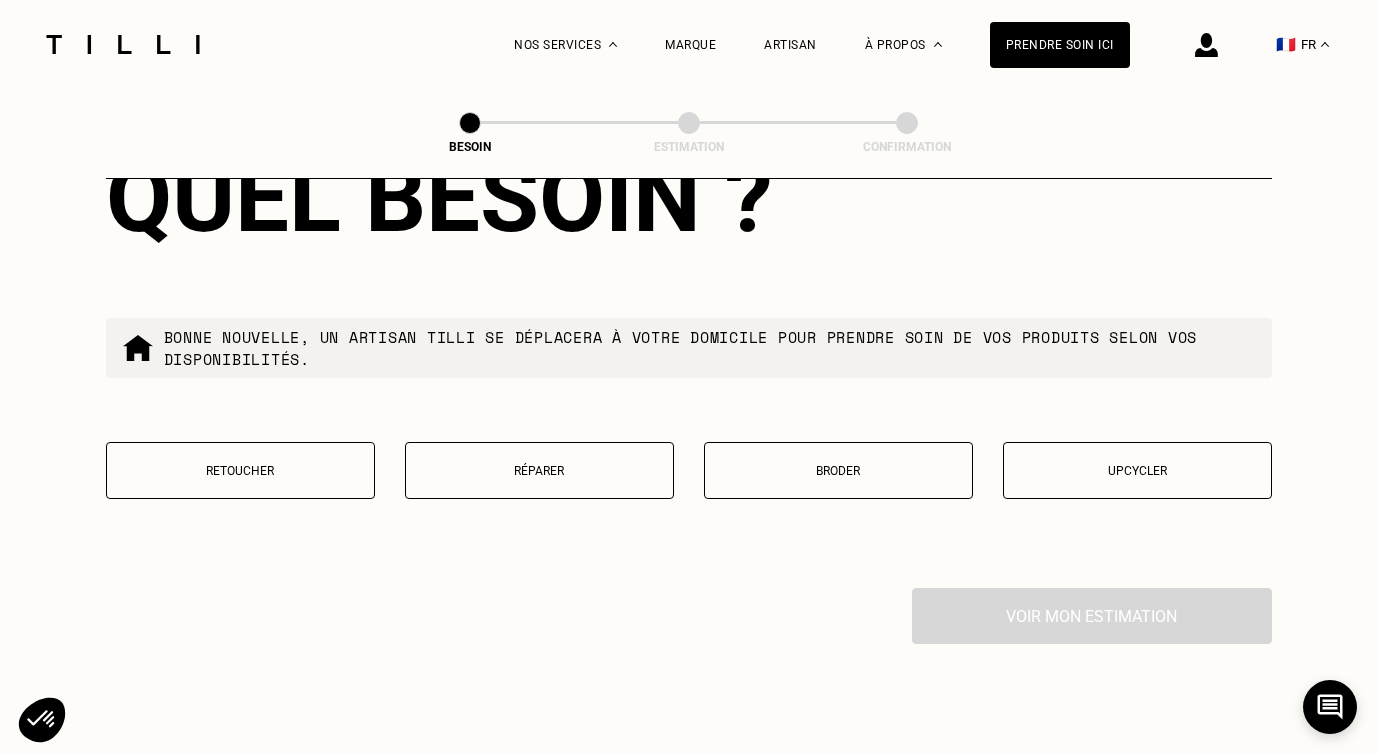scroll, scrollTop: 3373, scrollLeft: 0, axis: vertical 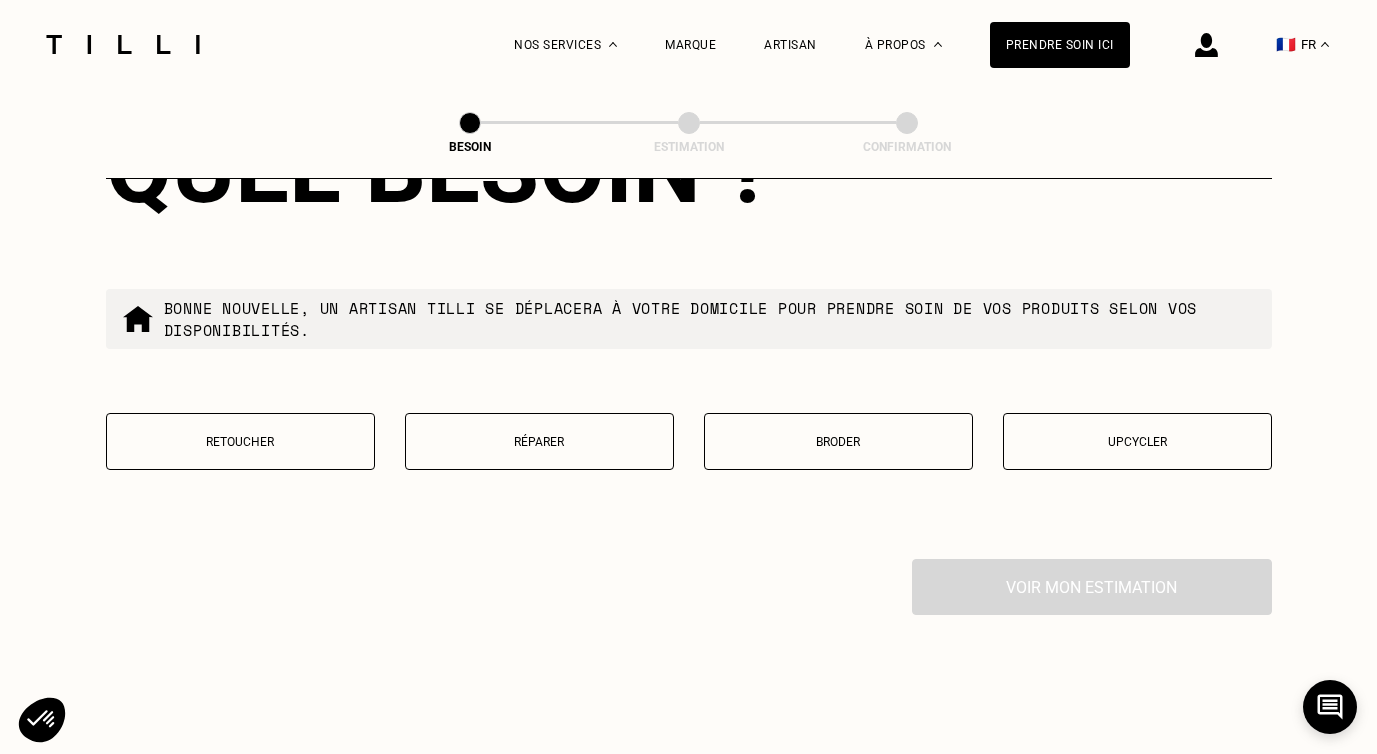click on "Retoucher" at bounding box center (240, 442) 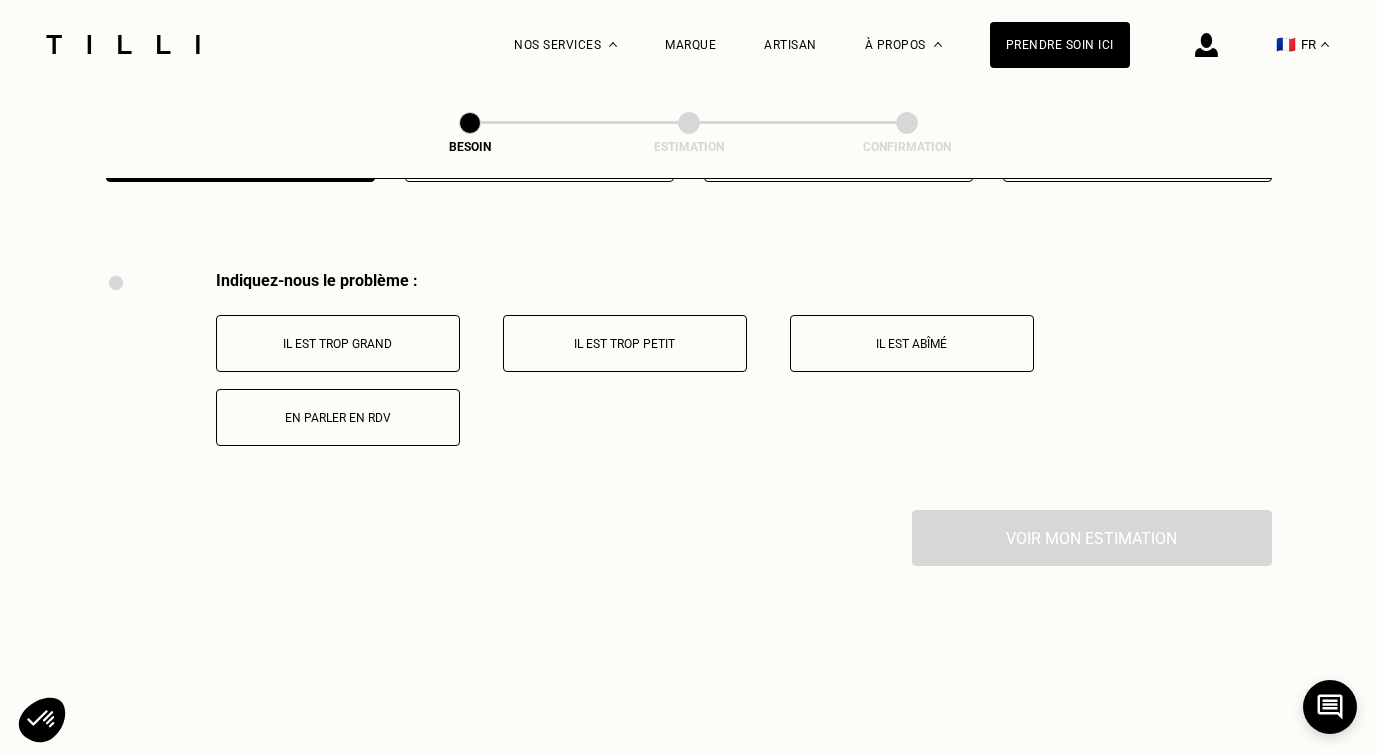 scroll, scrollTop: 3688, scrollLeft: 0, axis: vertical 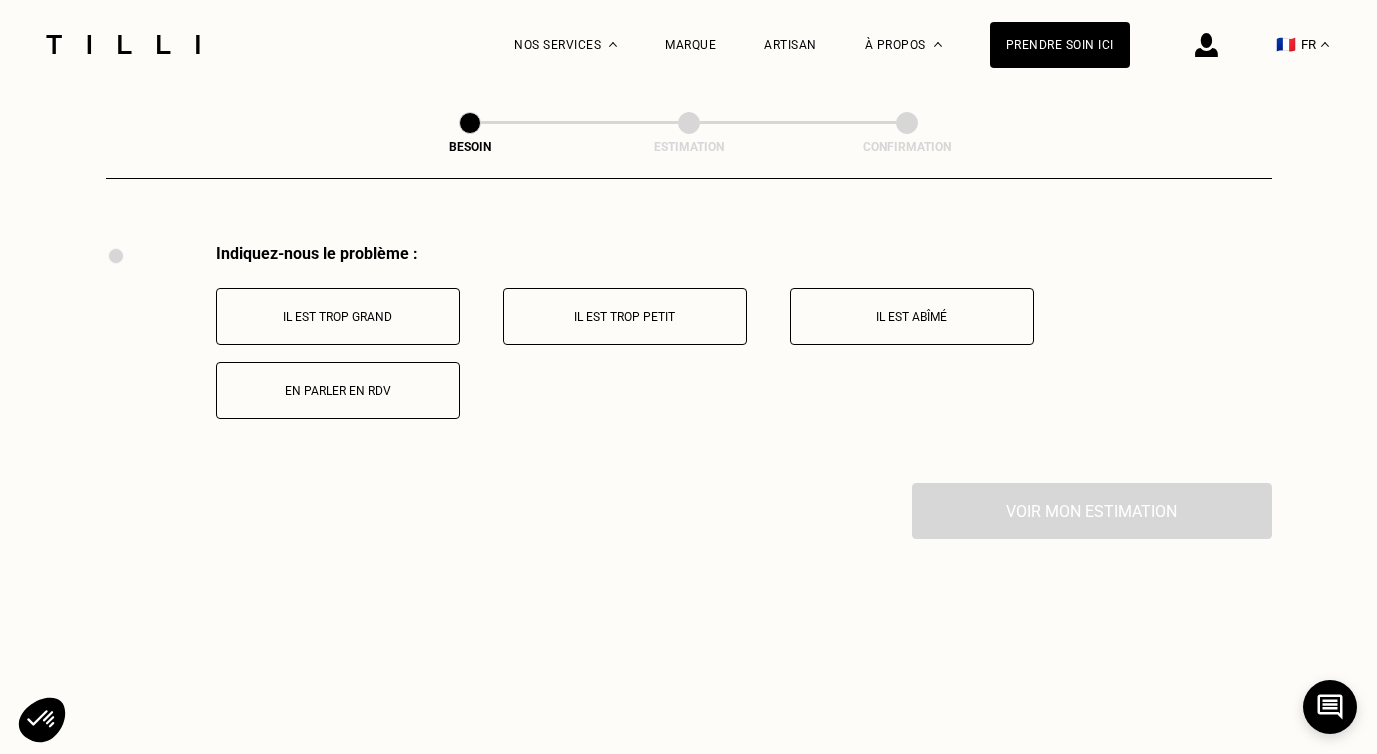 click on "Il est trop grand" at bounding box center (338, 317) 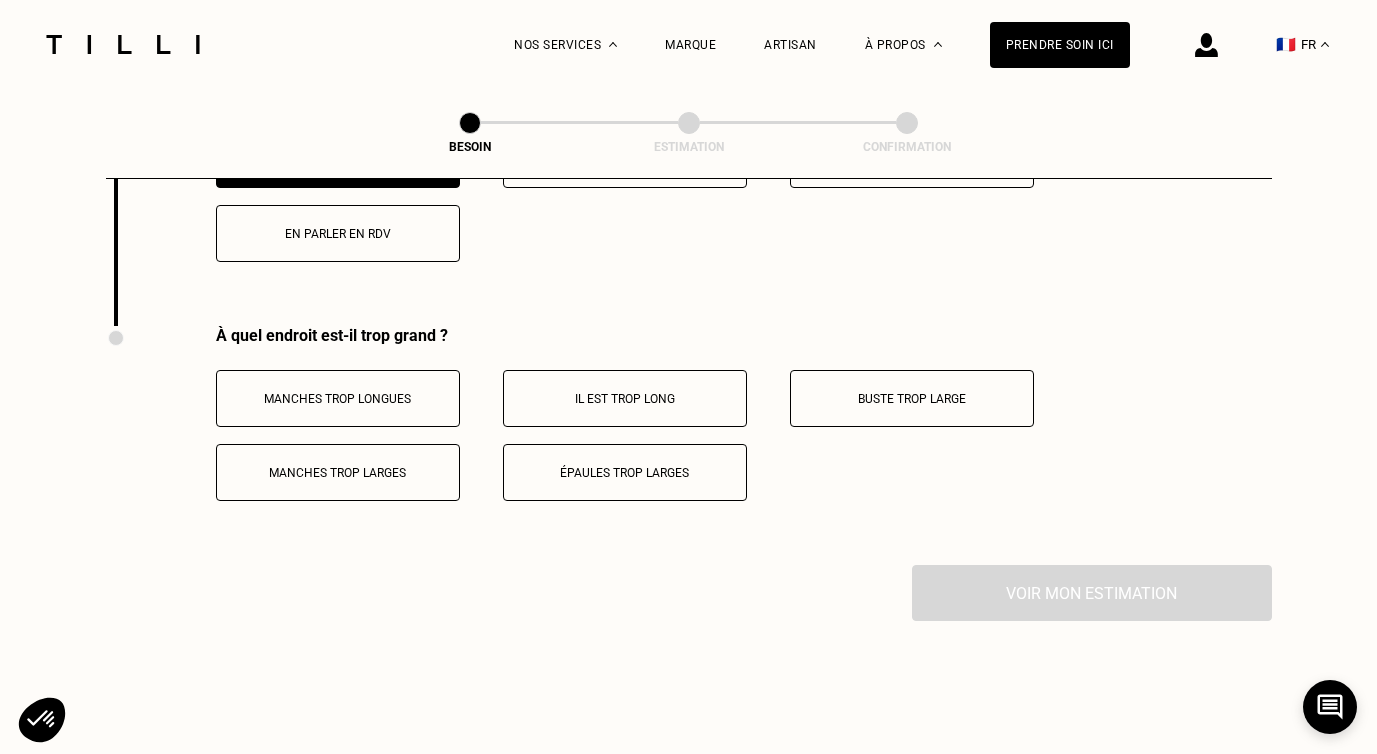 scroll, scrollTop: 3927, scrollLeft: 0, axis: vertical 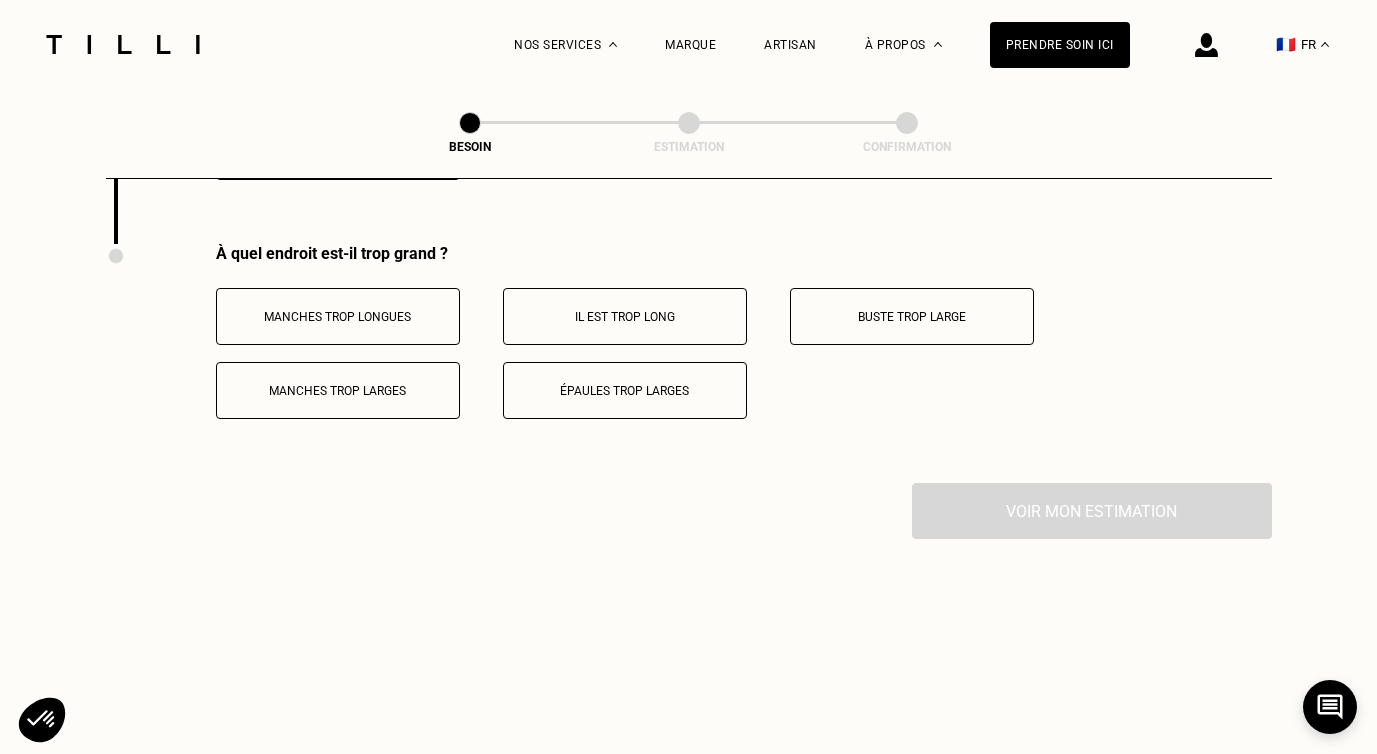 click on "Il est trop long" at bounding box center [625, 317] 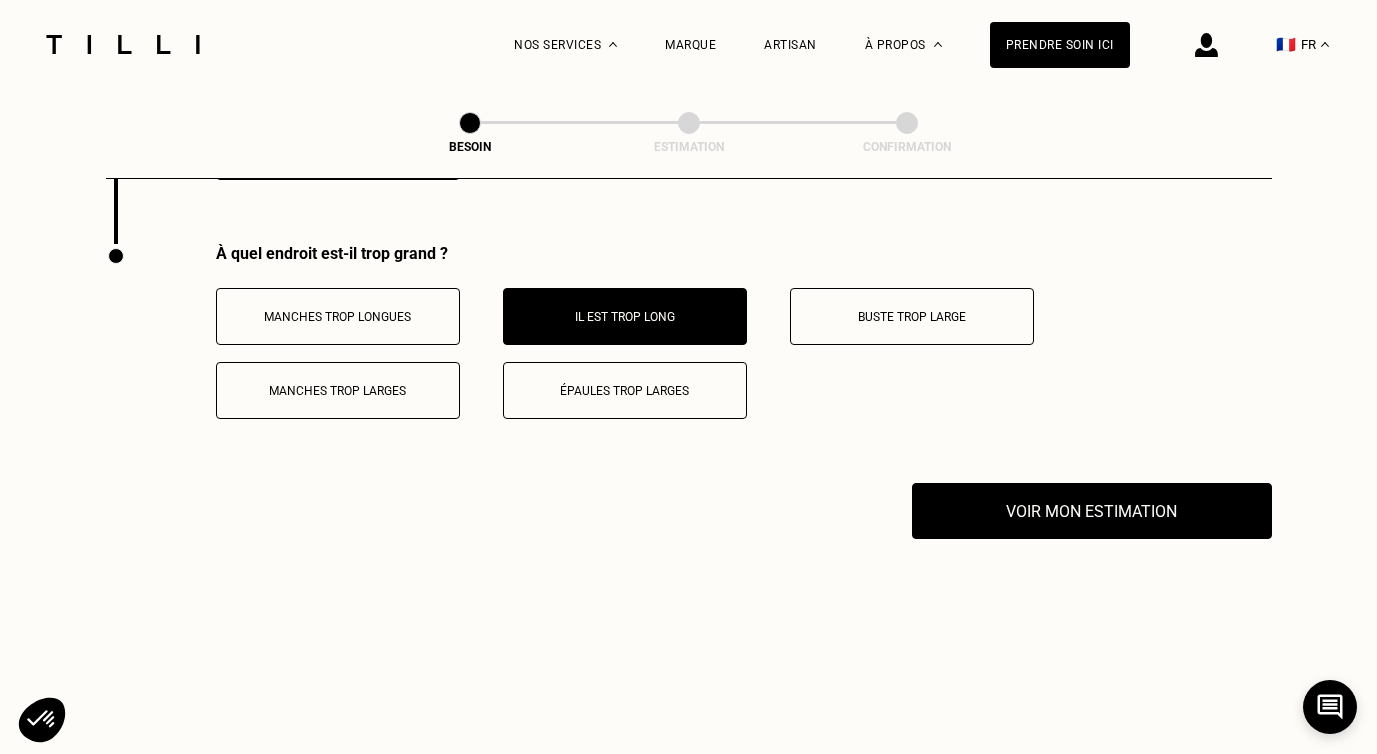 click on "Manches trop longues" at bounding box center [338, 316] 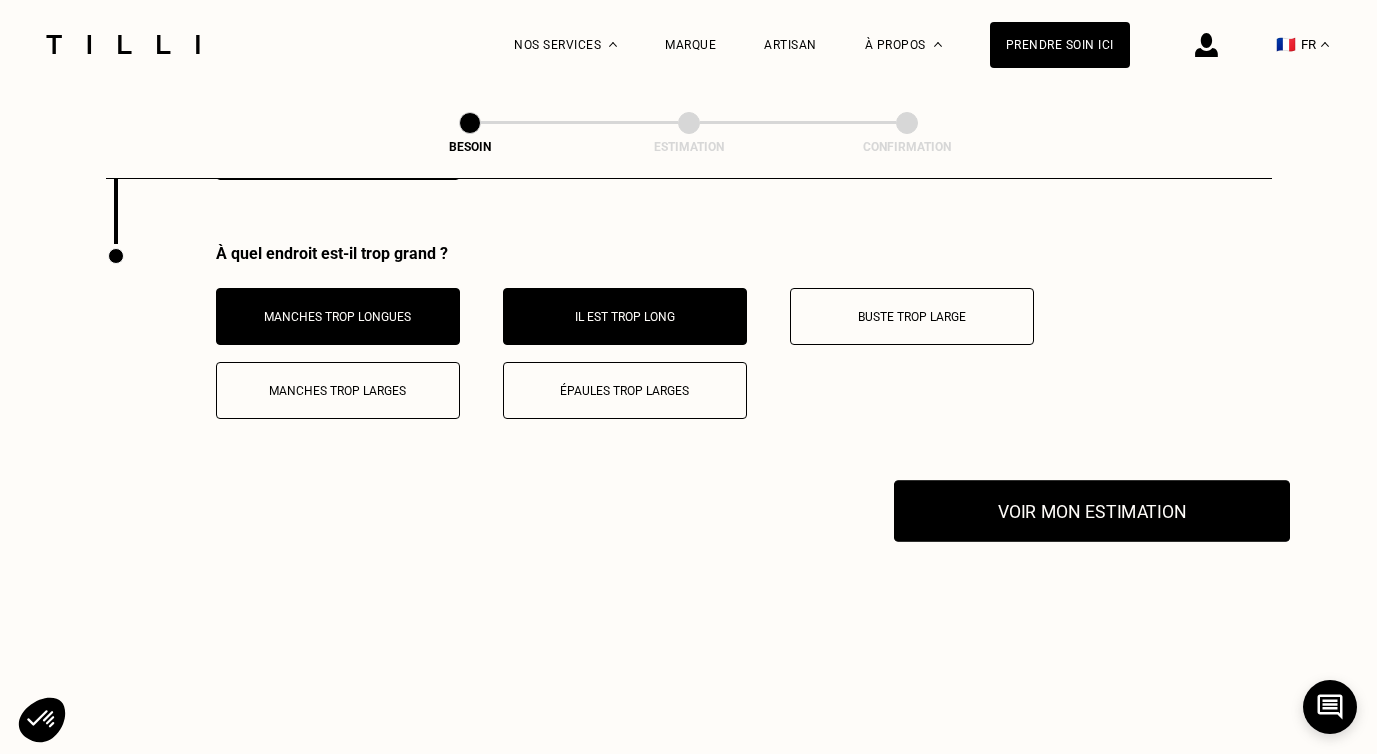 click on "Voir mon estimation" at bounding box center [1092, 511] 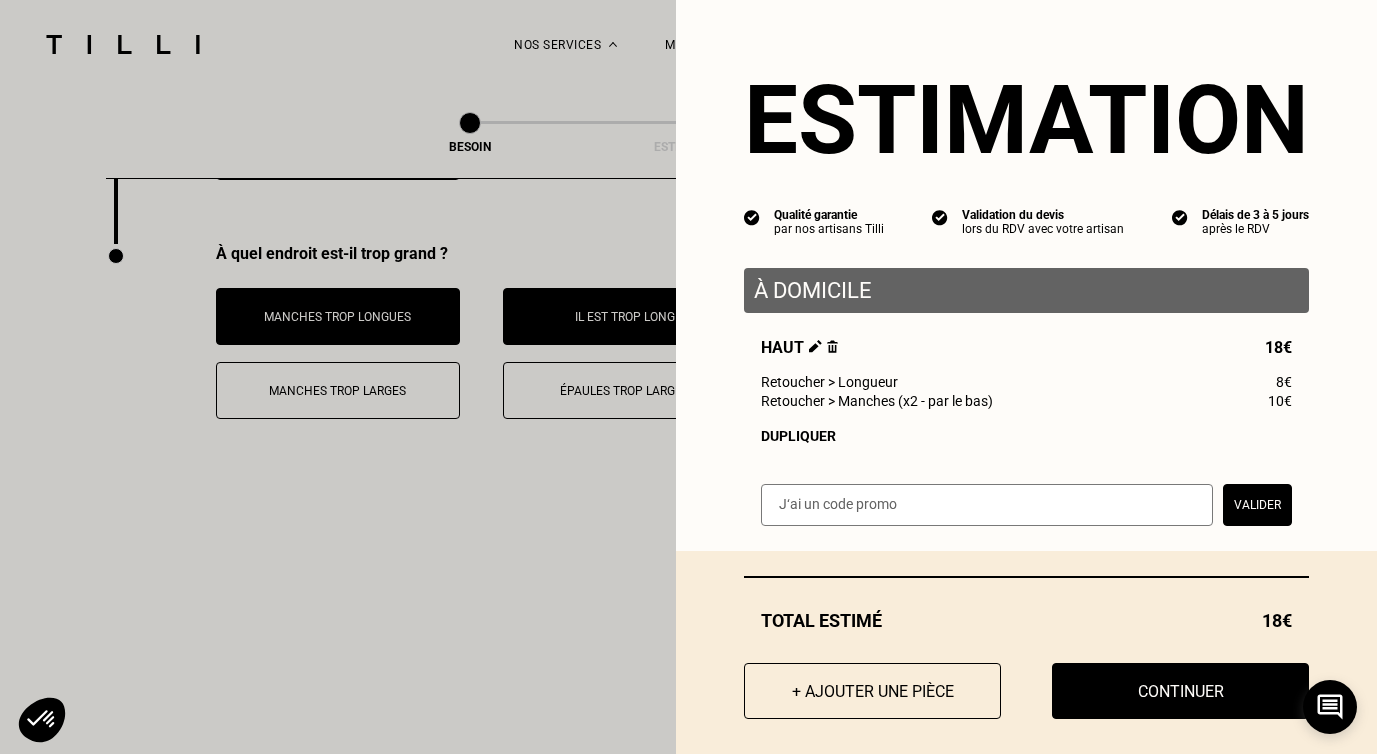 scroll, scrollTop: 17, scrollLeft: 0, axis: vertical 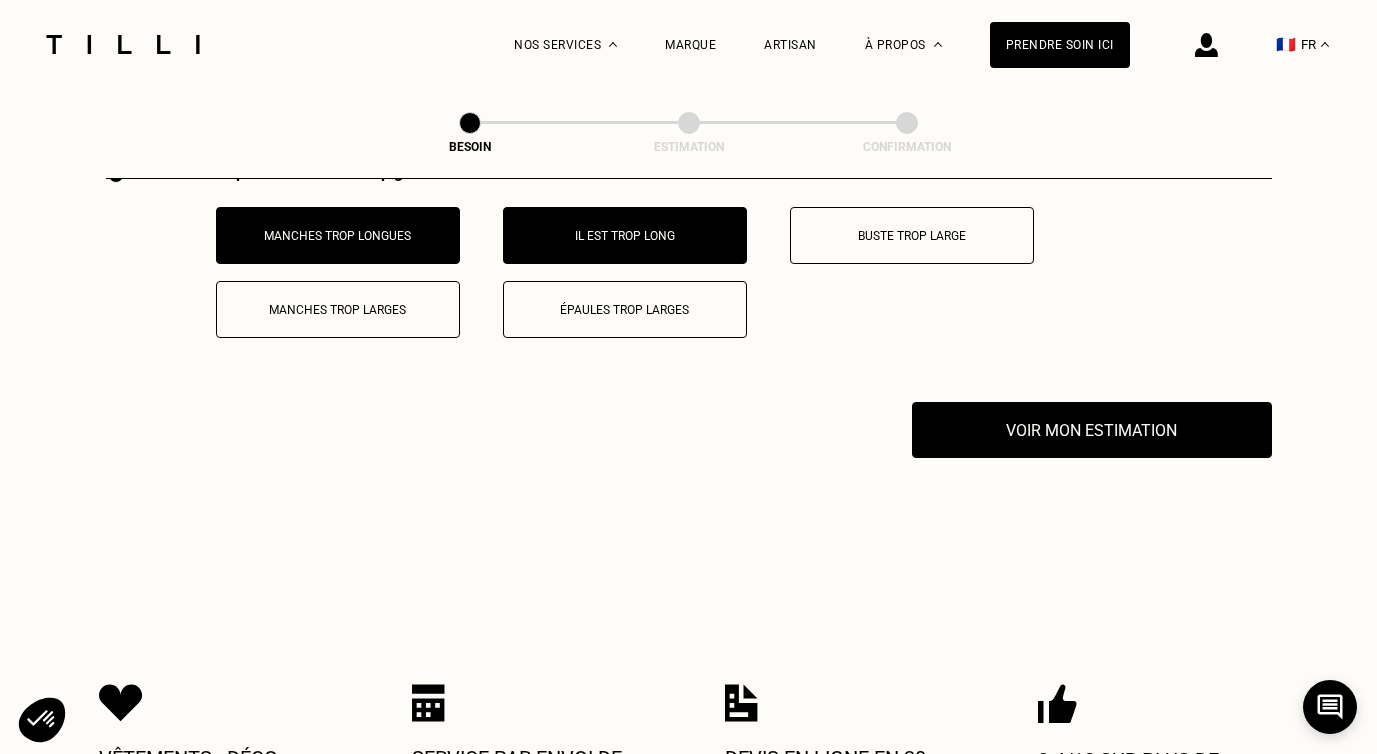 click on "À quel endroit est-il trop grand ? Manches trop longues Il est trop long Buste trop large Manches trop larges Épaules trop larges" at bounding box center (689, 282) 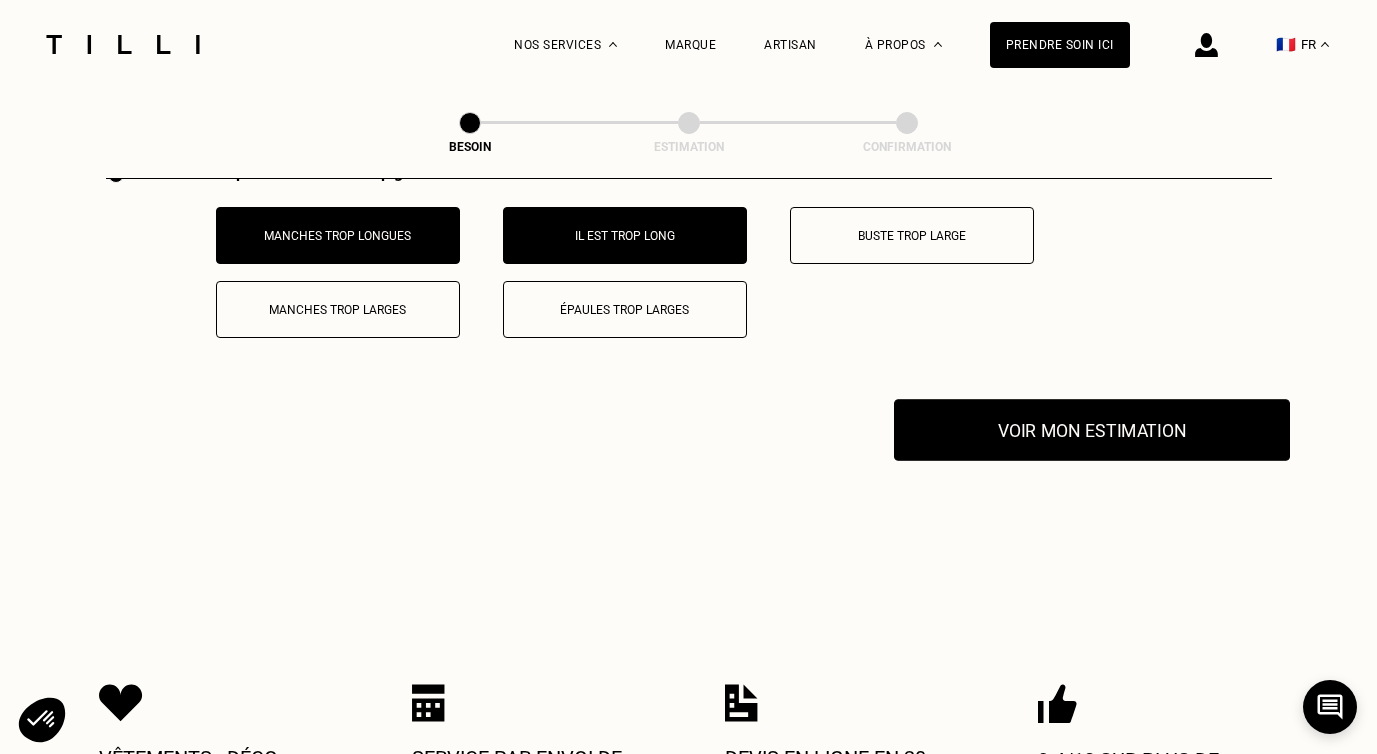 click on "Voir mon estimation" at bounding box center [1092, 430] 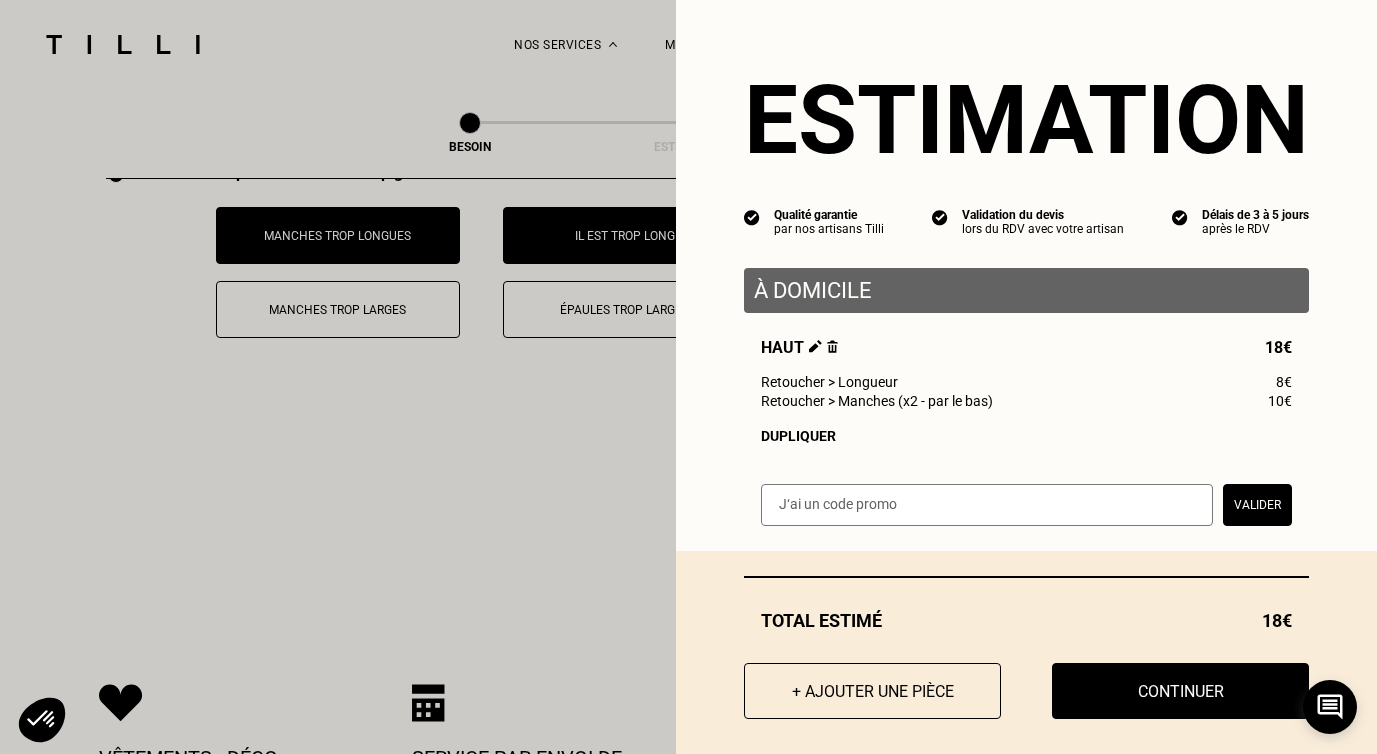 click at bounding box center (815, 346) 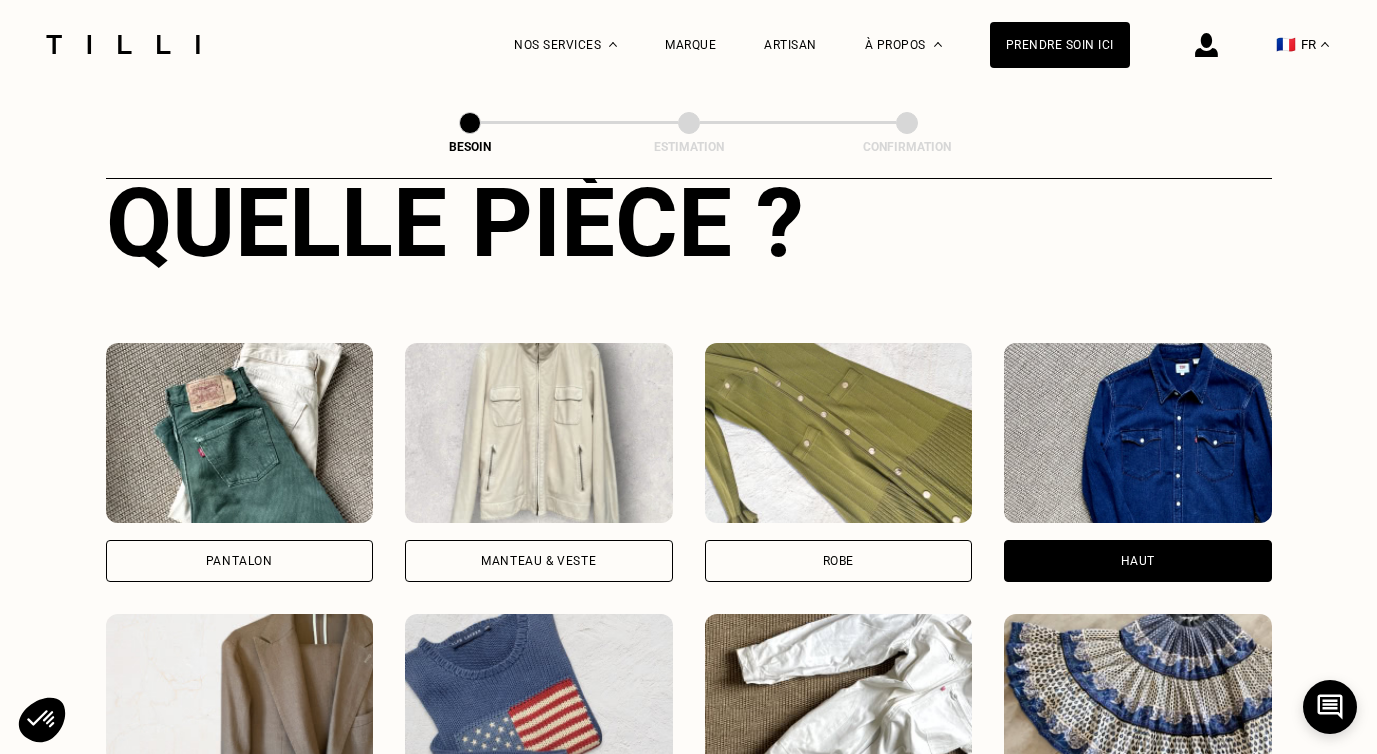 scroll, scrollTop: 890, scrollLeft: 0, axis: vertical 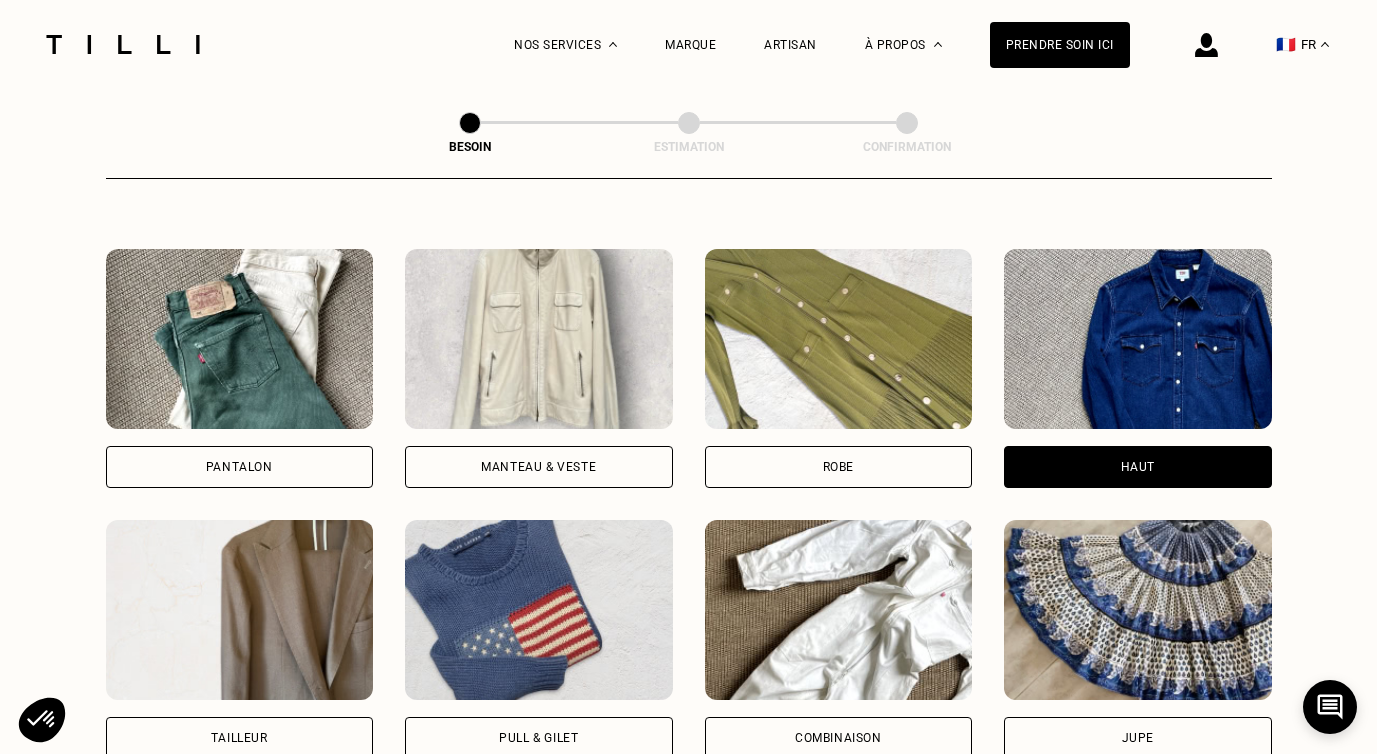 click at bounding box center [839, 610] 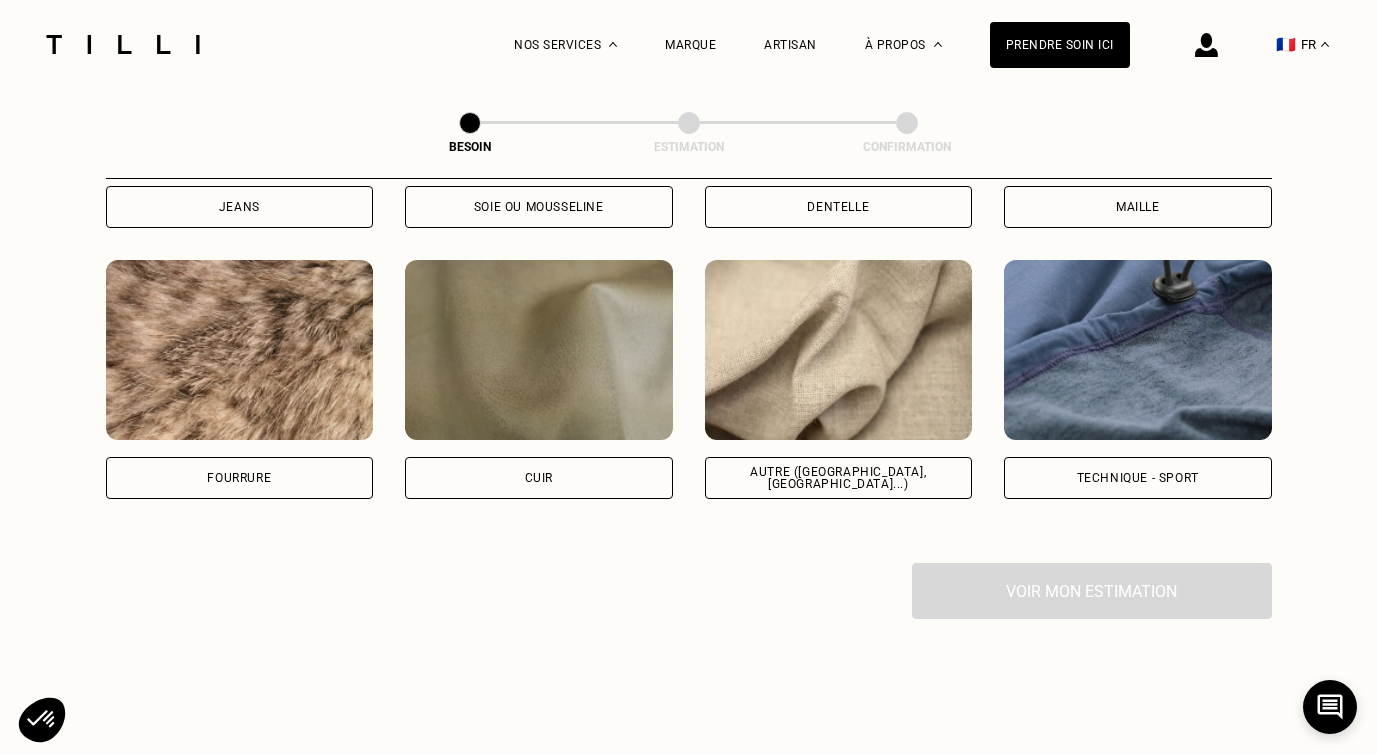 scroll, scrollTop: 2490, scrollLeft: 0, axis: vertical 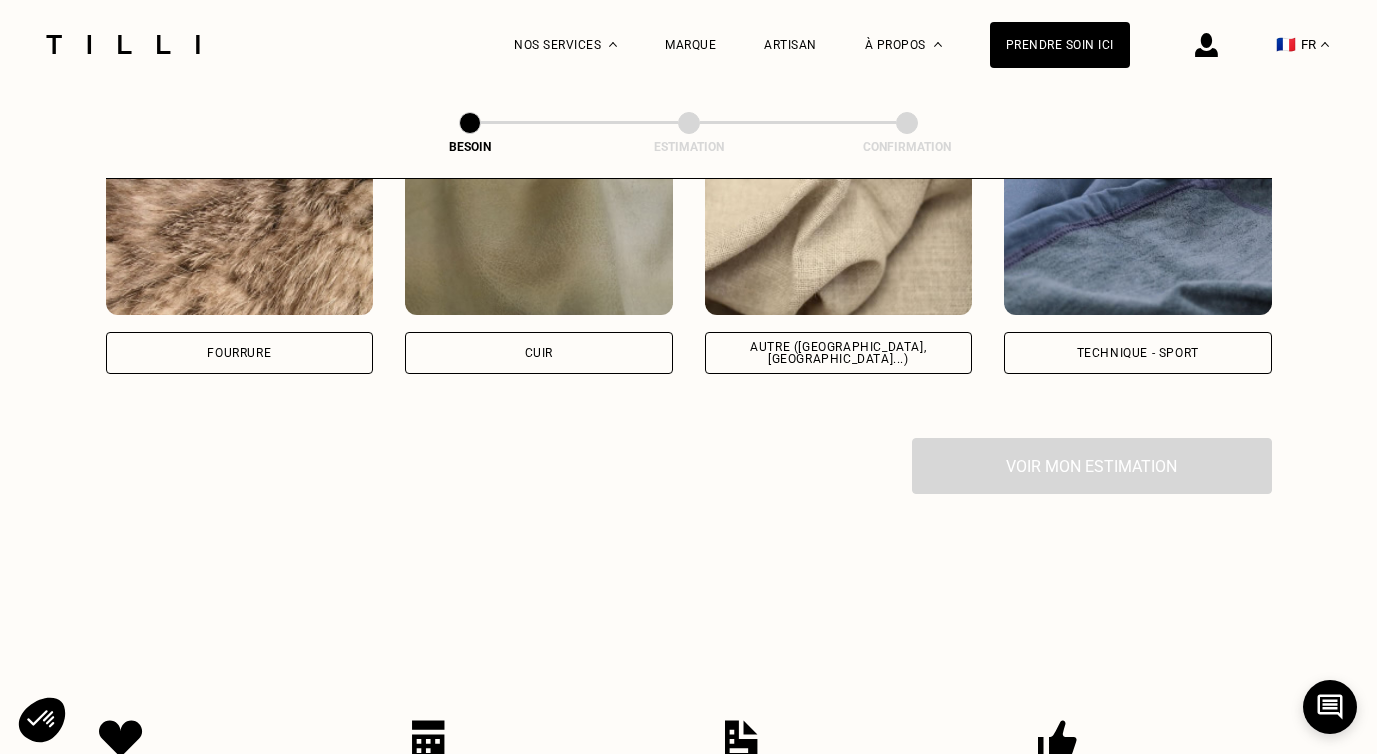 click at bounding box center (839, 225) 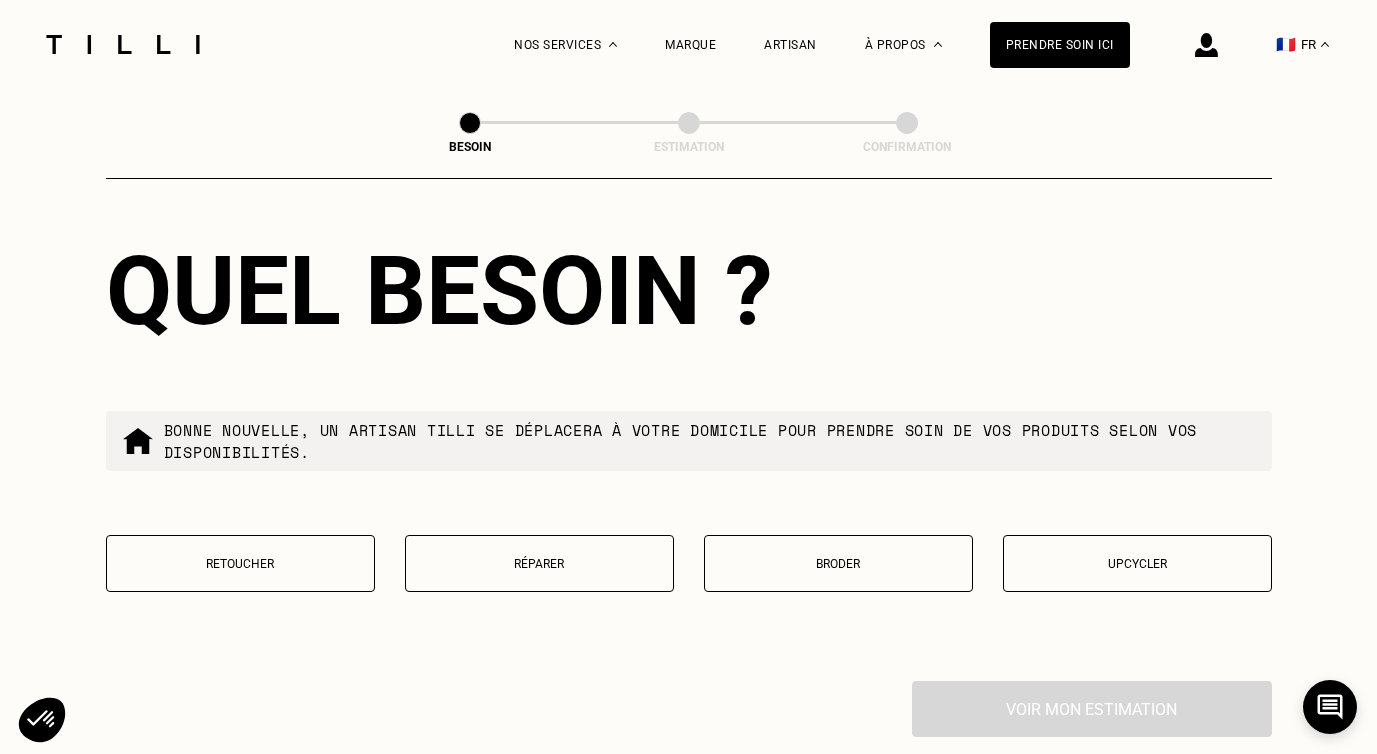 scroll, scrollTop: 3311, scrollLeft: 0, axis: vertical 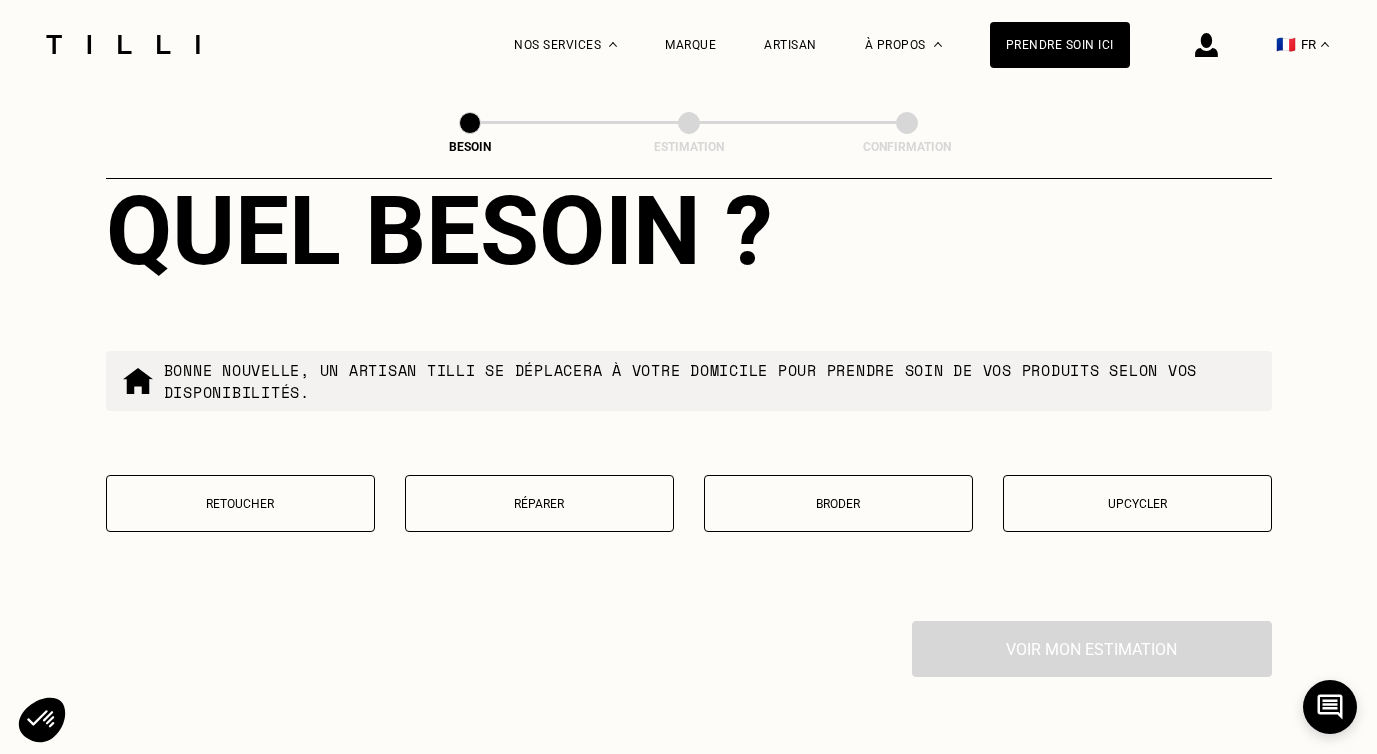 click on "Retoucher" at bounding box center [240, 503] 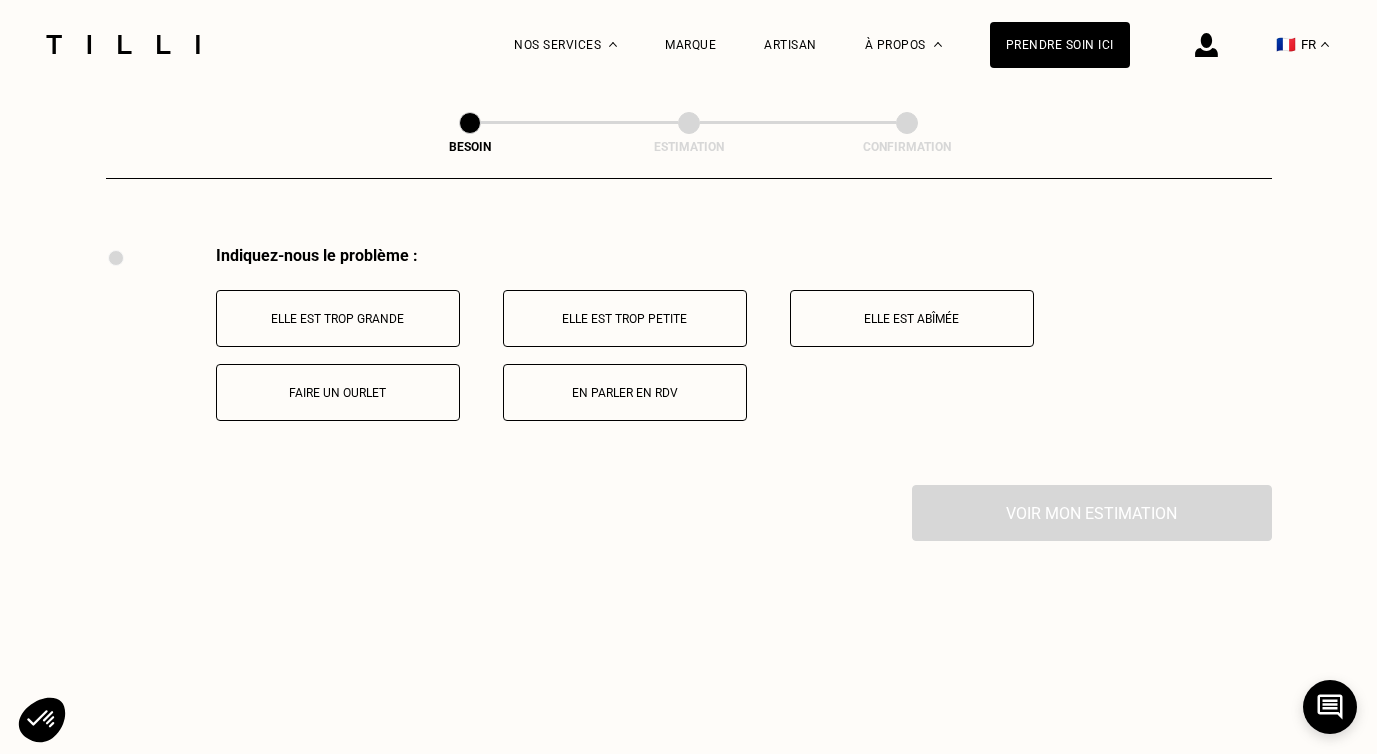 scroll, scrollTop: 3688, scrollLeft: 0, axis: vertical 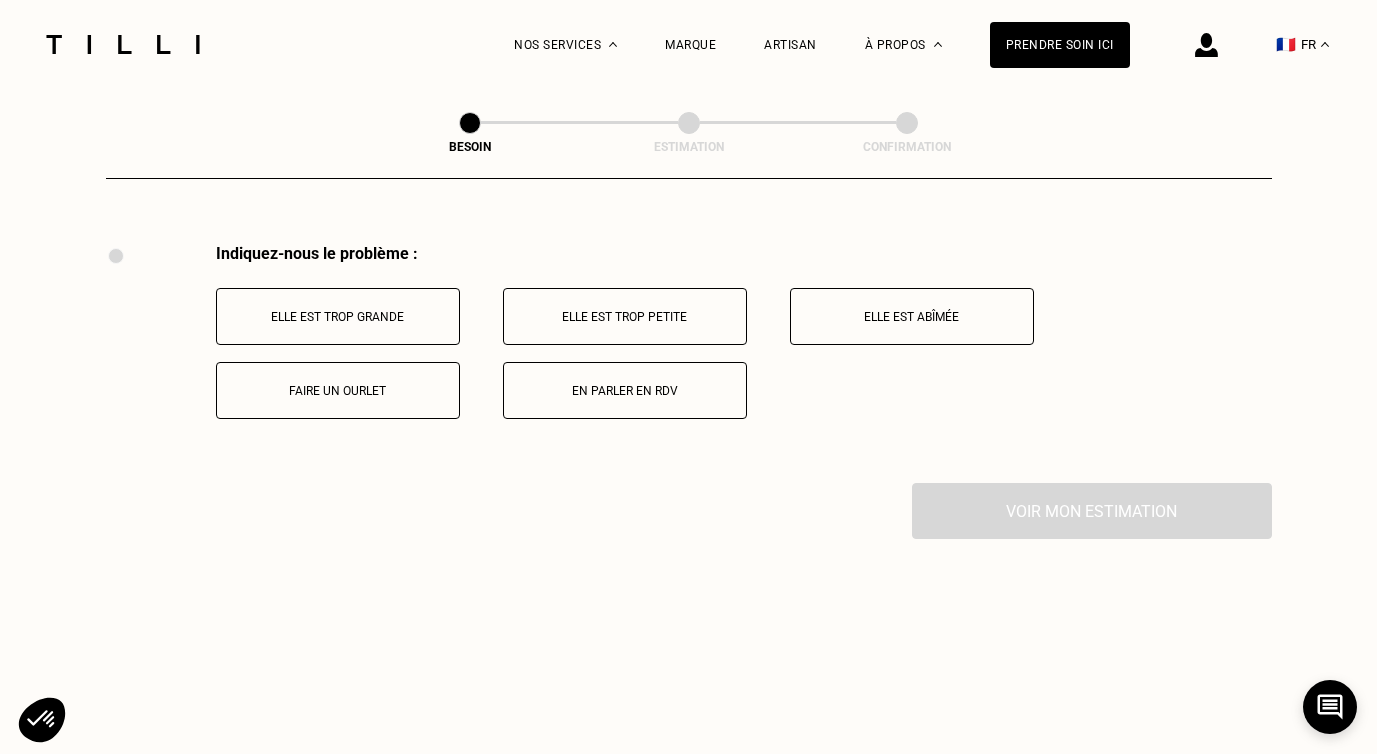 click on "Faire un ourlet" at bounding box center (338, 391) 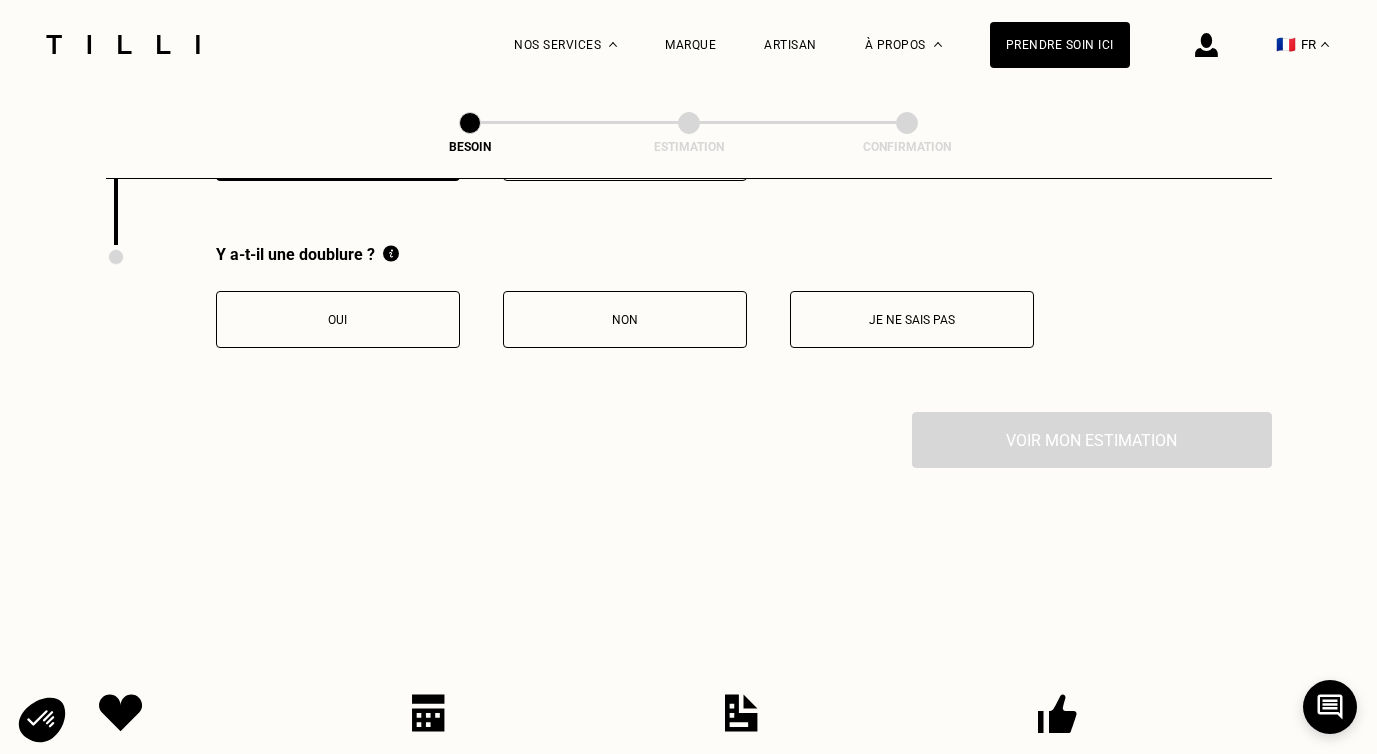 scroll, scrollTop: 3927, scrollLeft: 0, axis: vertical 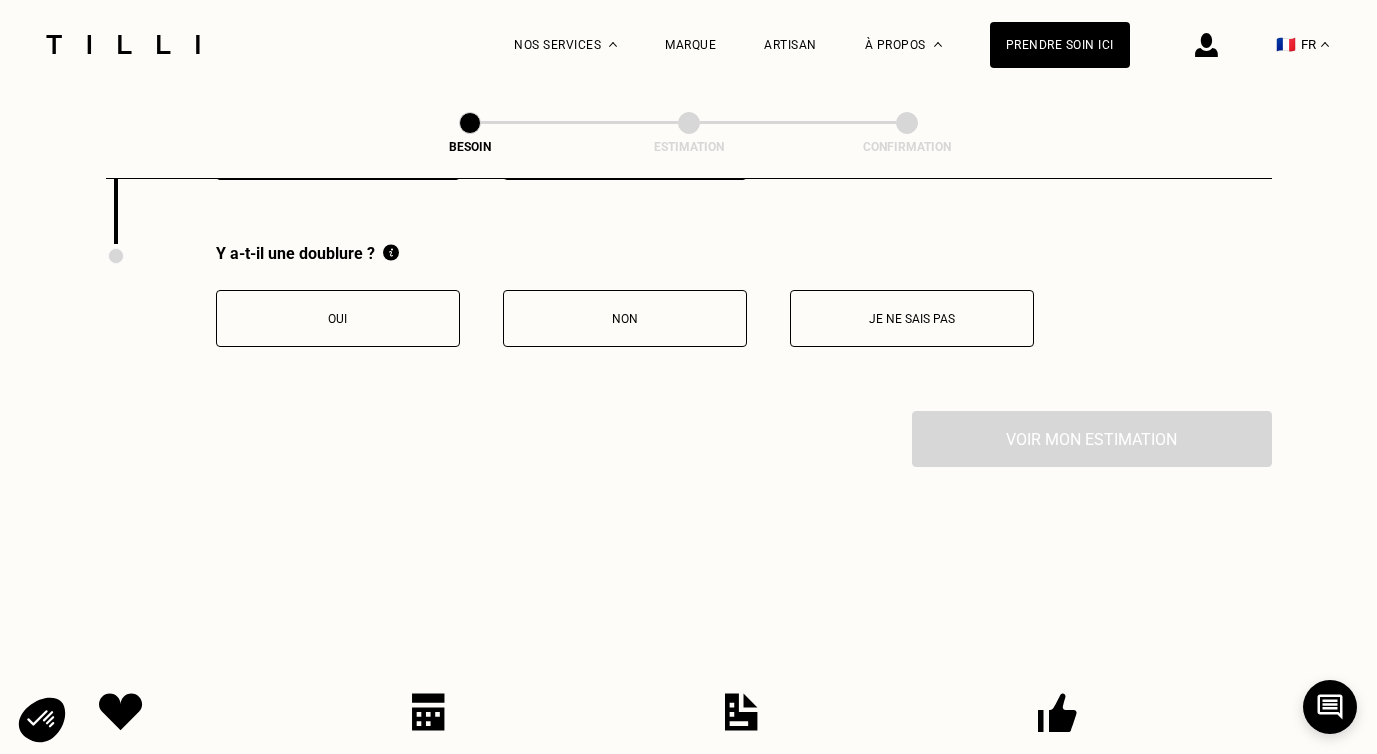 click on "Non" at bounding box center (625, 318) 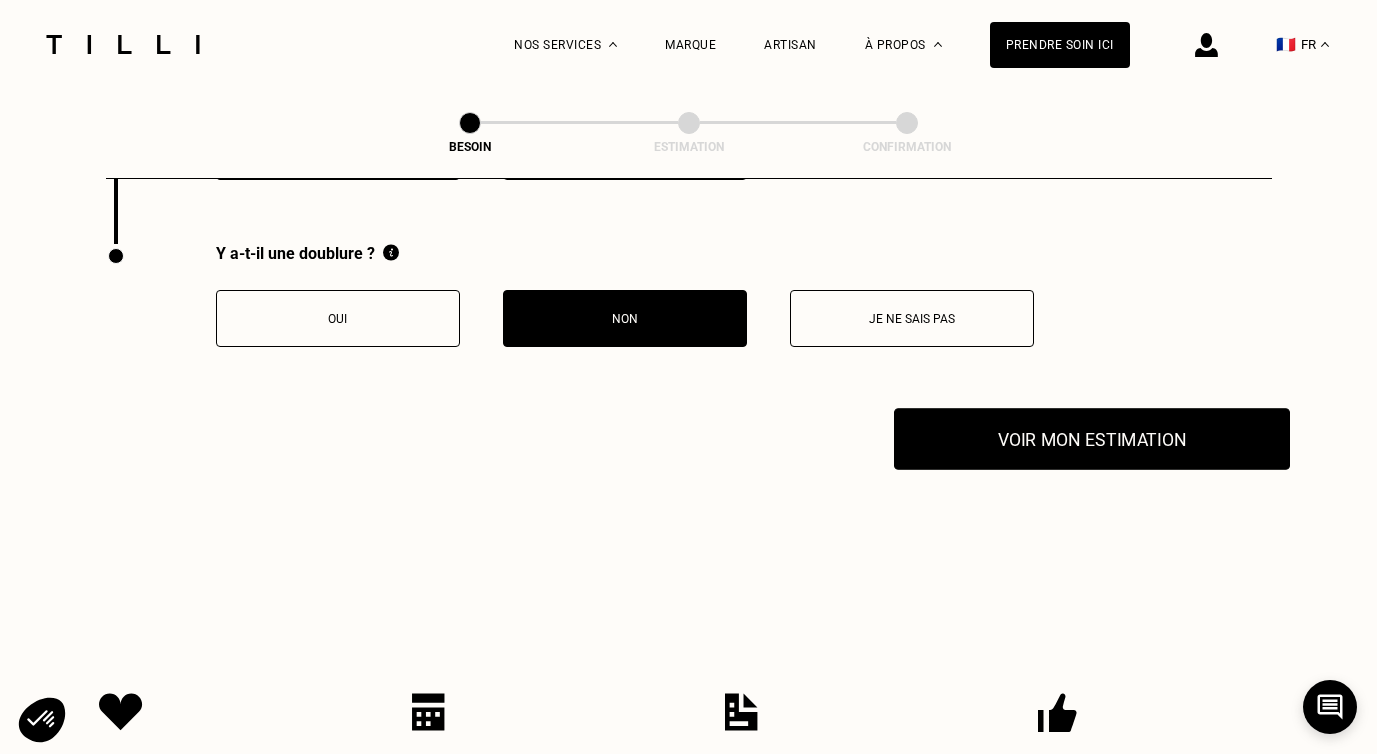 click on "Voir mon estimation" at bounding box center (1092, 439) 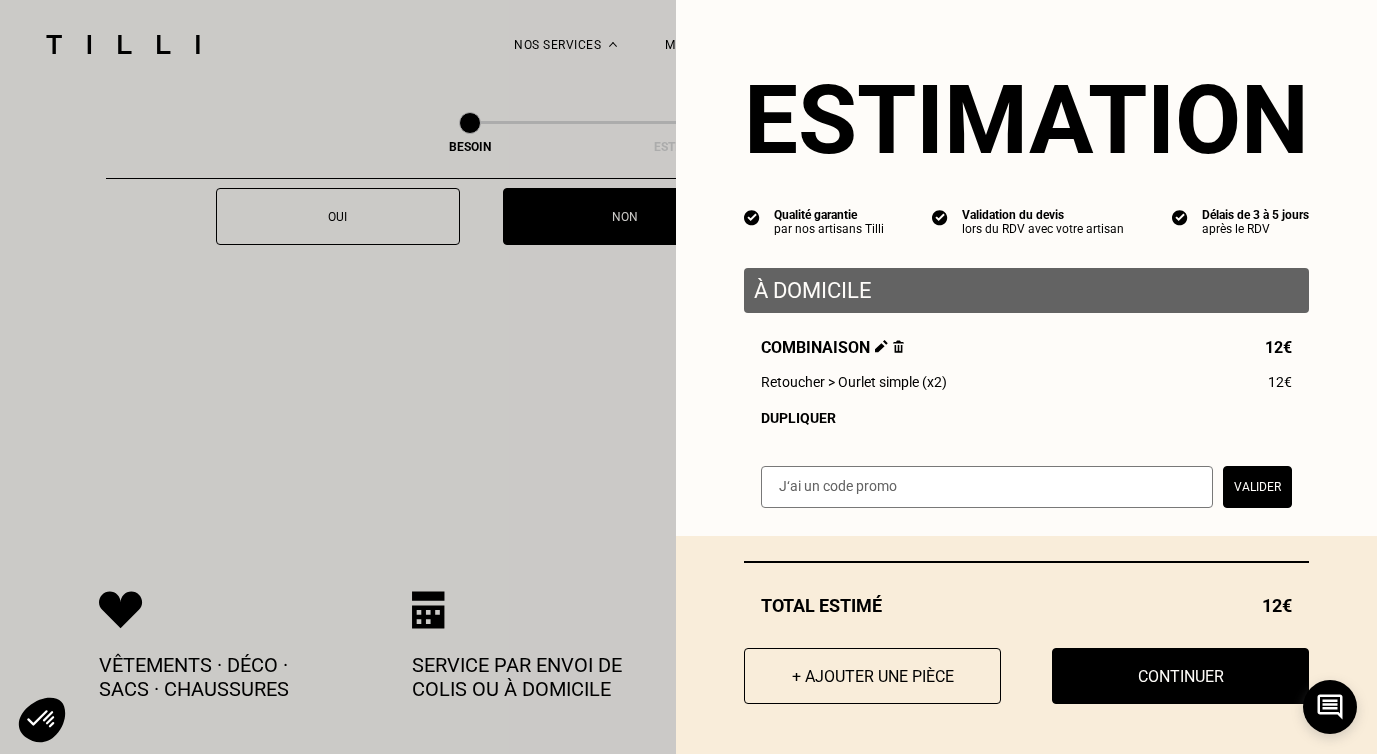scroll, scrollTop: 4028, scrollLeft: 0, axis: vertical 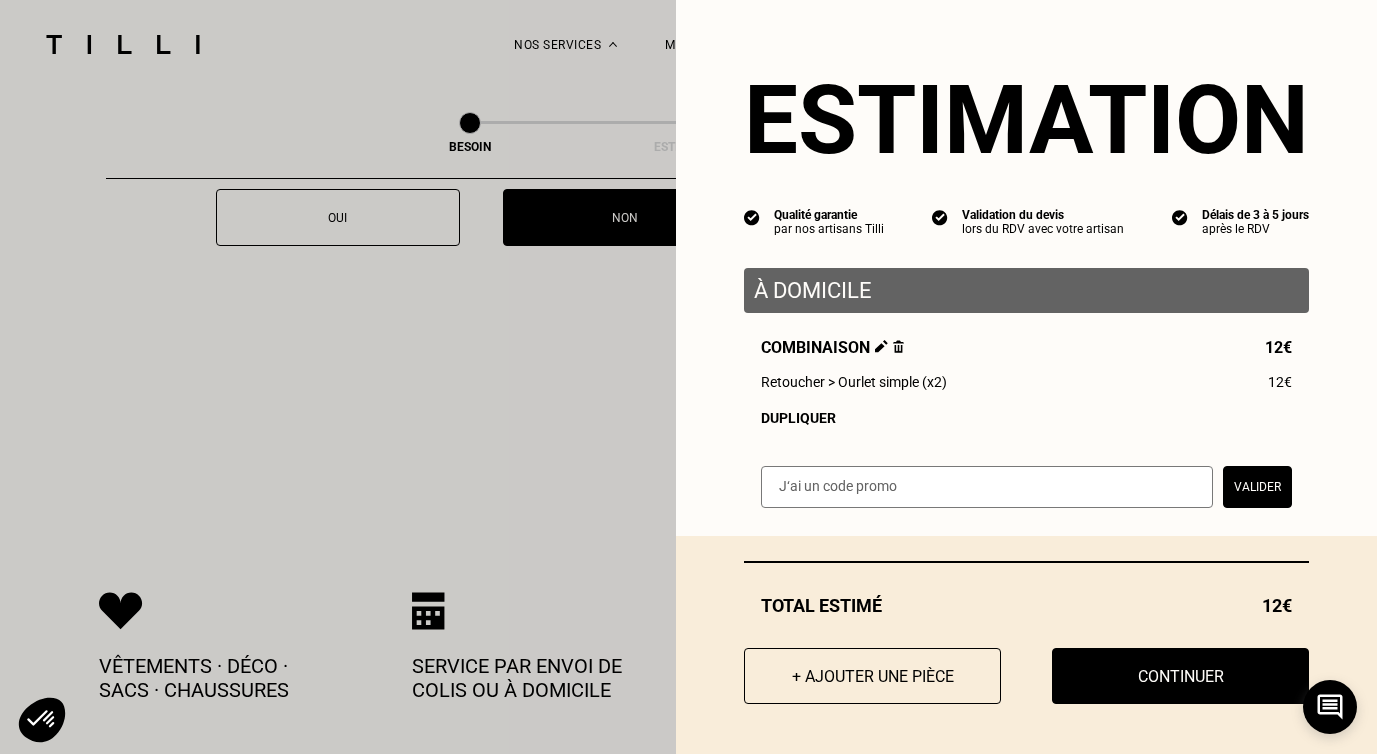 click on "Dupliquer" at bounding box center [1026, 418] 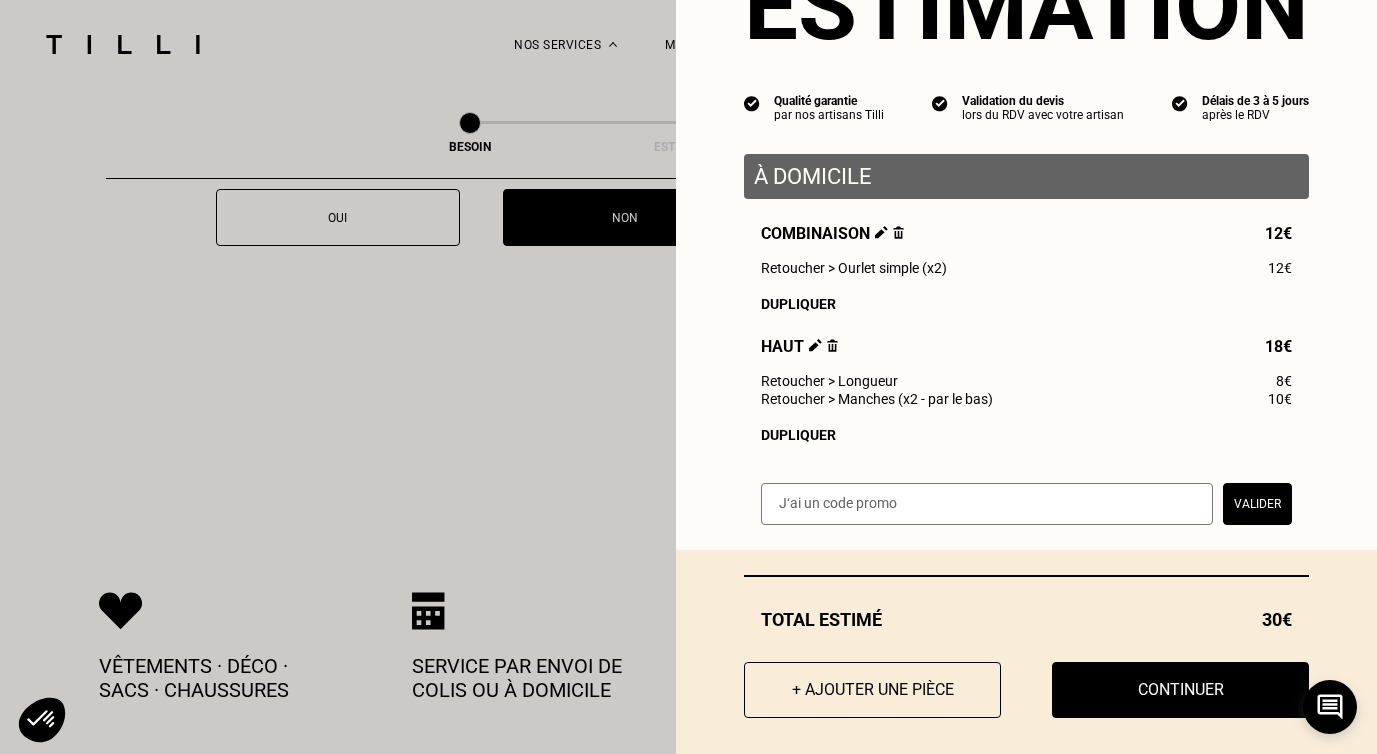 scroll, scrollTop: 130, scrollLeft: 0, axis: vertical 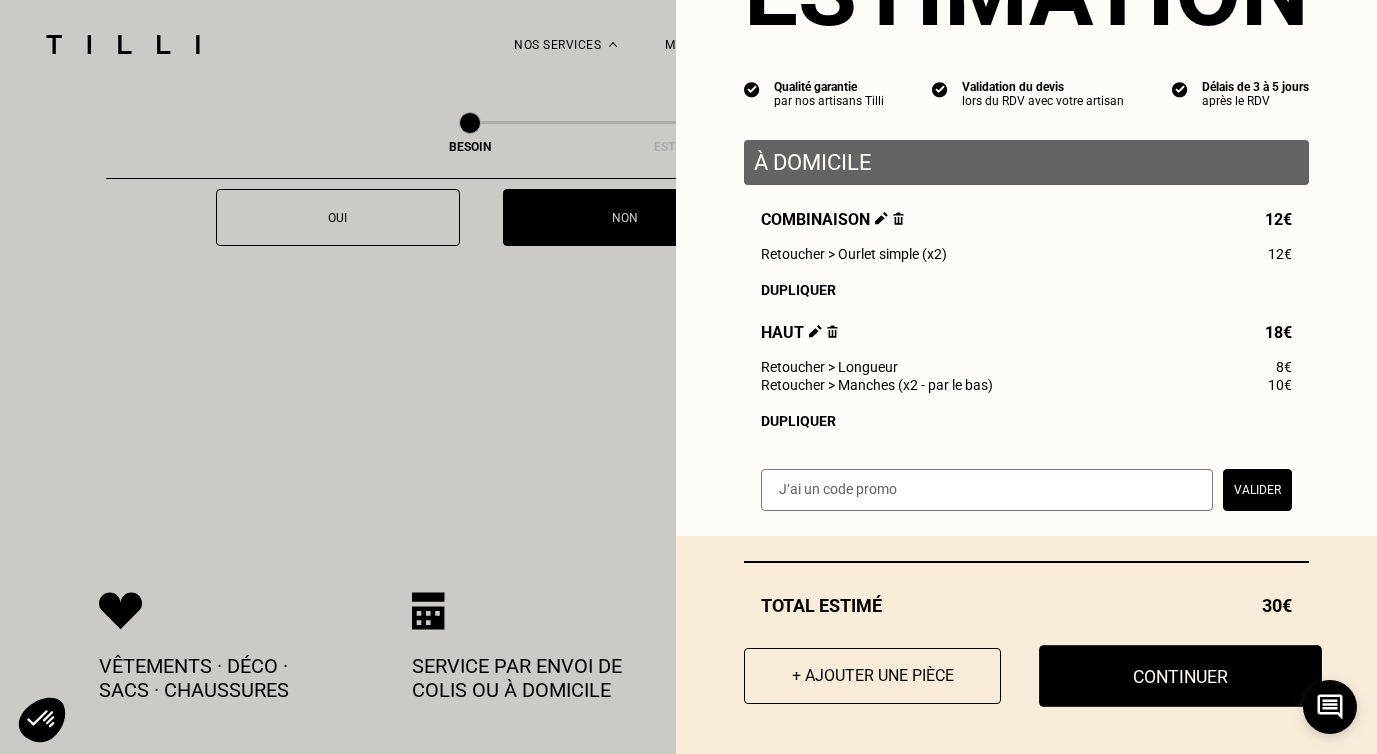 click on "Continuer" at bounding box center [1180, 676] 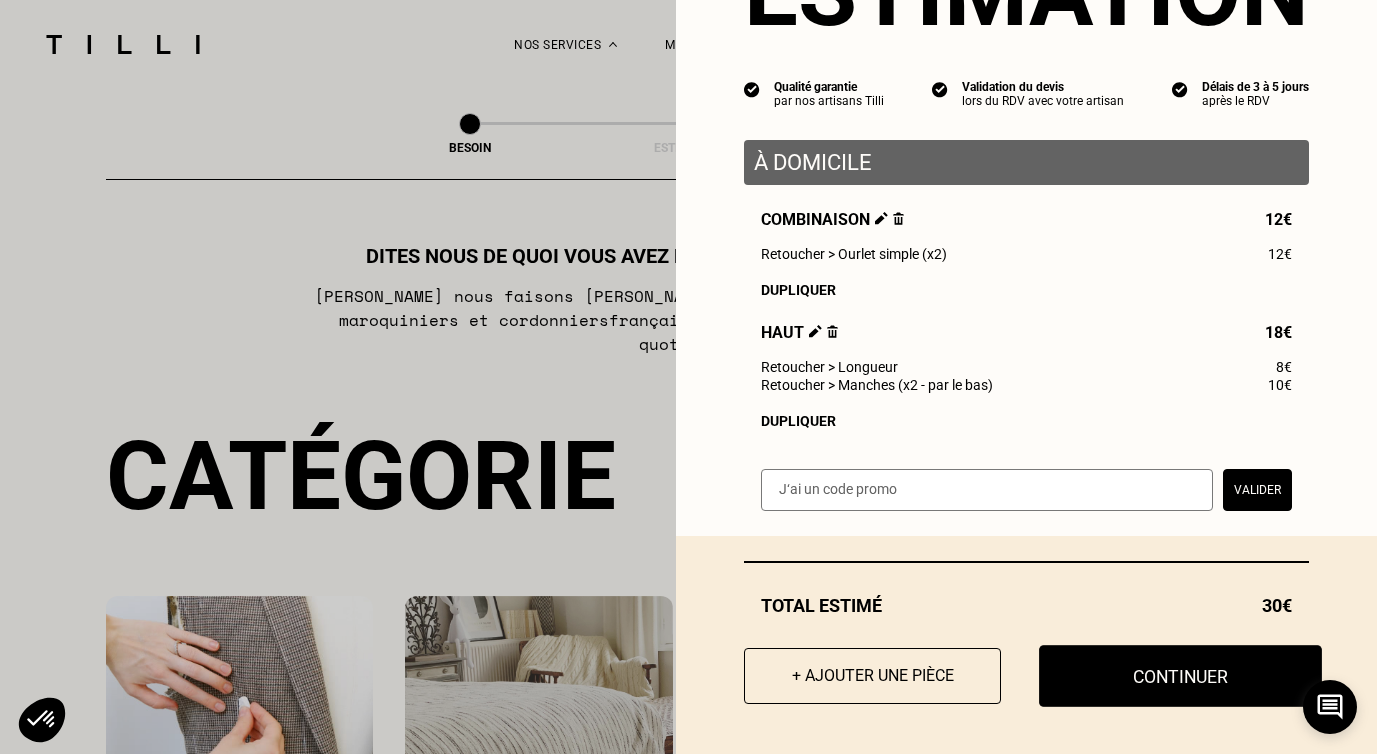 select on "FR" 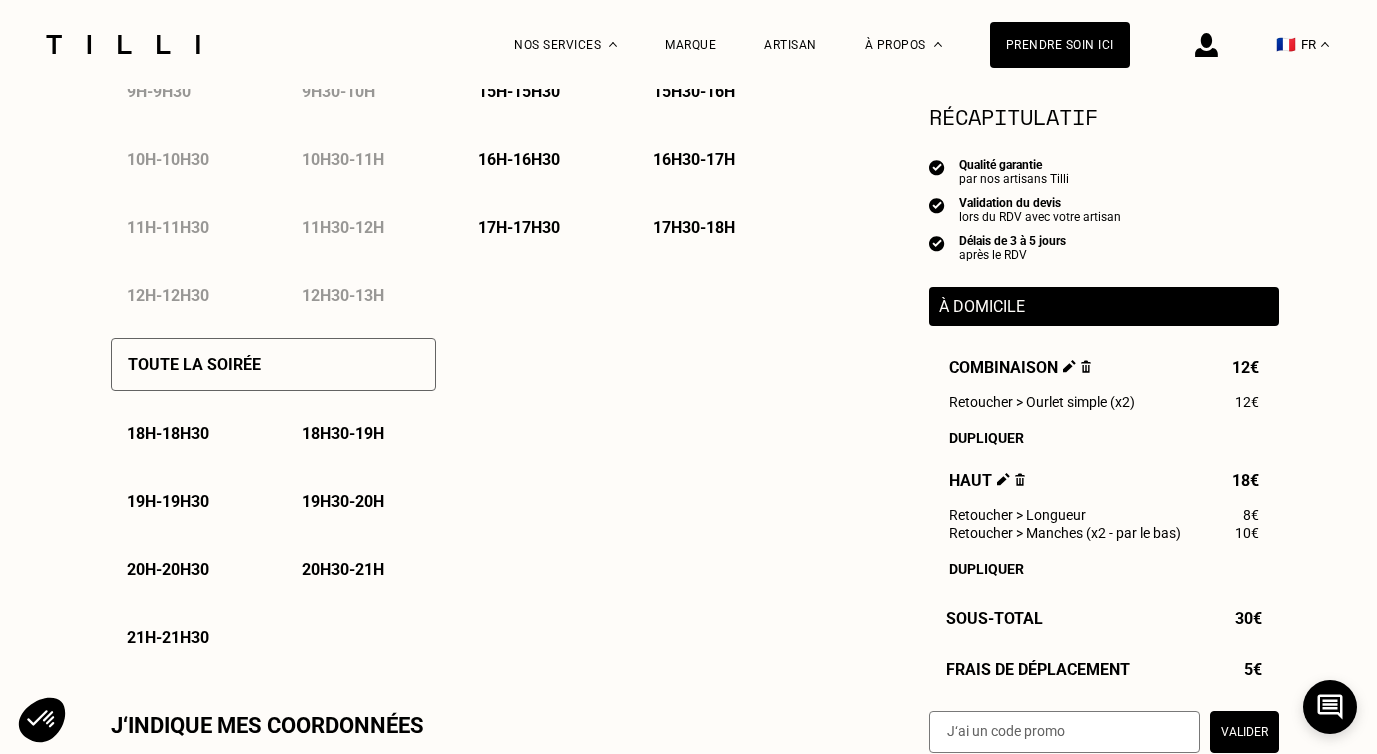 scroll, scrollTop: 1247, scrollLeft: 0, axis: vertical 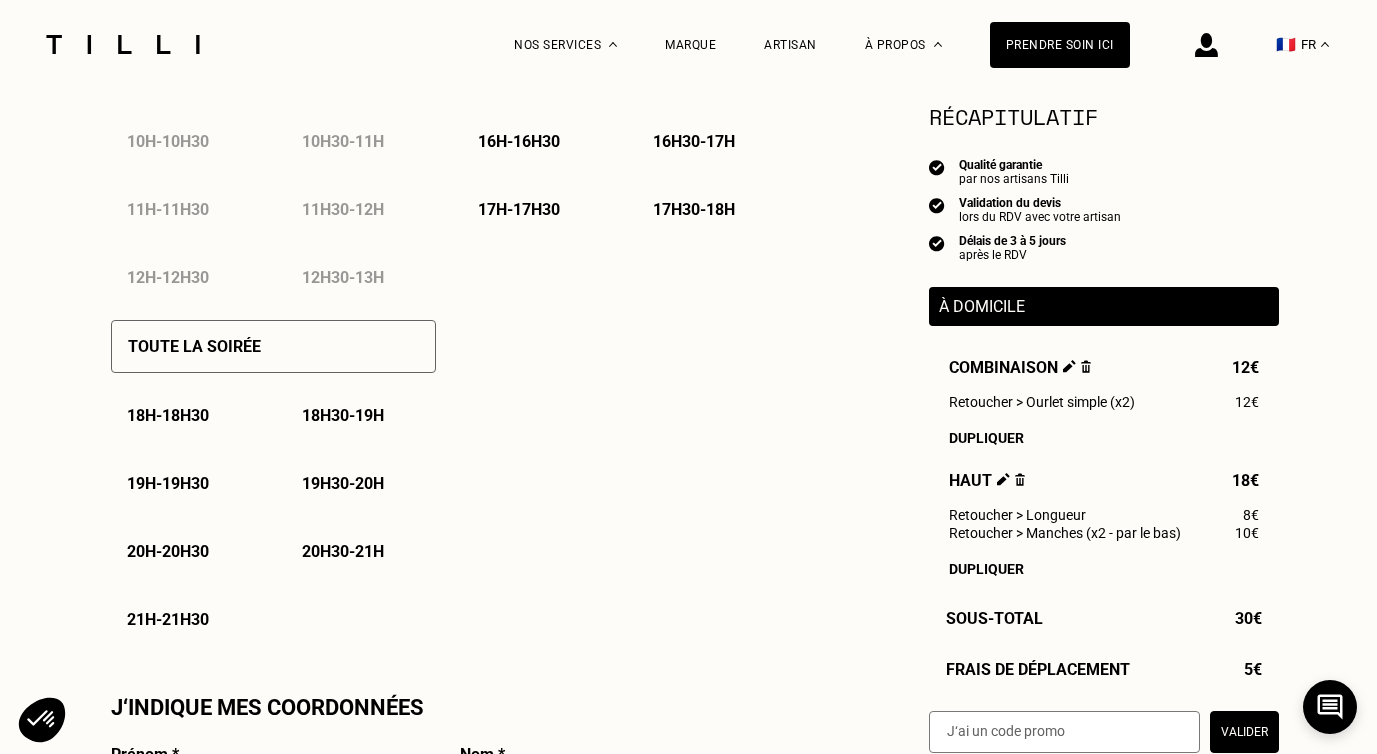 click on "18h30  -  19h" at bounding box center [343, 415] 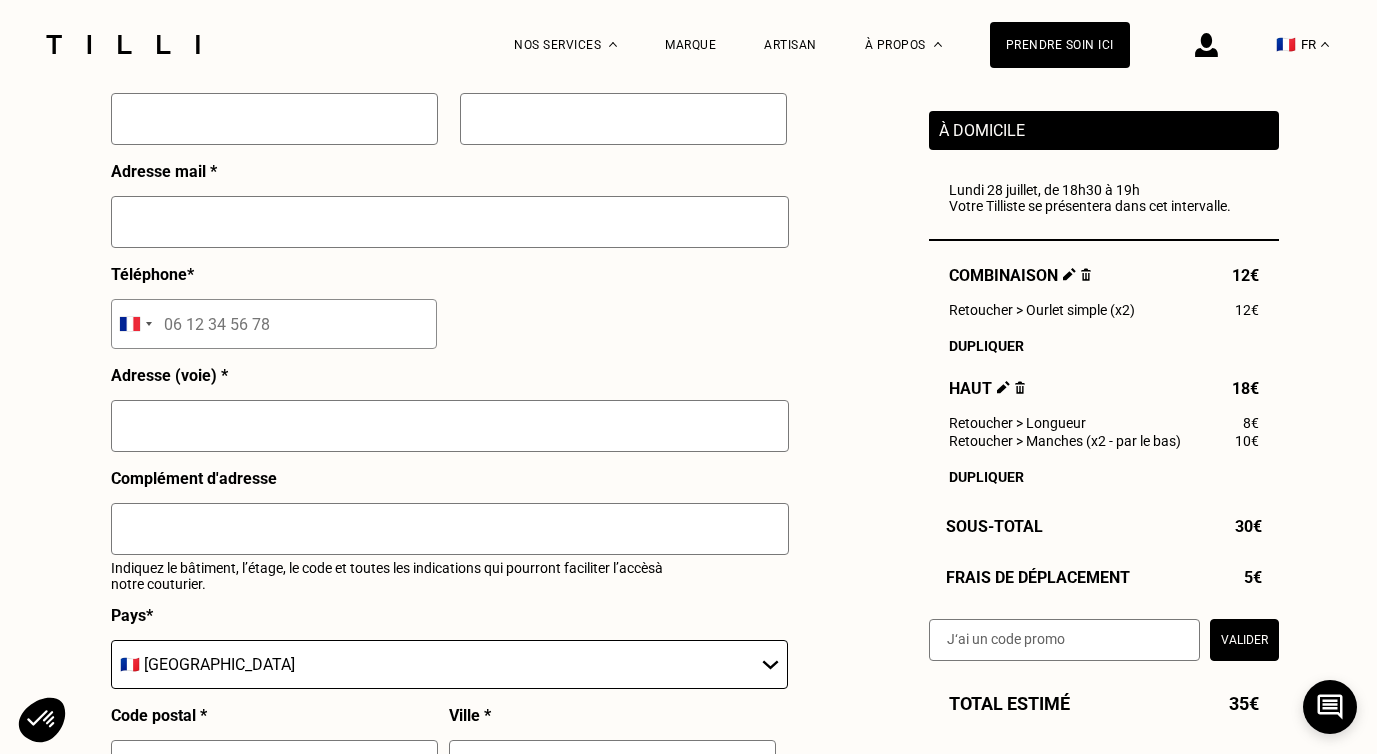 scroll, scrollTop: 1790, scrollLeft: 0, axis: vertical 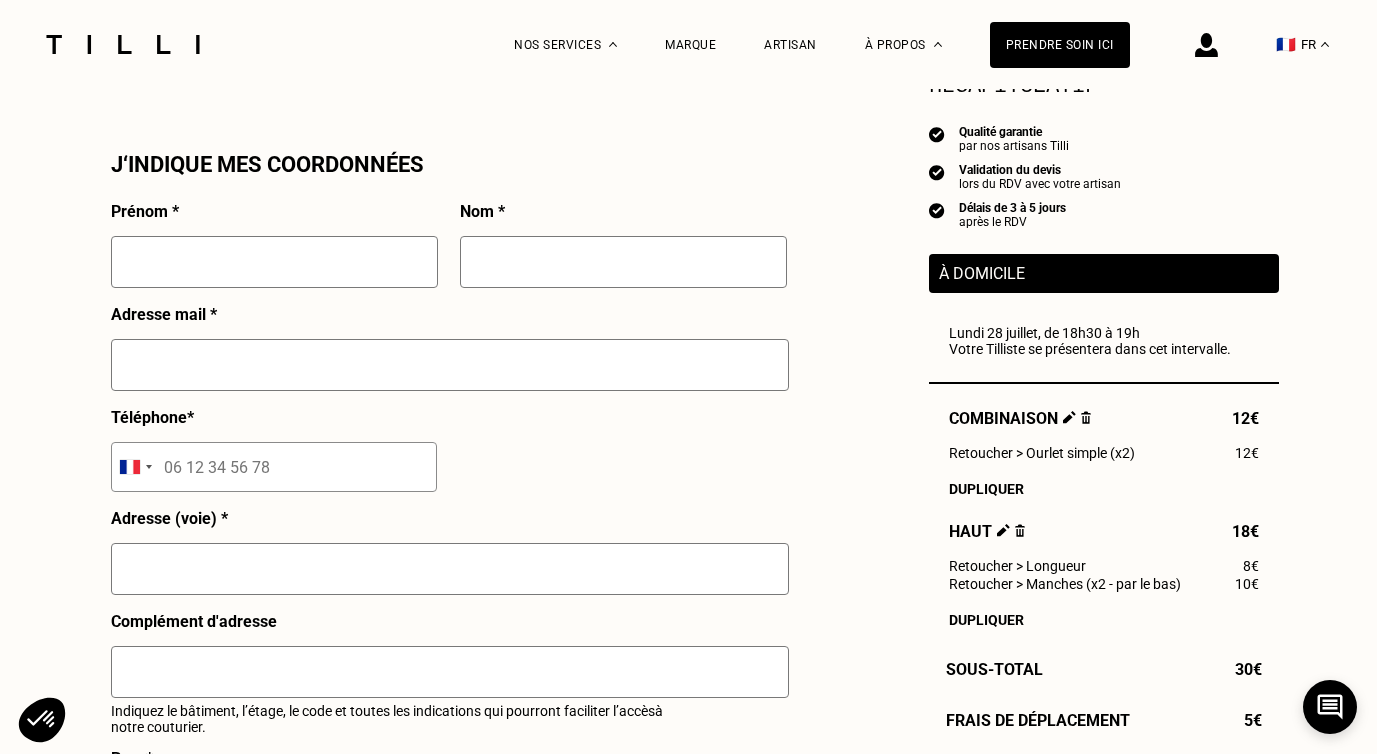 click at bounding box center (274, 262) 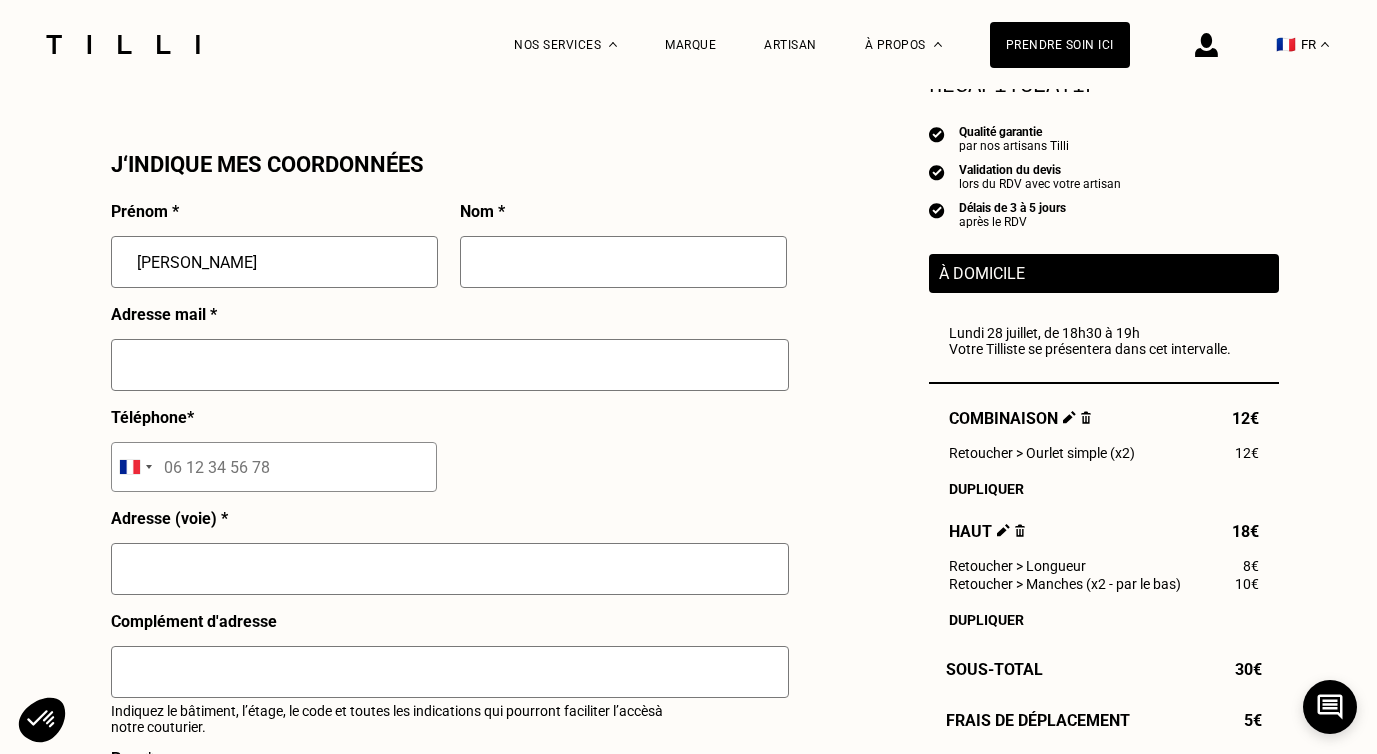 type on "[PERSON_NAME]" 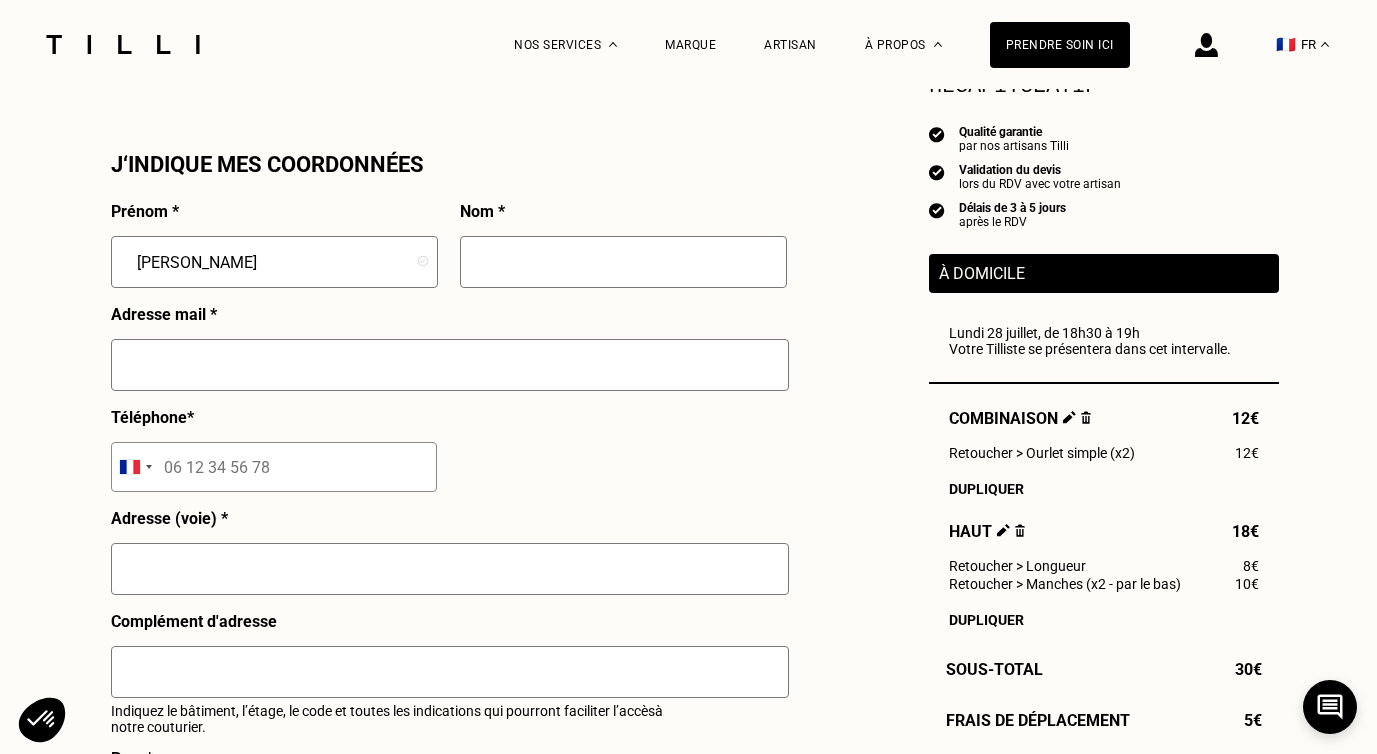 click at bounding box center (623, 262) 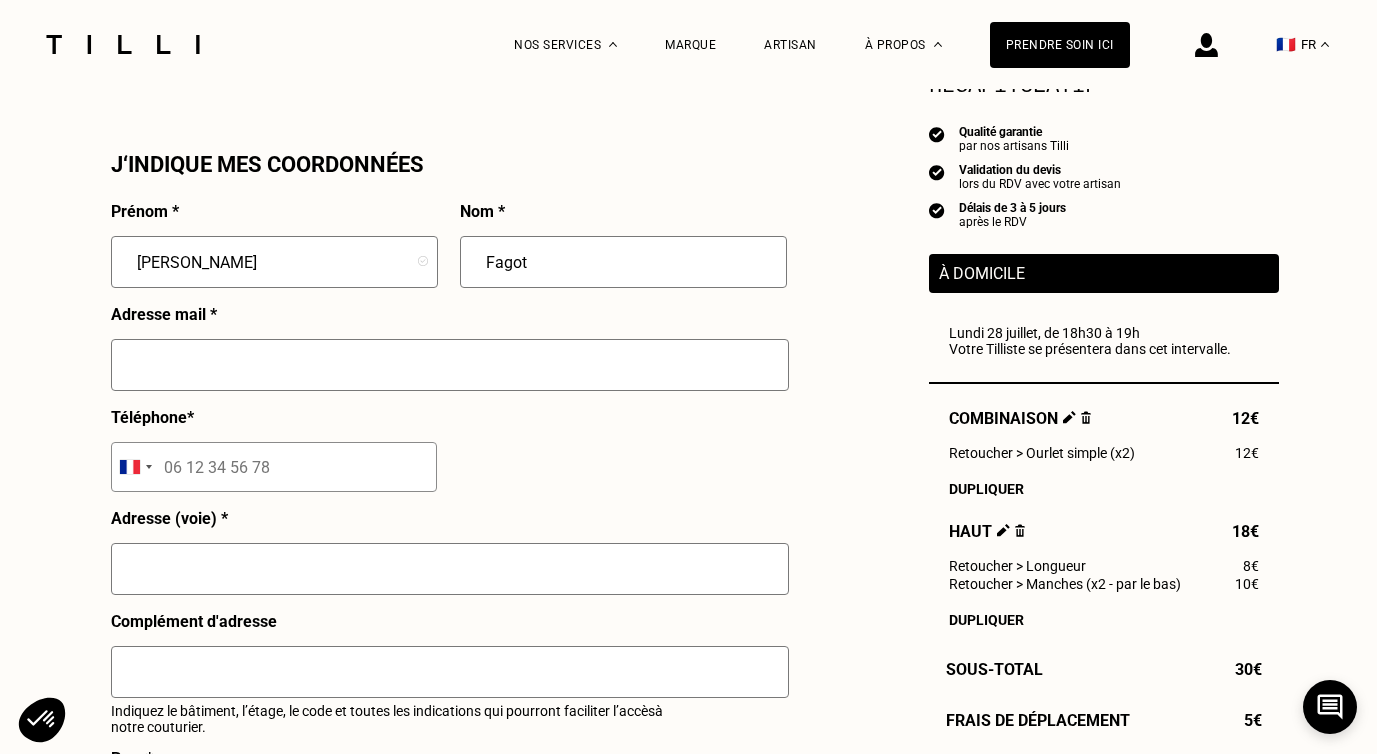 type on "Fagot" 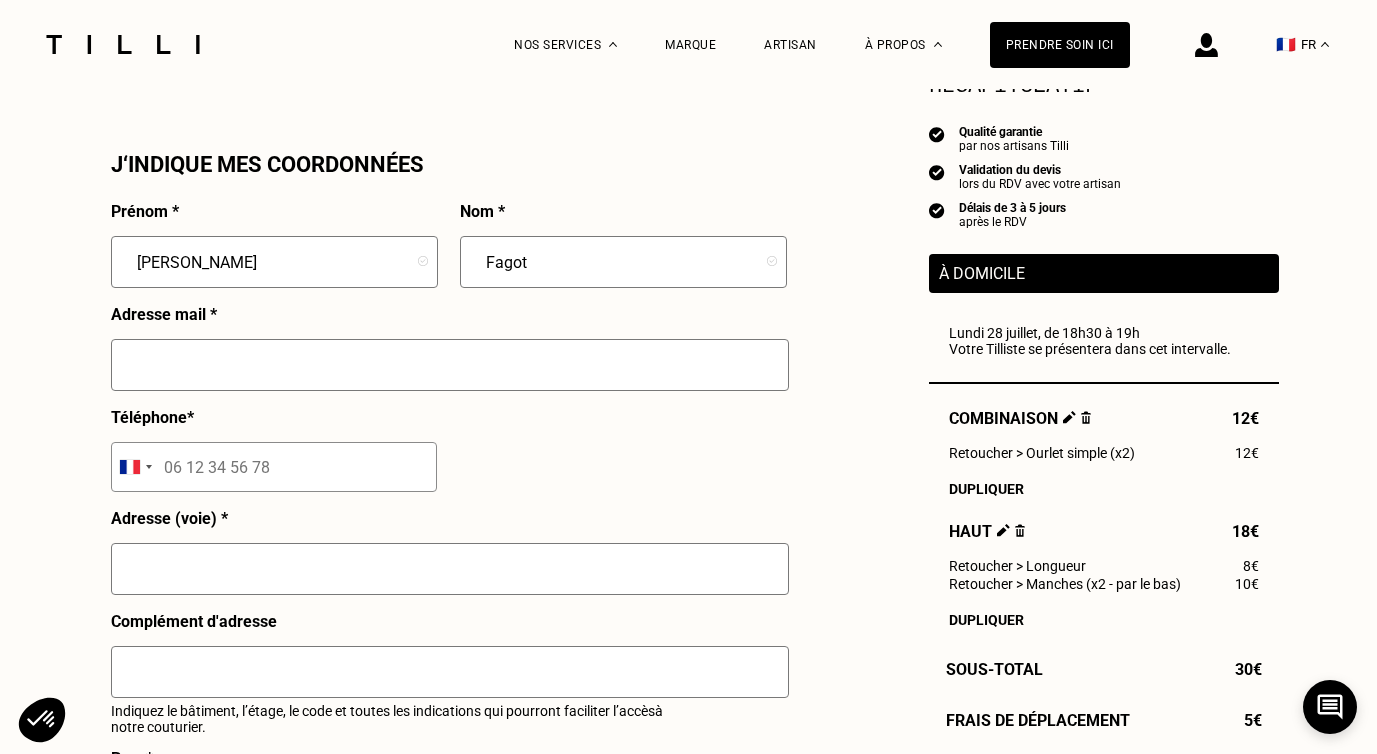 click at bounding box center (450, 365) 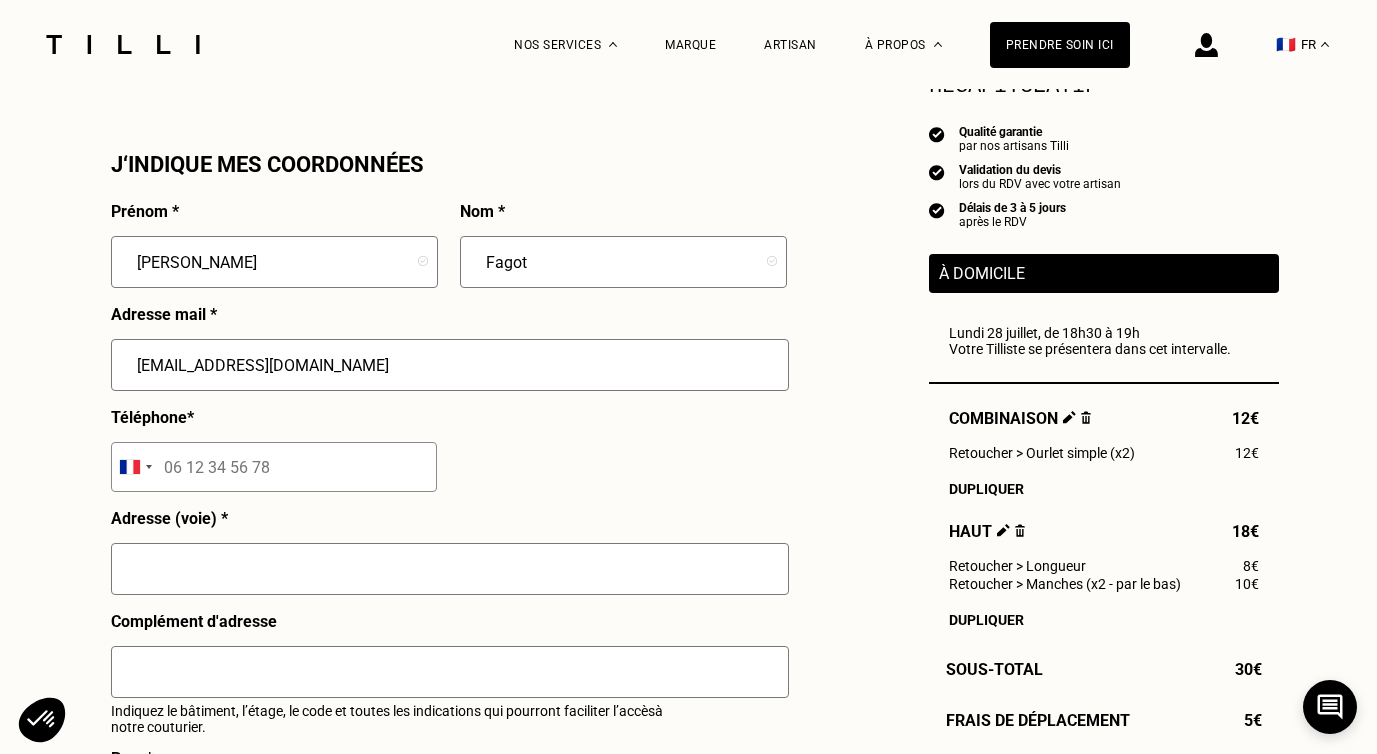 type on "[EMAIL_ADDRESS][DOMAIN_NAME]" 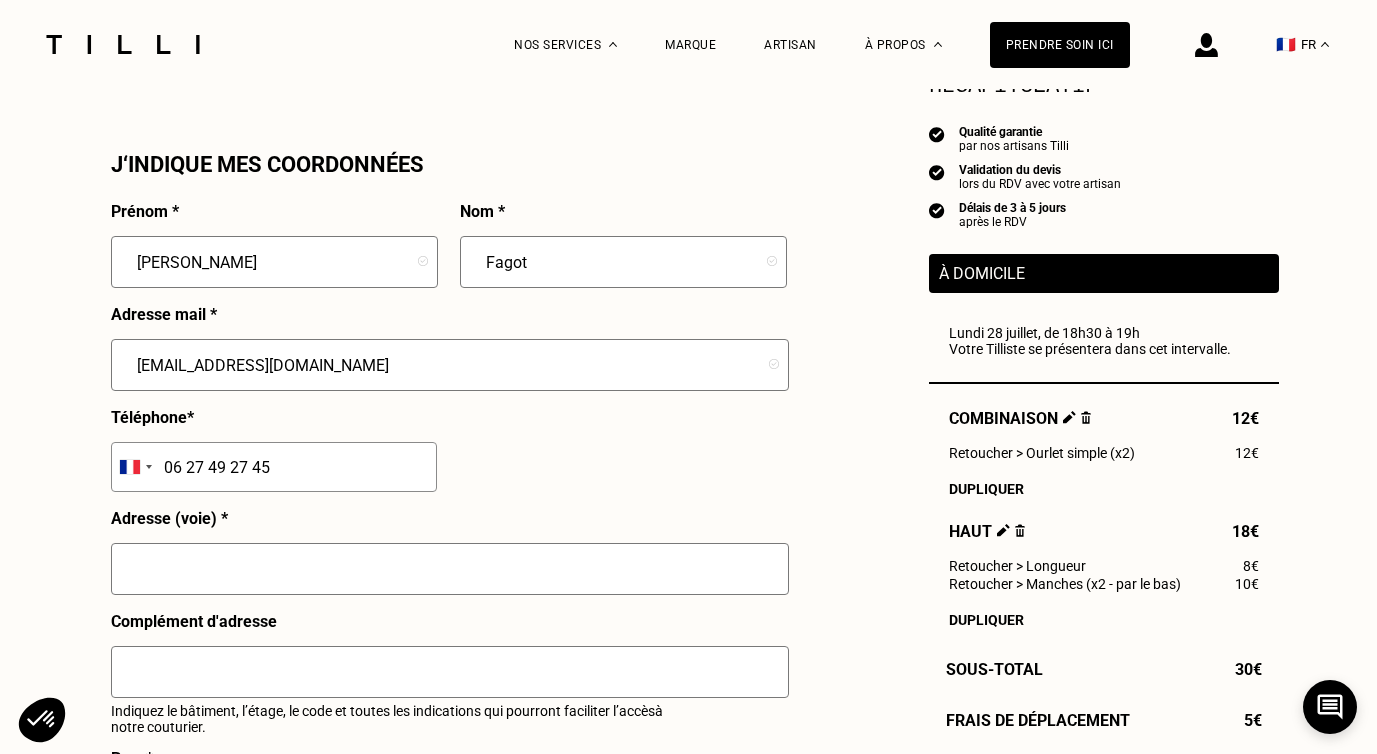type on "06 27 49 27 45" 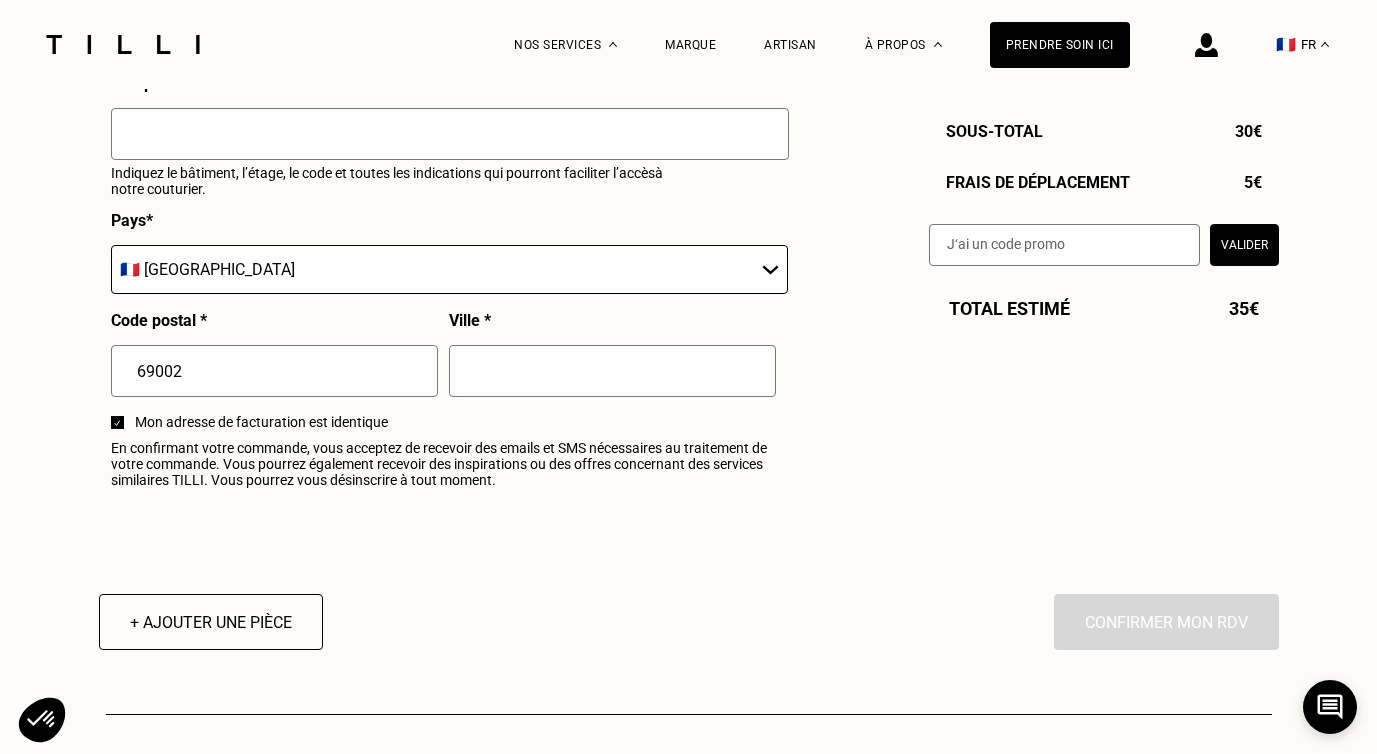 scroll, scrollTop: 2329, scrollLeft: 0, axis: vertical 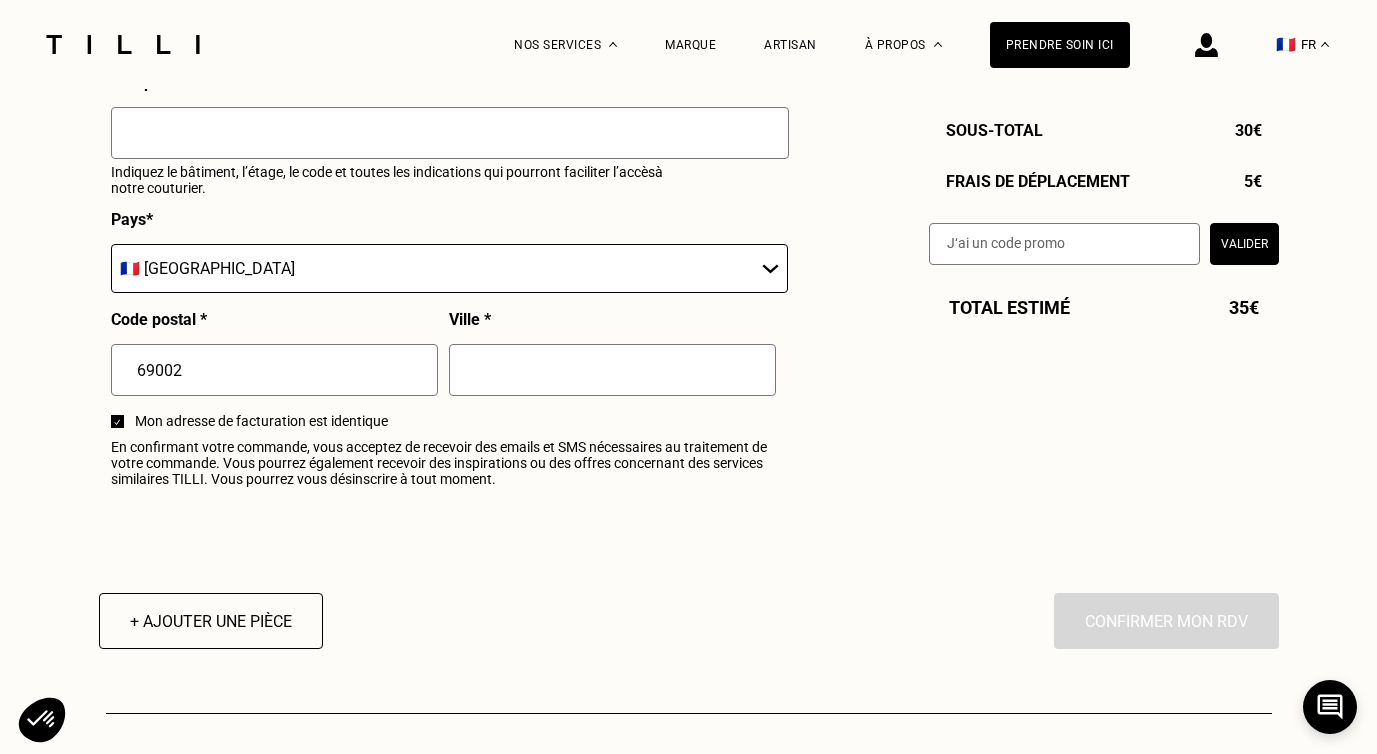 type on "[STREET_ADDRESS]" 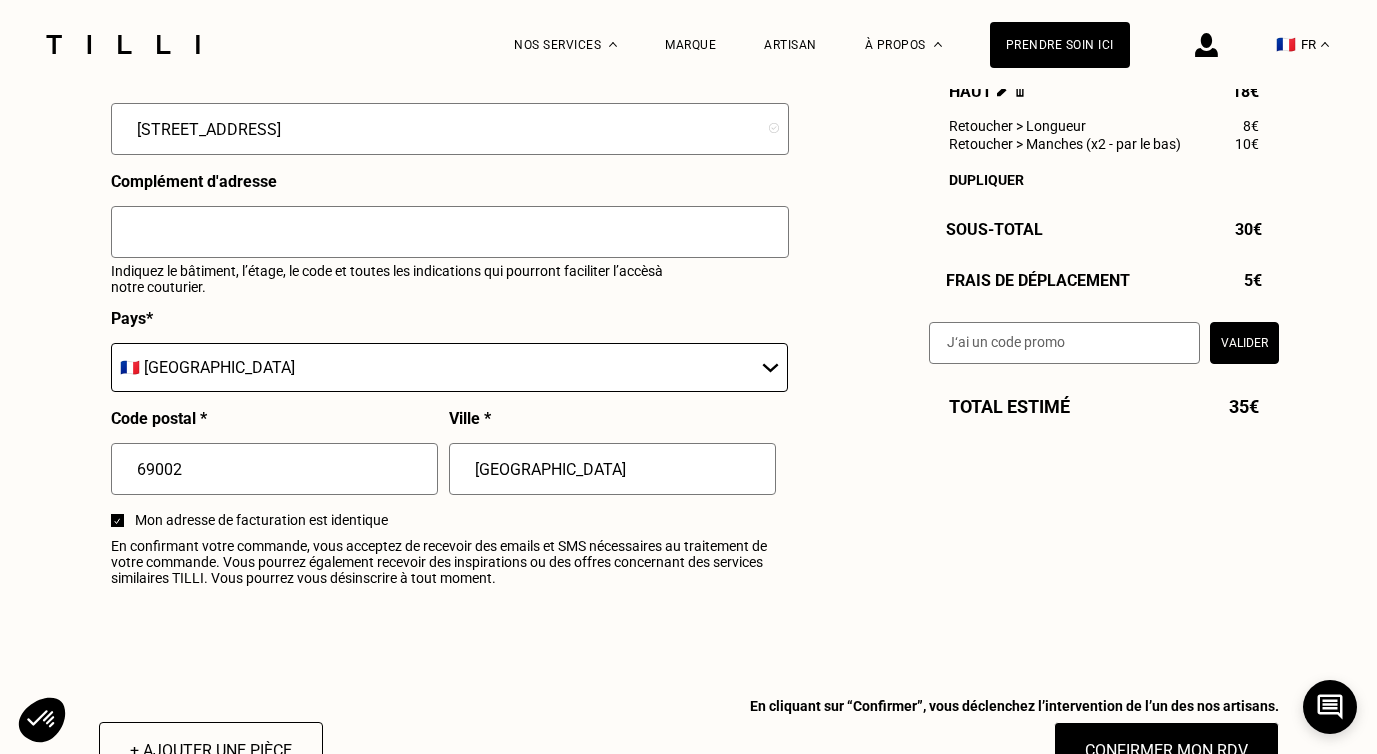 scroll, scrollTop: 2229, scrollLeft: 0, axis: vertical 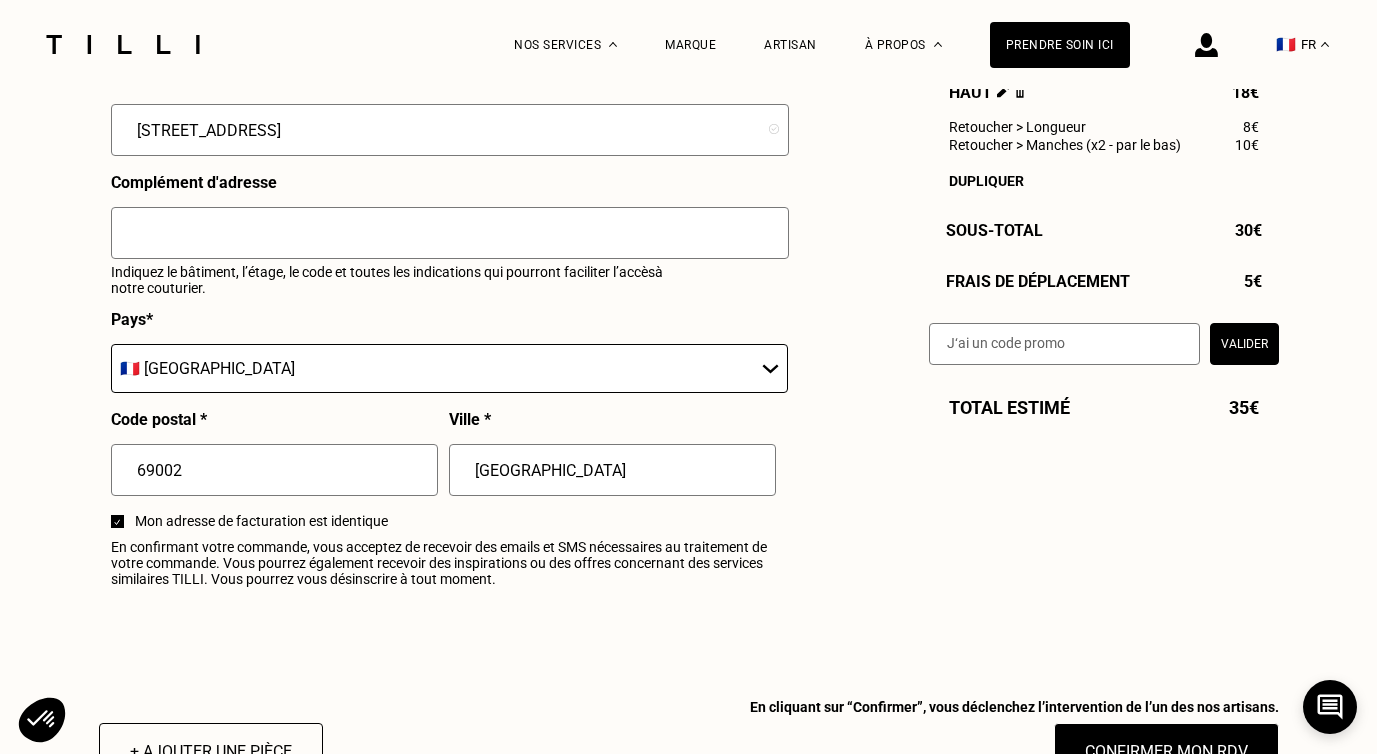 type on "[GEOGRAPHIC_DATA]" 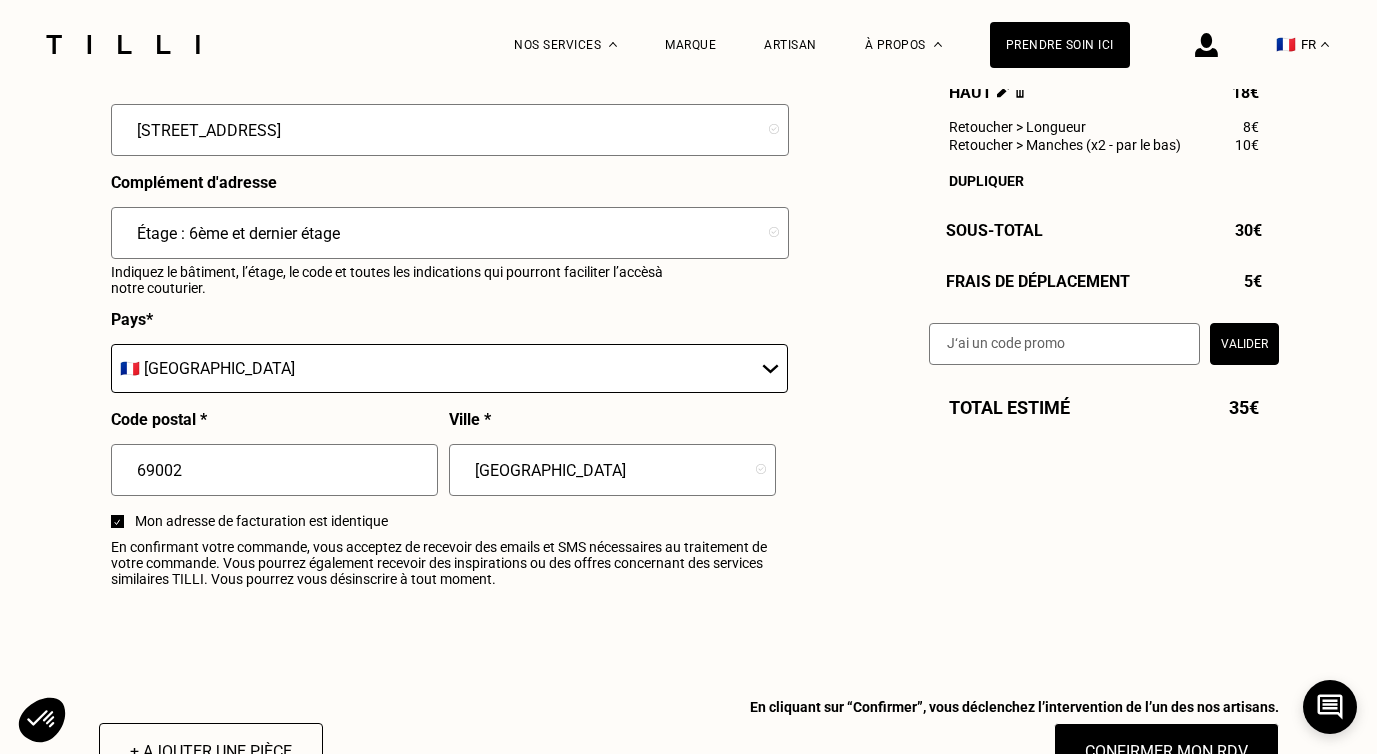 click on "Étage : 6ème et dernier étage" at bounding box center (450, 233) 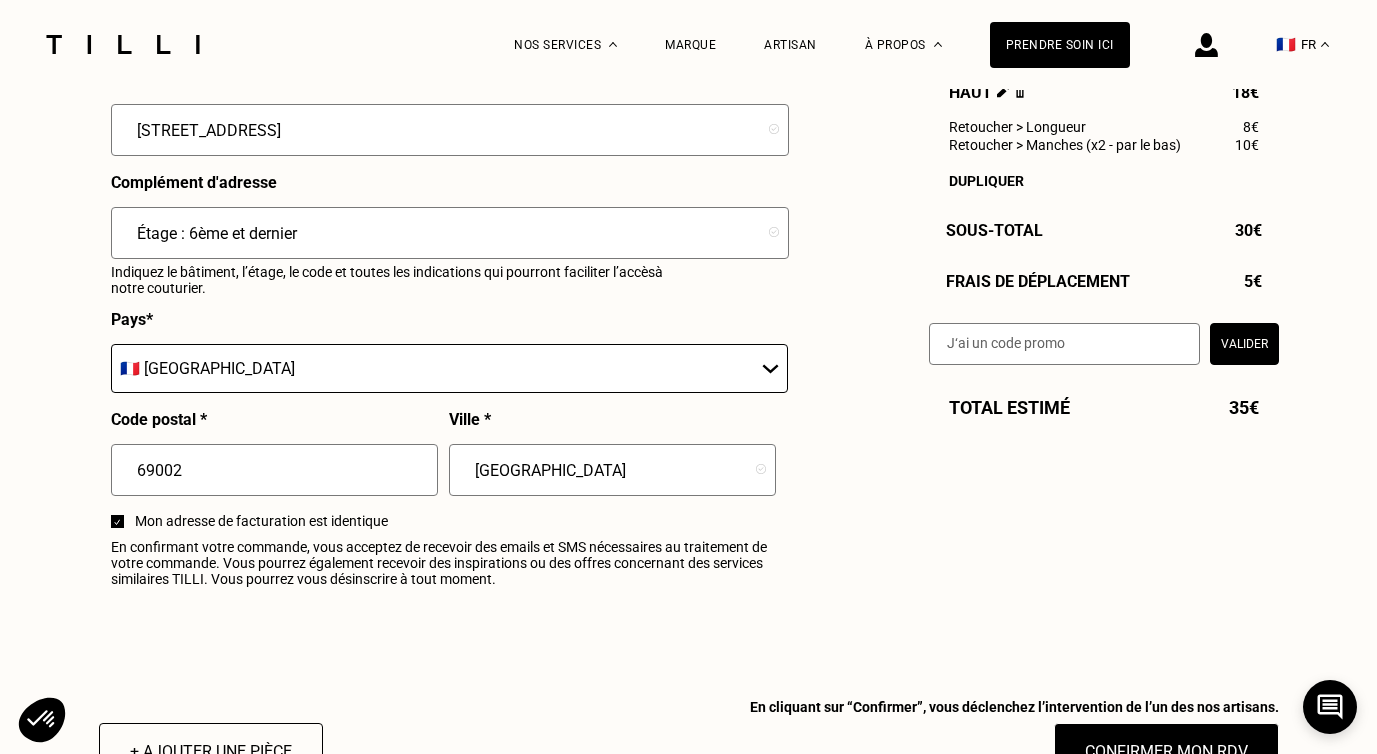 click on "Étage : 6ème et dernier" at bounding box center [450, 233] 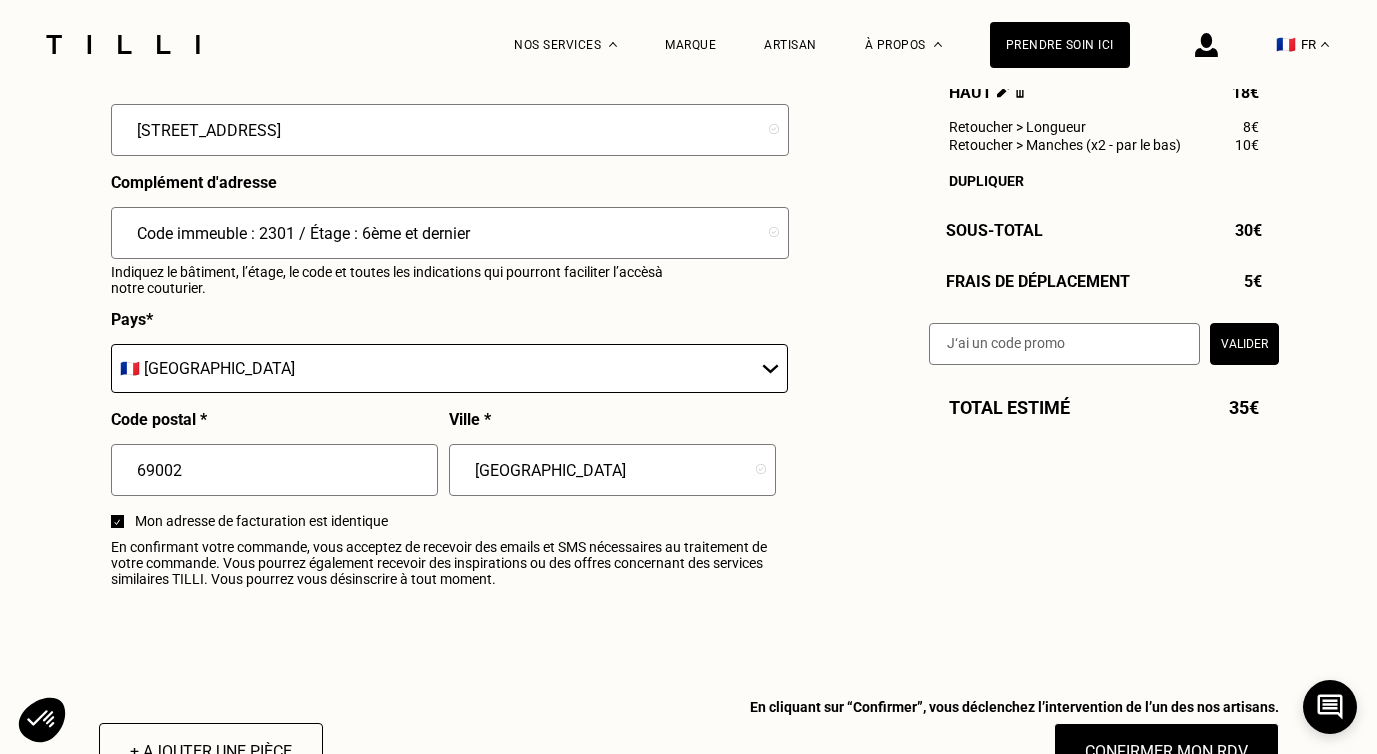 click on "Code immeuble : 2301 / Étage : 6ème et dernier" at bounding box center (450, 233) 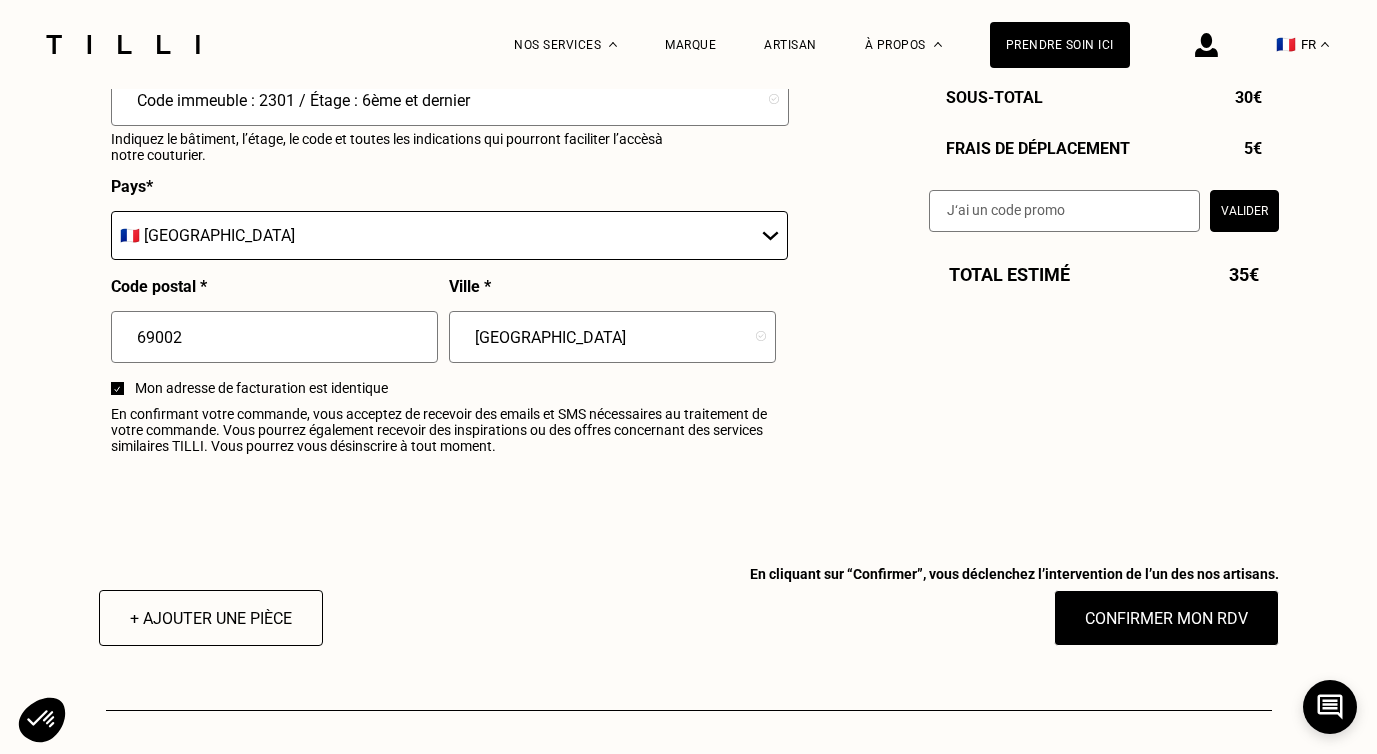 scroll, scrollTop: 2412, scrollLeft: 0, axis: vertical 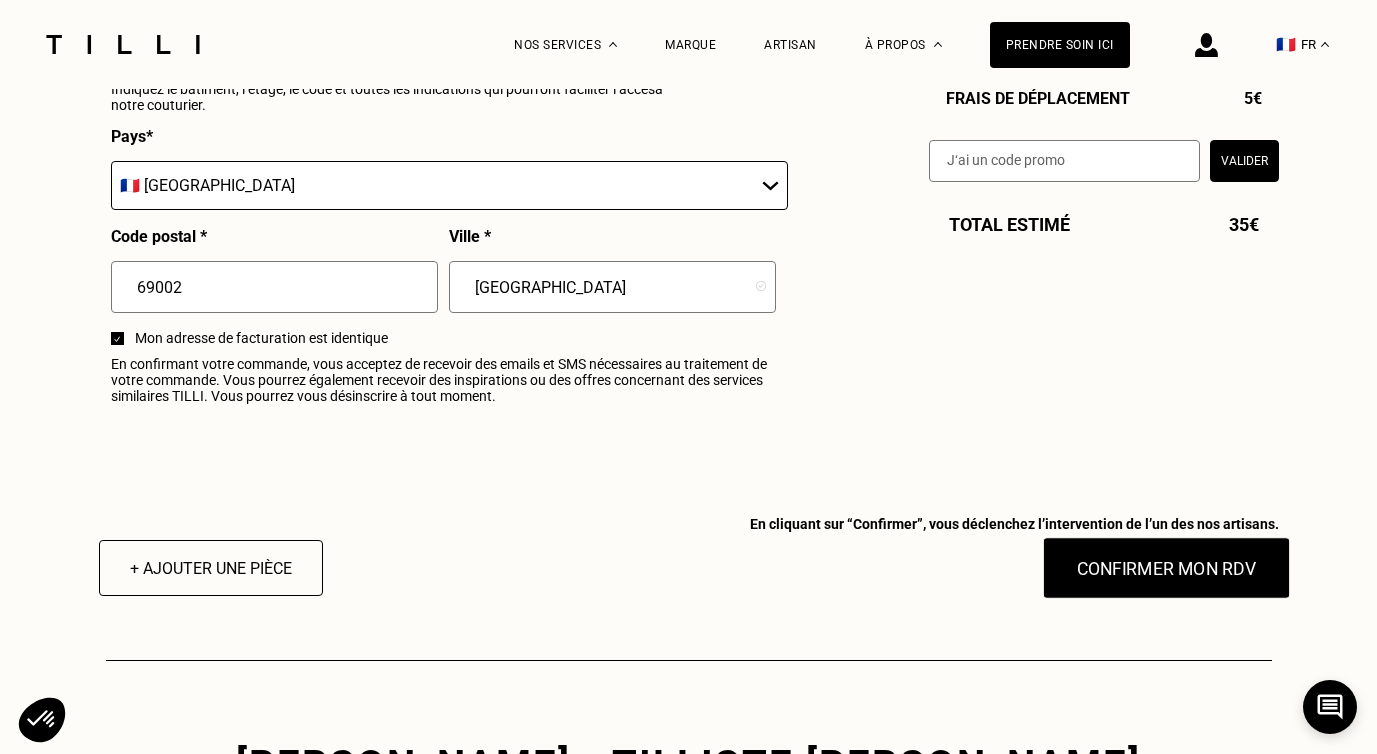 type on "Code immeuble : 2301 / Étage : 6ème et dernier" 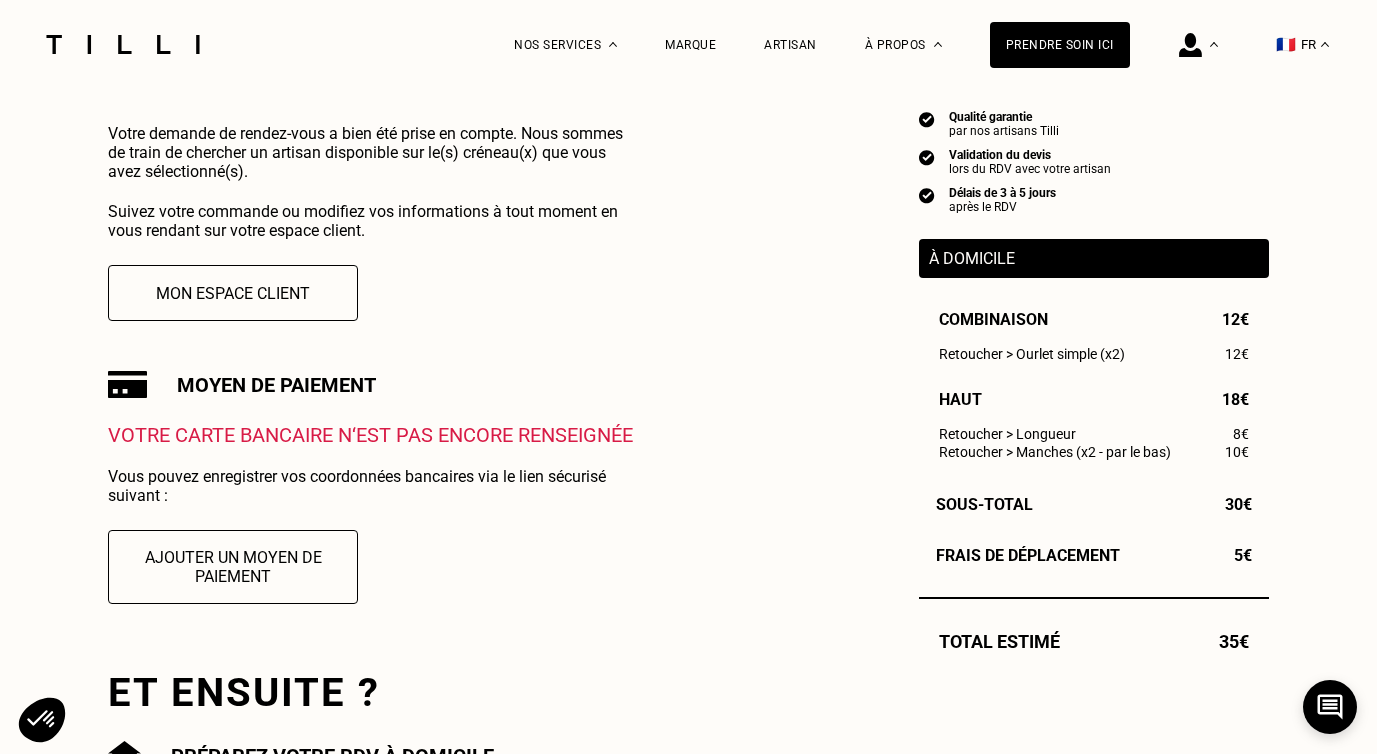 scroll, scrollTop: 505, scrollLeft: 0, axis: vertical 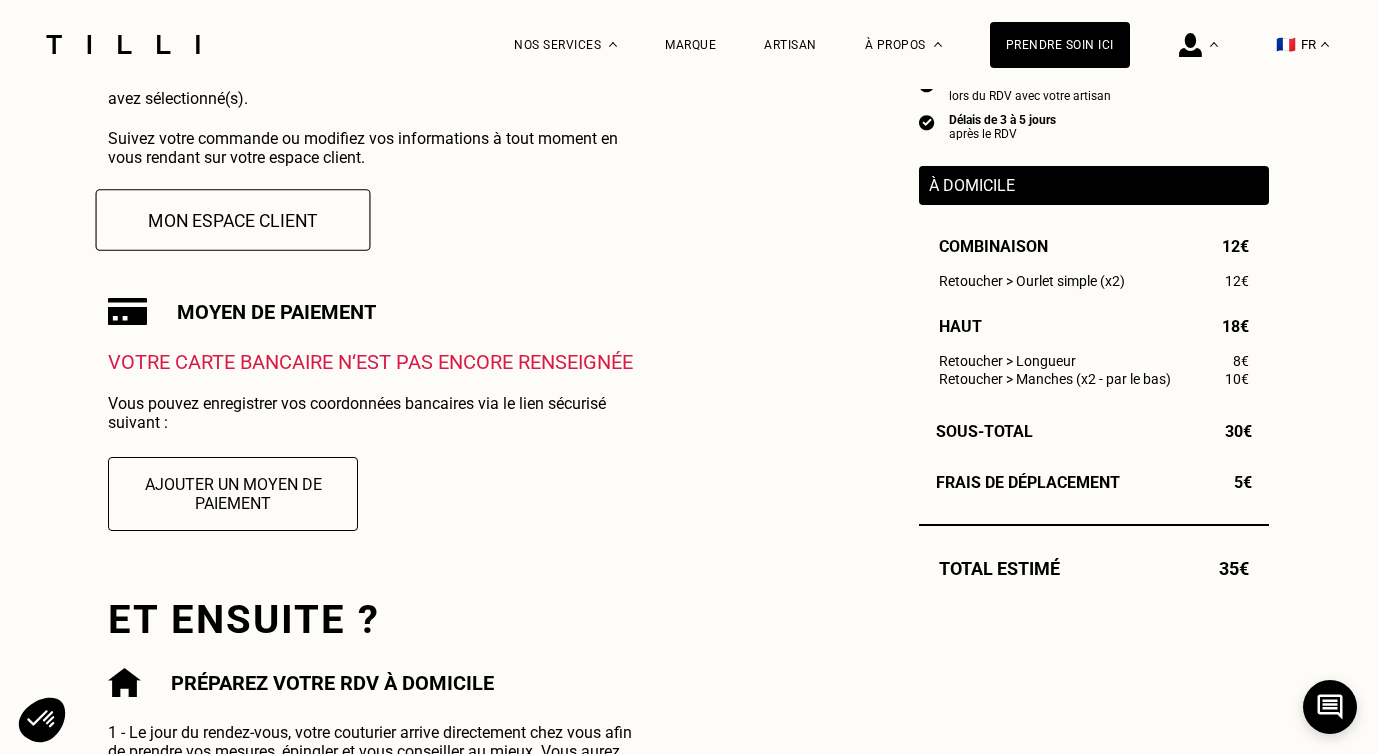 click on "Mon espace client" at bounding box center (233, 220) 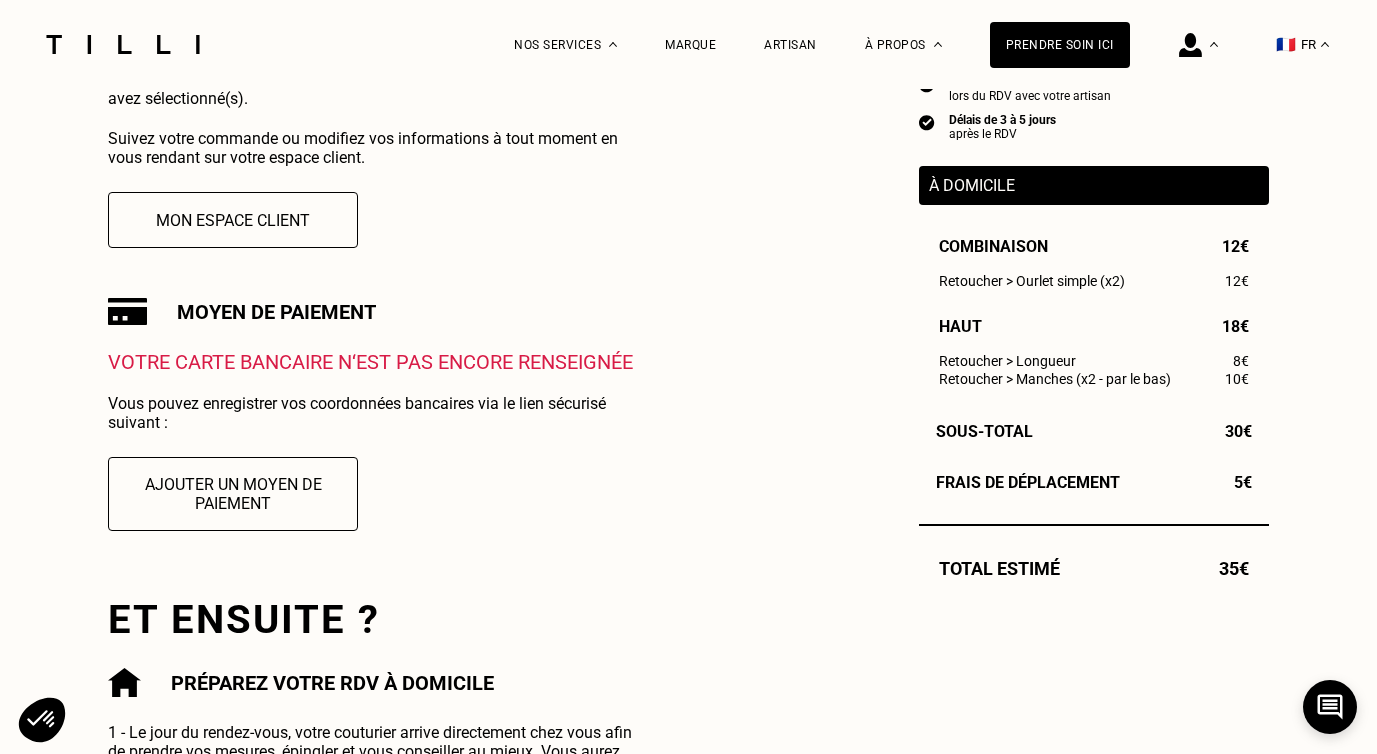 scroll, scrollTop: 407, scrollLeft: 0, axis: vertical 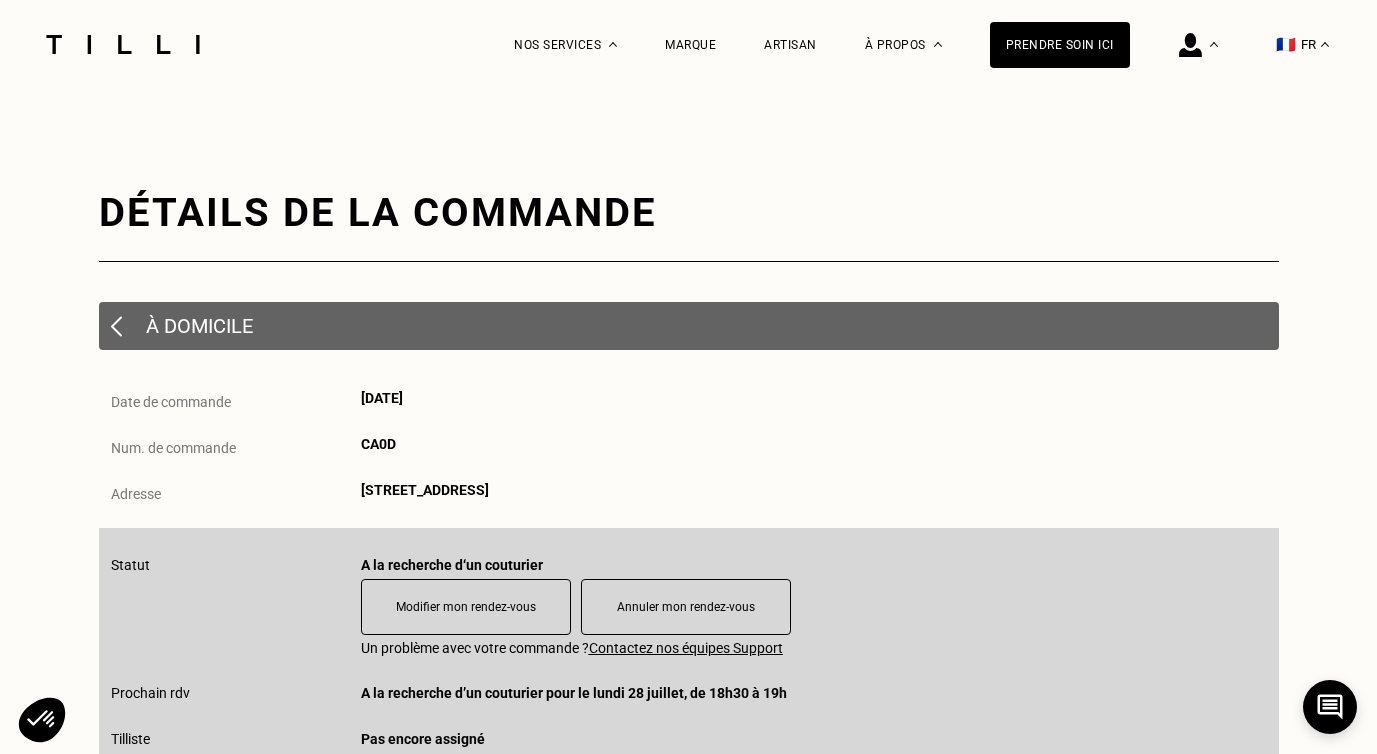 click on "À domicile" at bounding box center (689, 326) 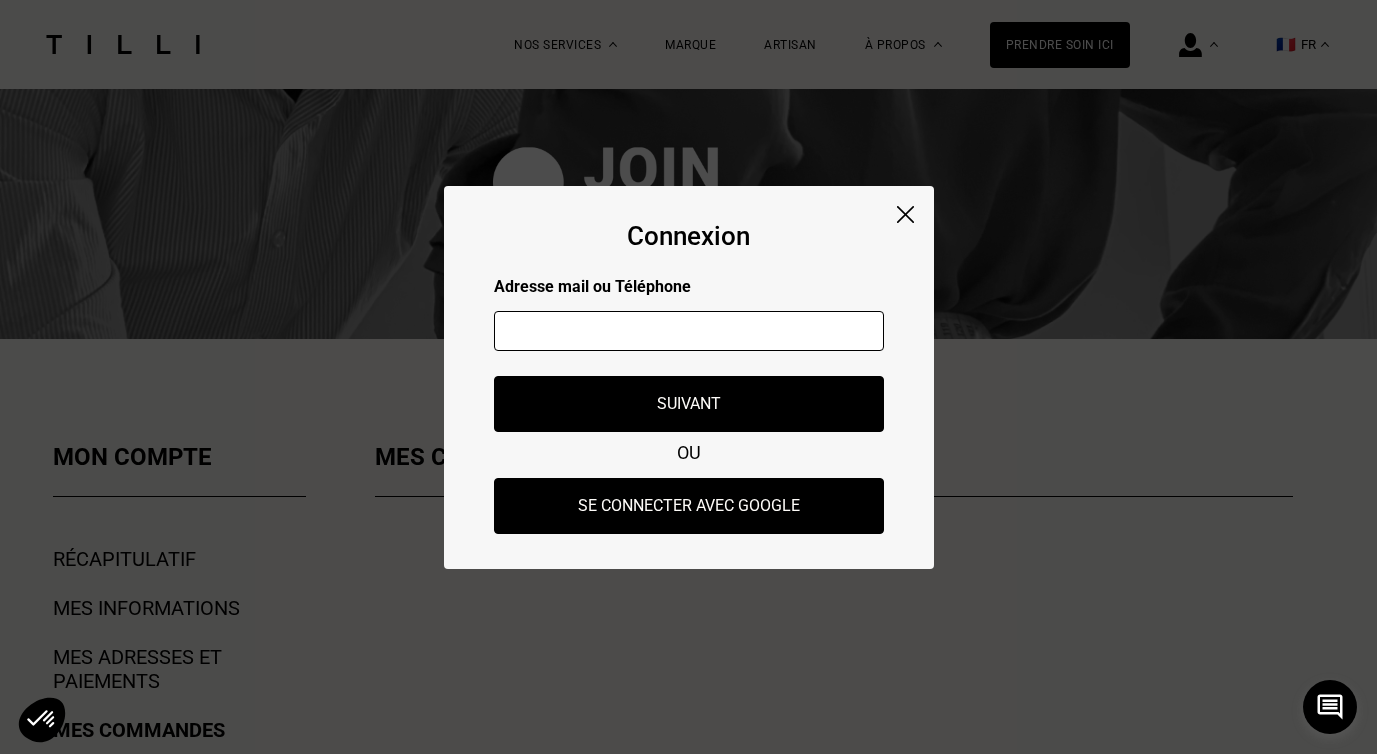 click at bounding box center (689, 331) 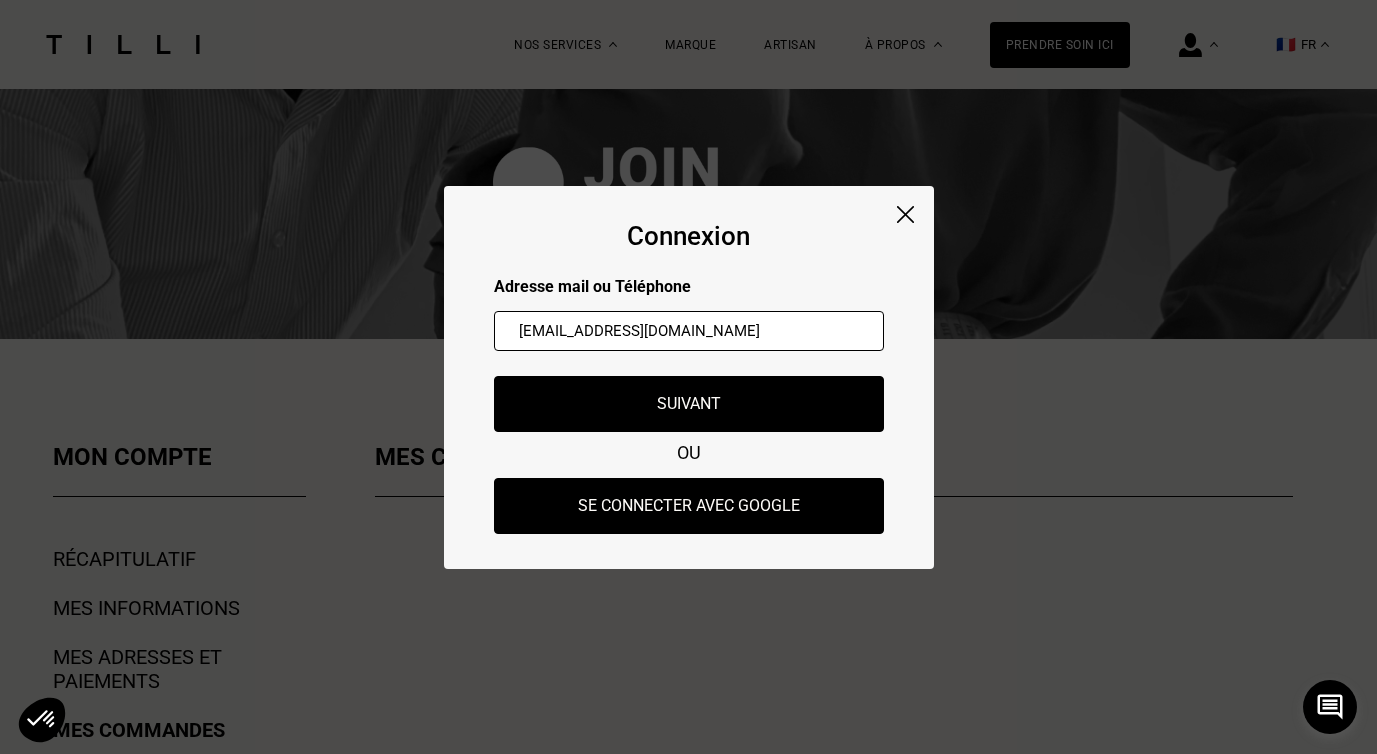 type on "[EMAIL_ADDRESS][DOMAIN_NAME]" 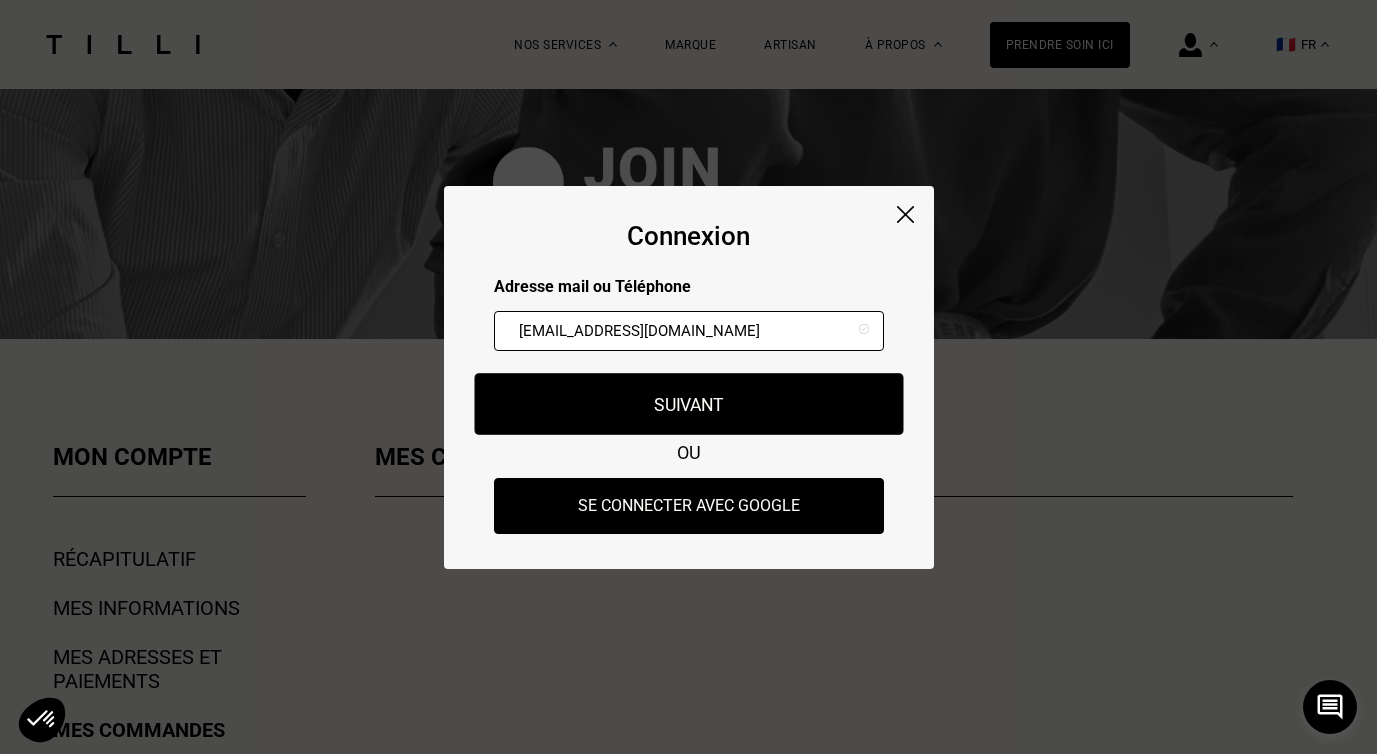 click on "Suivant" at bounding box center (688, 404) 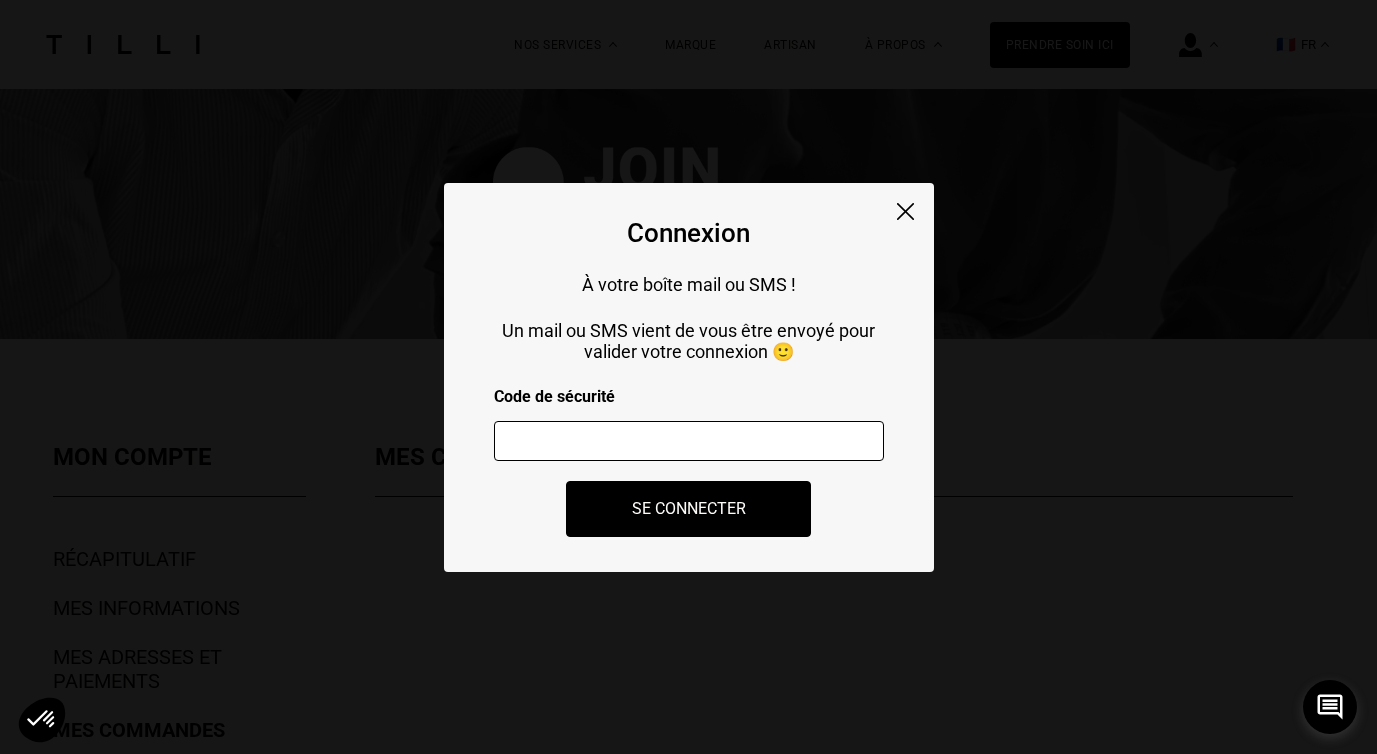 click at bounding box center (689, 441) 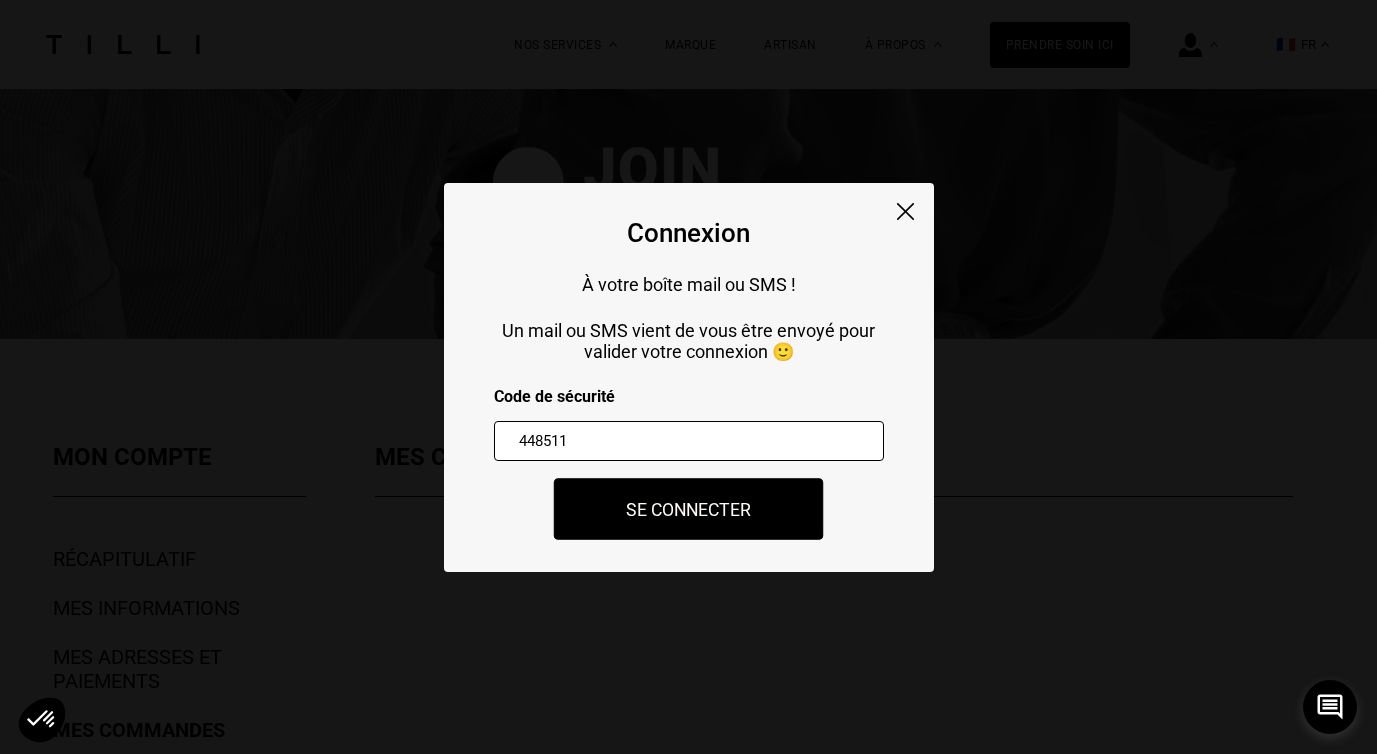 type on "448511" 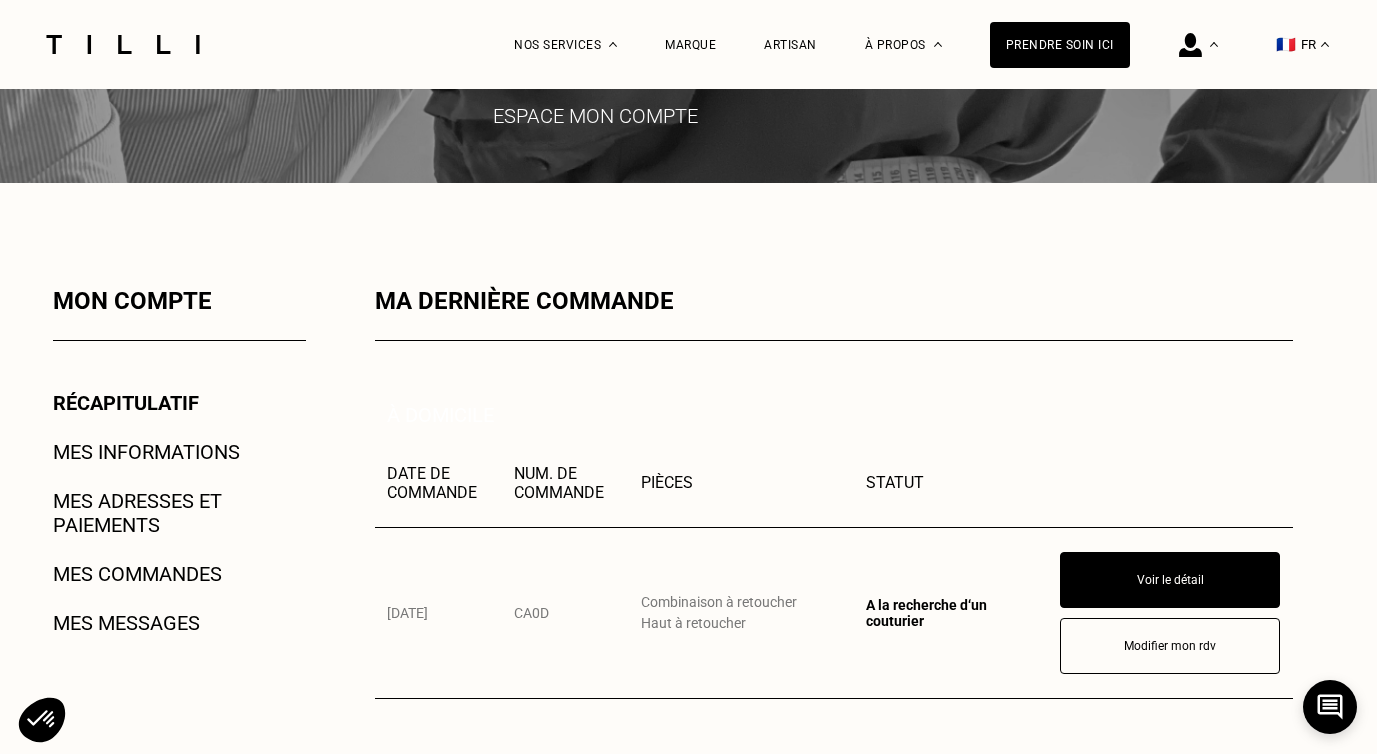 scroll, scrollTop: 0, scrollLeft: 0, axis: both 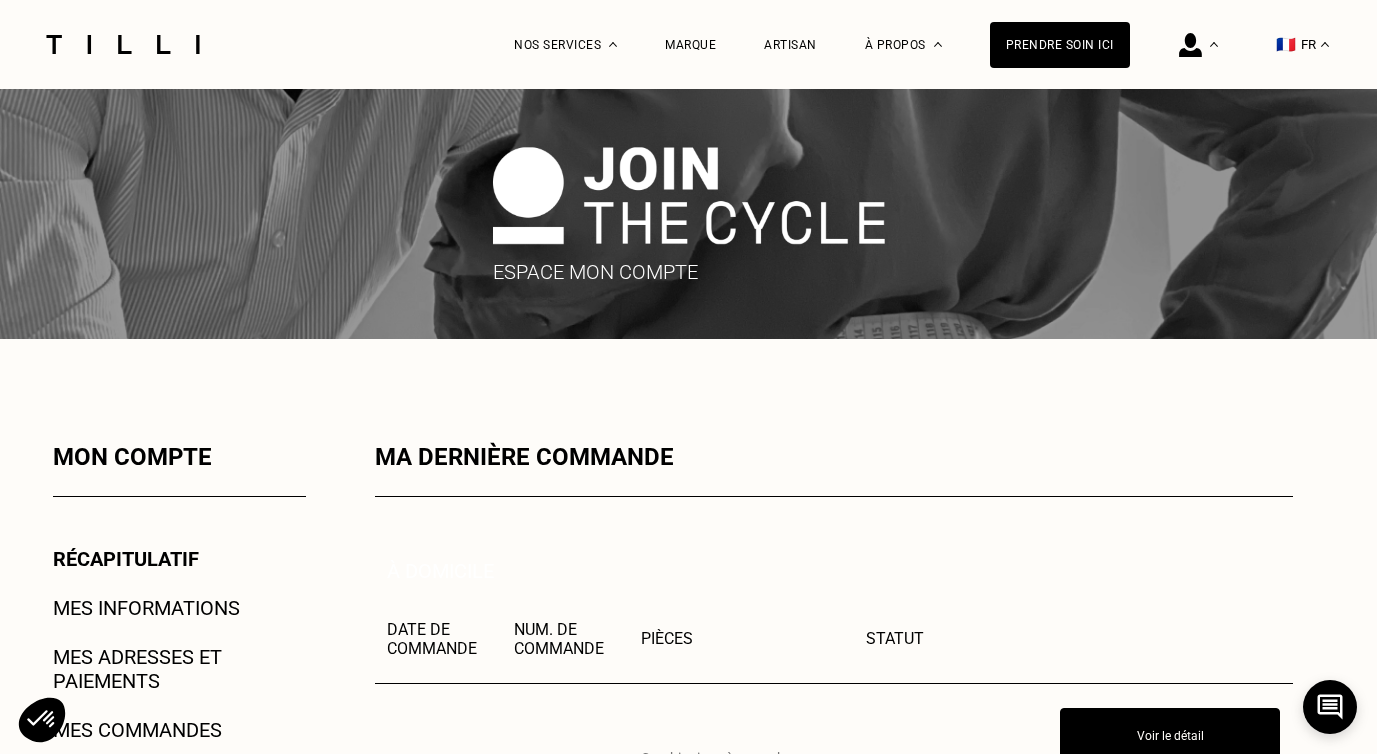 click on "Mes informations" at bounding box center [146, 608] 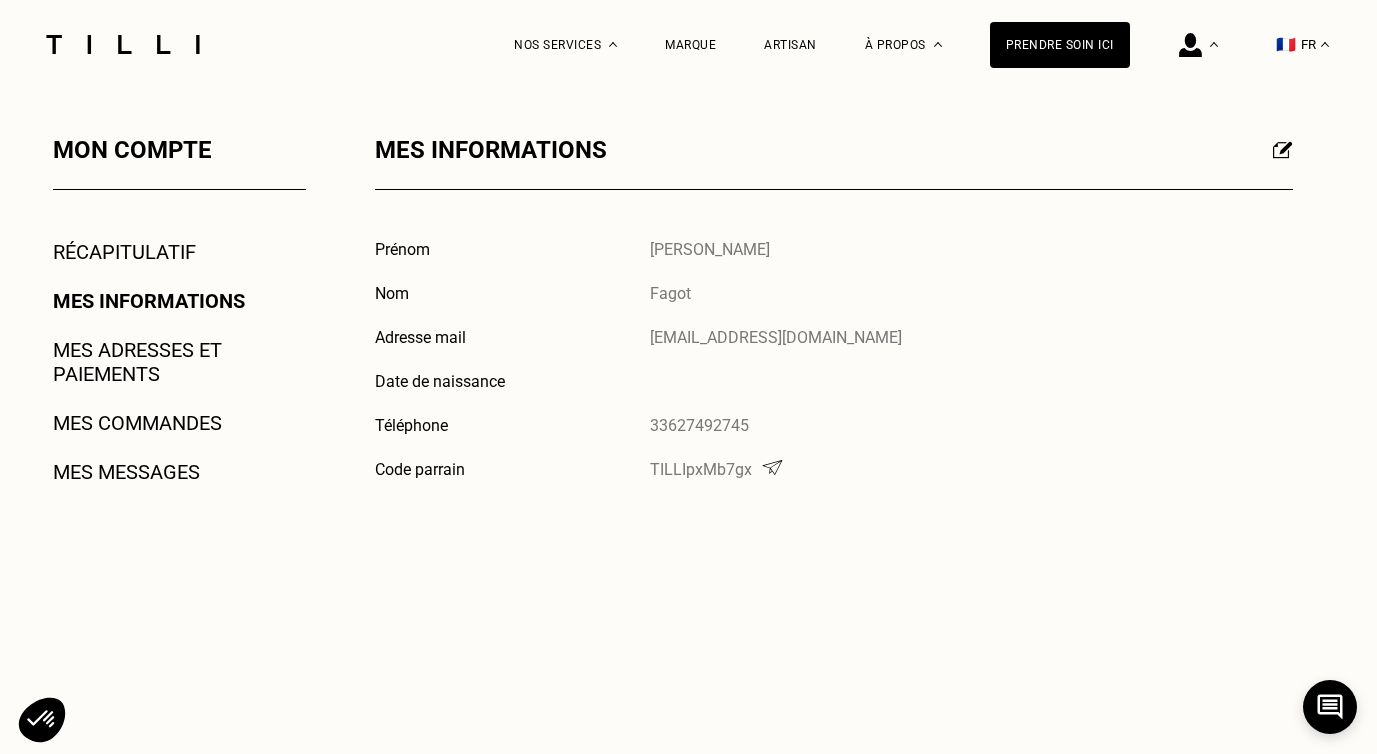 scroll, scrollTop: 309, scrollLeft: 0, axis: vertical 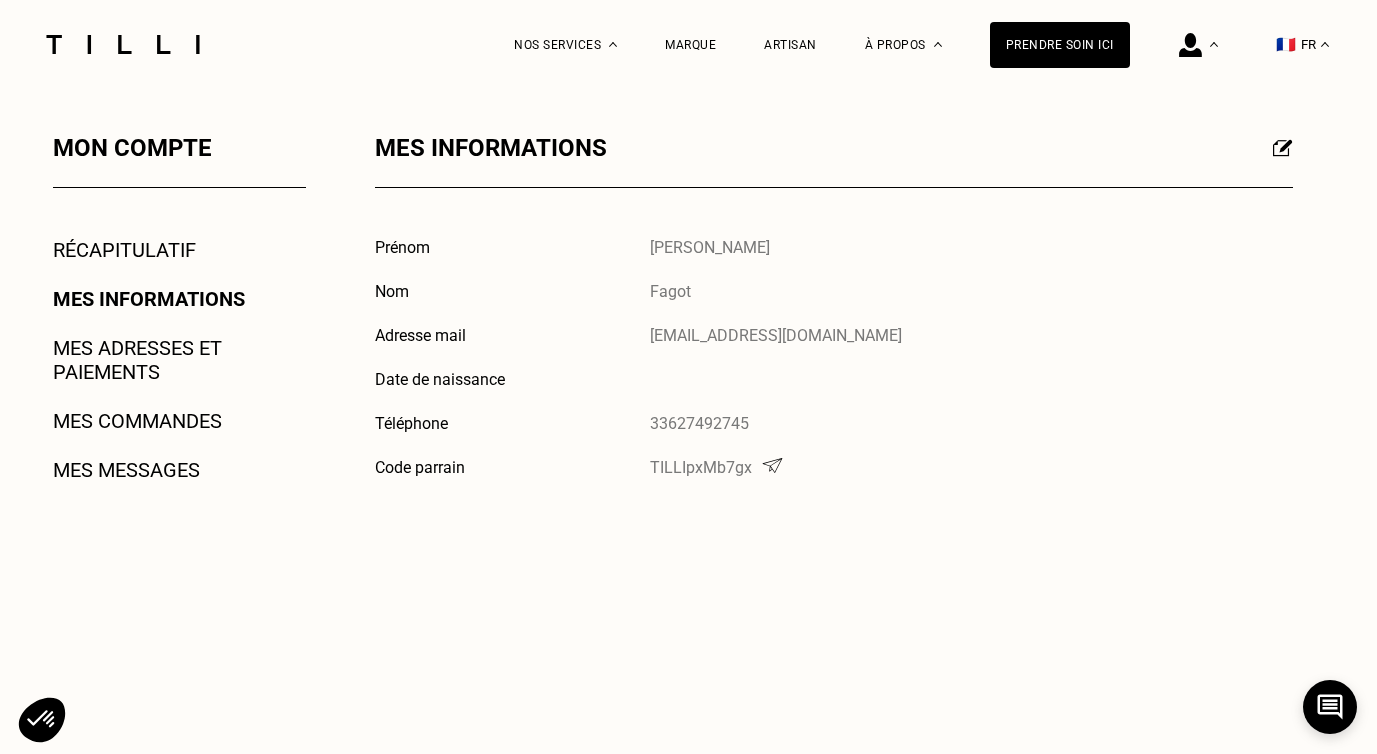 click on "Mes adresses et paiements" at bounding box center [179, 360] 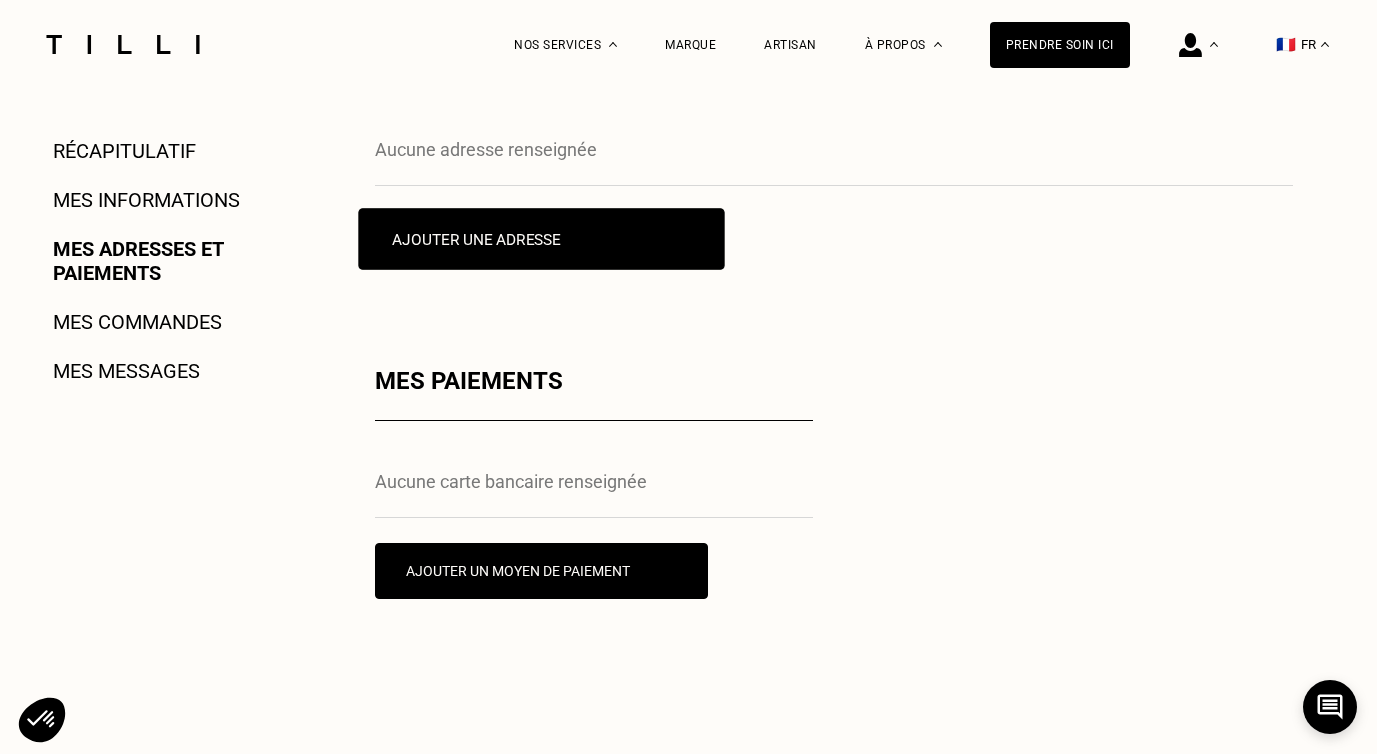 scroll, scrollTop: 411, scrollLeft: 0, axis: vertical 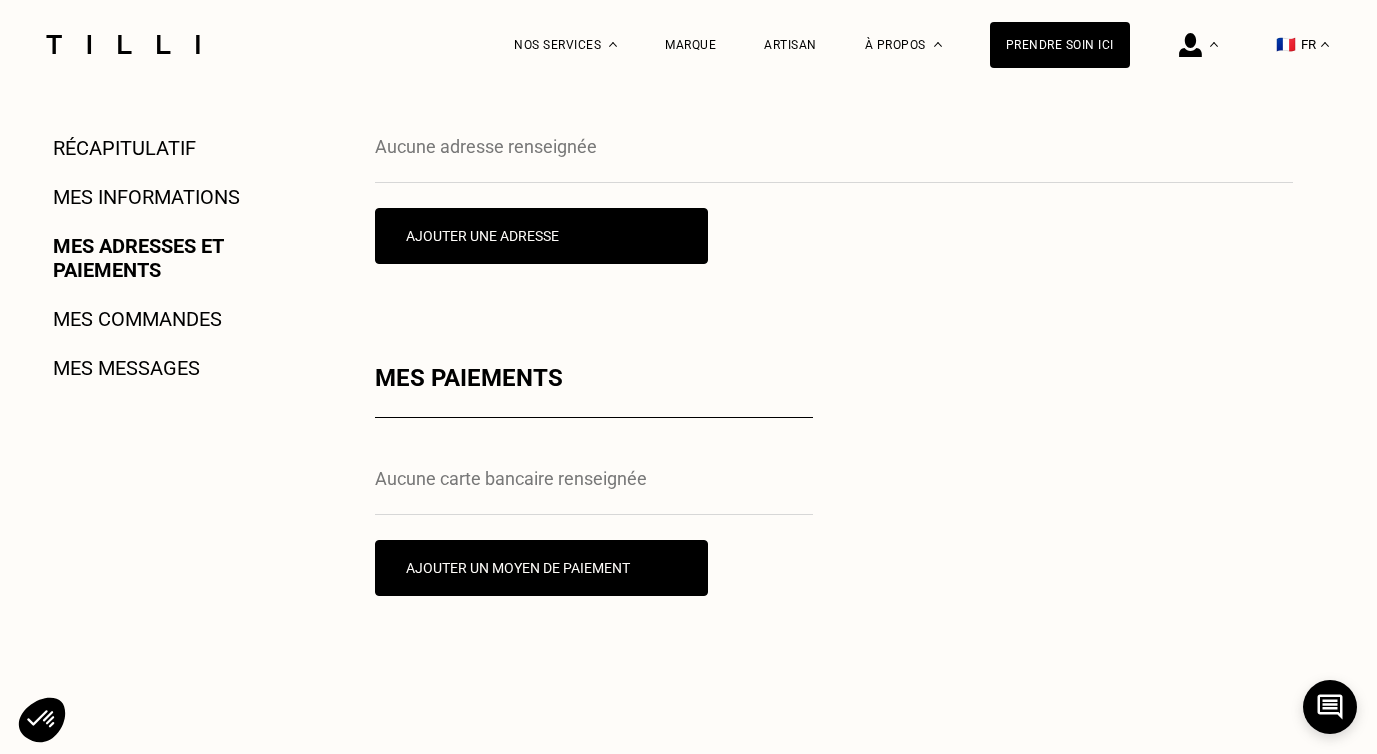 click on "Mes commandes" at bounding box center [137, 319] 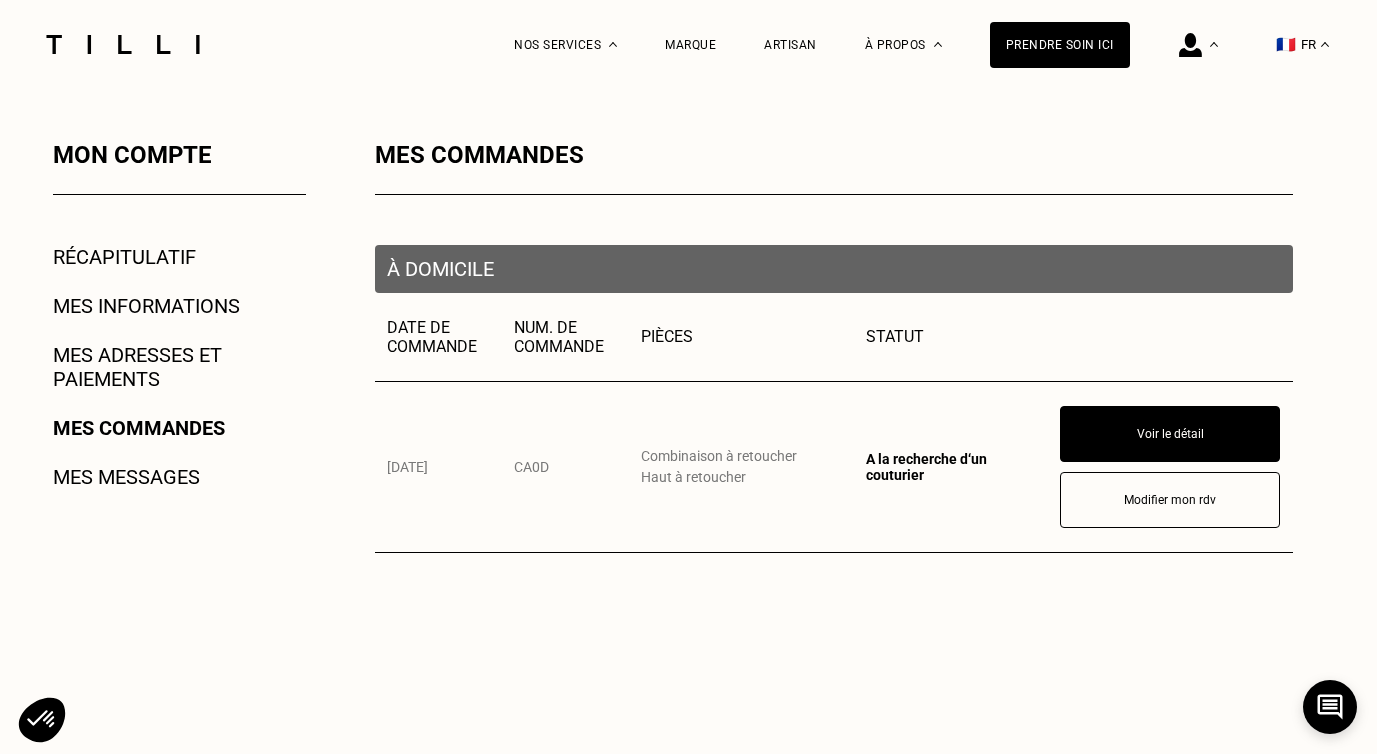 scroll, scrollTop: 303, scrollLeft: 0, axis: vertical 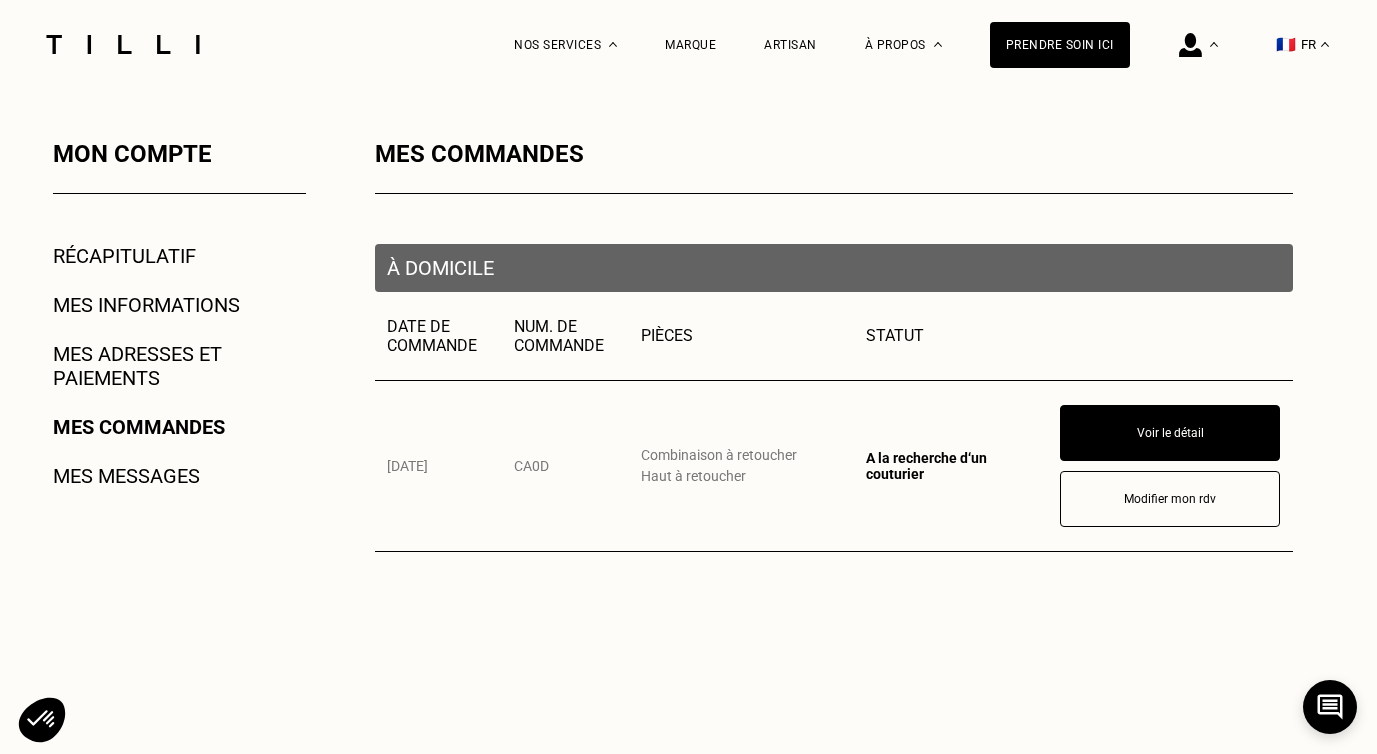 click on "Mon compte Récapitulatif Mes informations Mes adresses et paiements Mes commandes Mes messages" at bounding box center [153, 510] 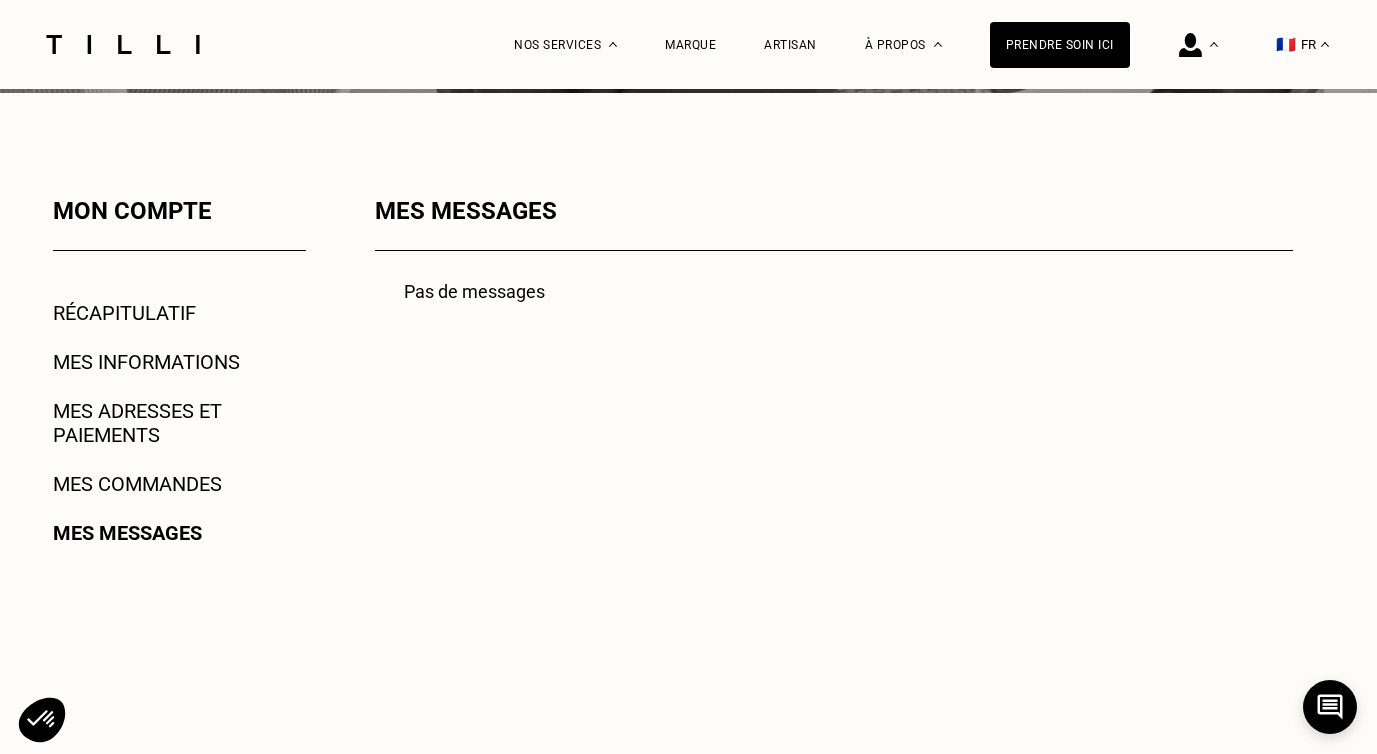 scroll, scrollTop: 250, scrollLeft: 0, axis: vertical 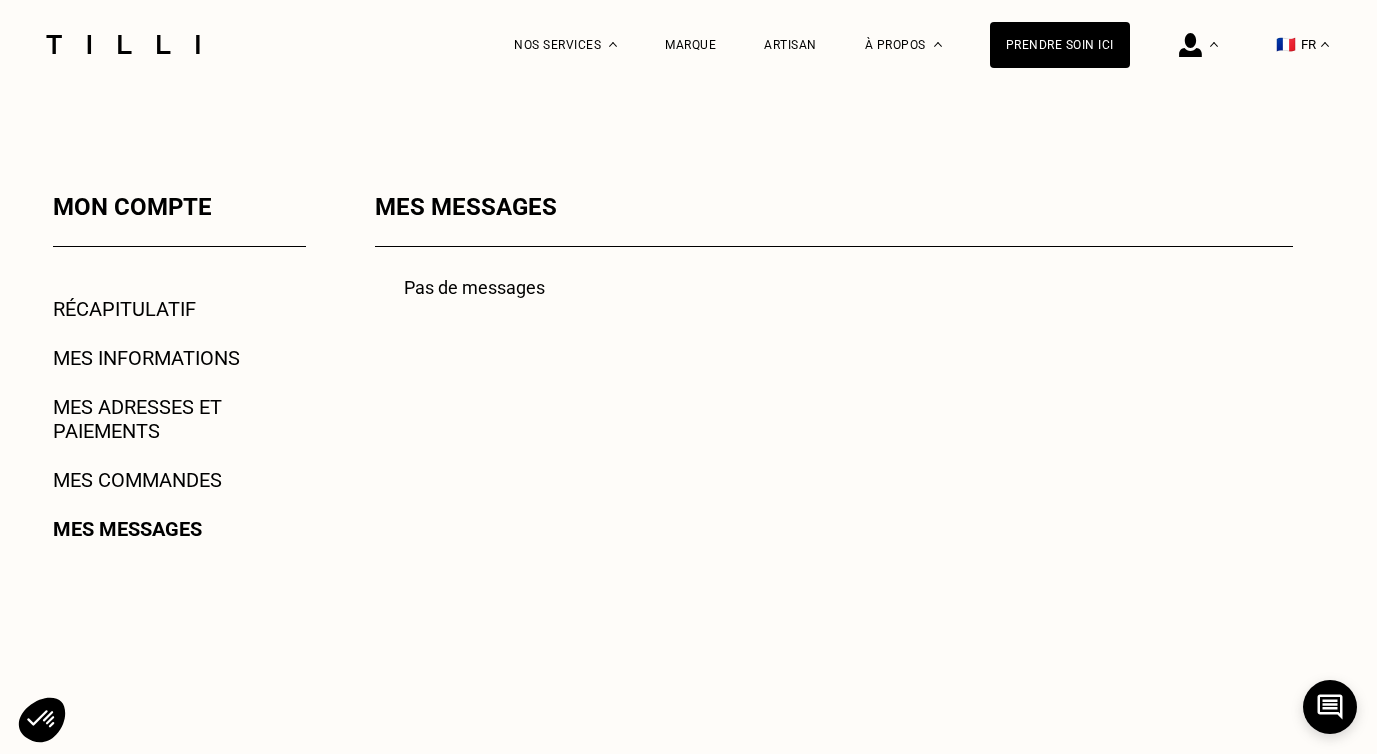 click on "Mes commandes" at bounding box center (137, 480) 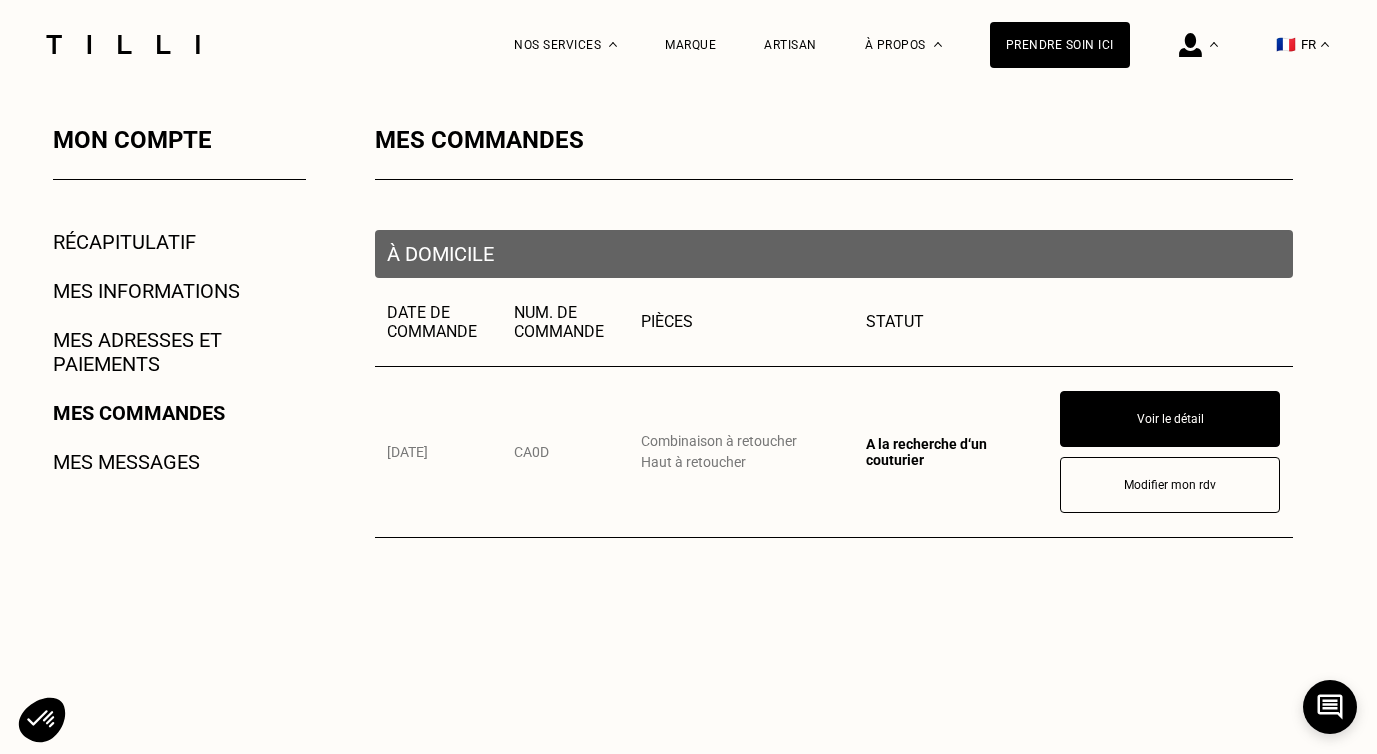 scroll, scrollTop: 333, scrollLeft: 0, axis: vertical 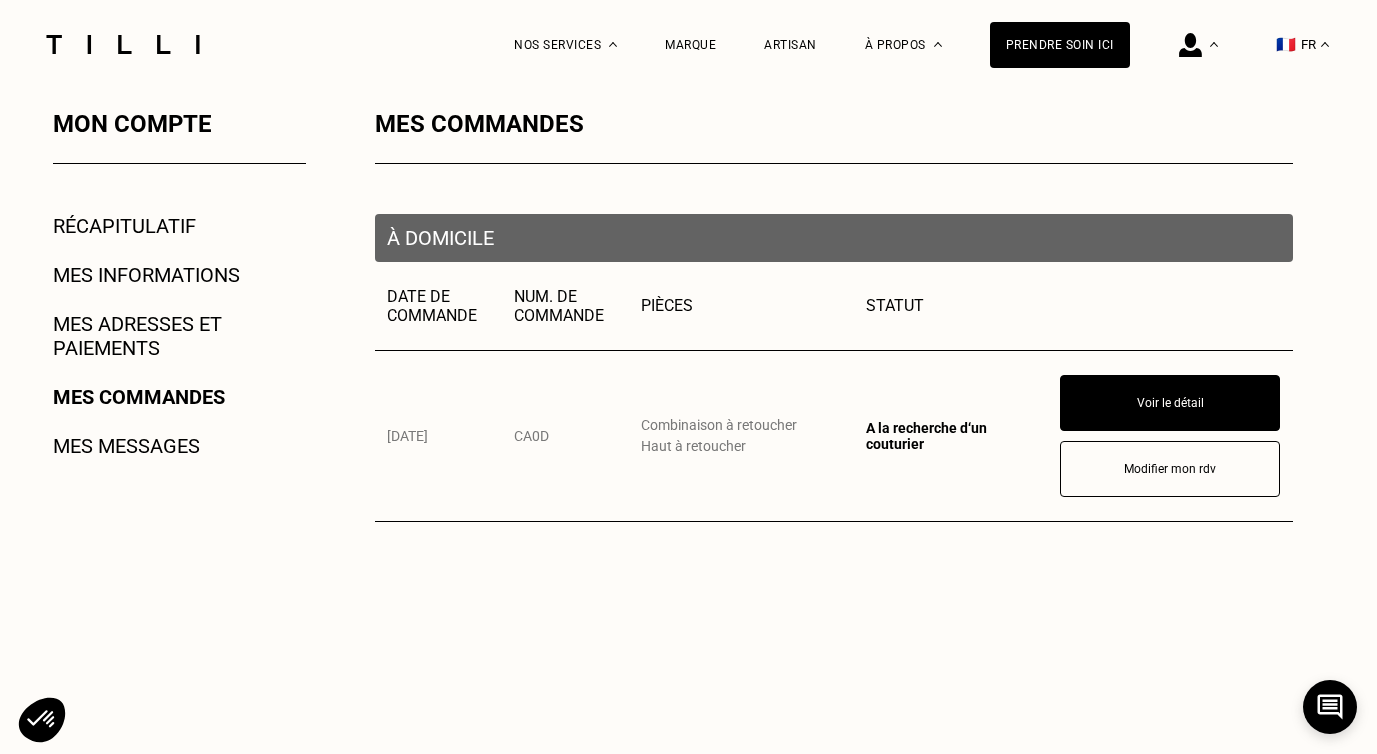 click on "Mes adresses et paiements" at bounding box center (179, 336) 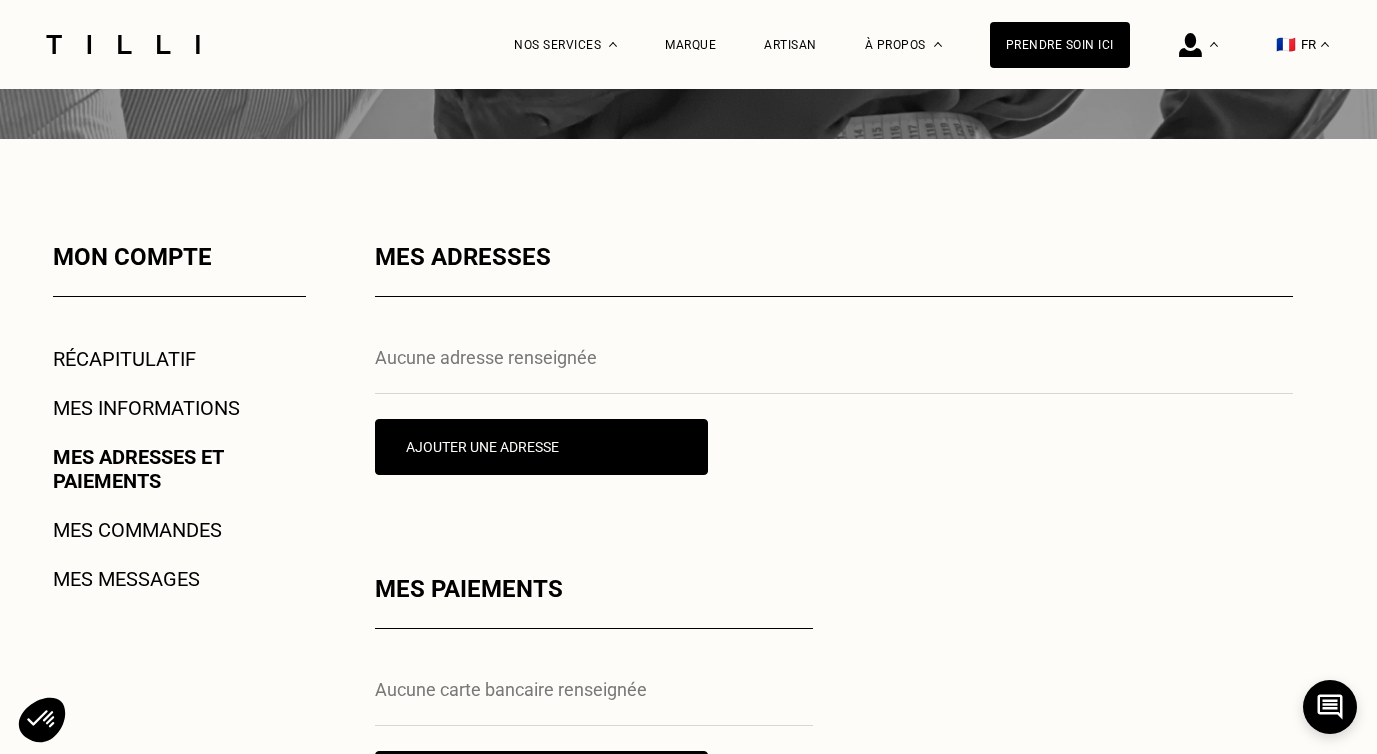 scroll, scrollTop: 204, scrollLeft: 0, axis: vertical 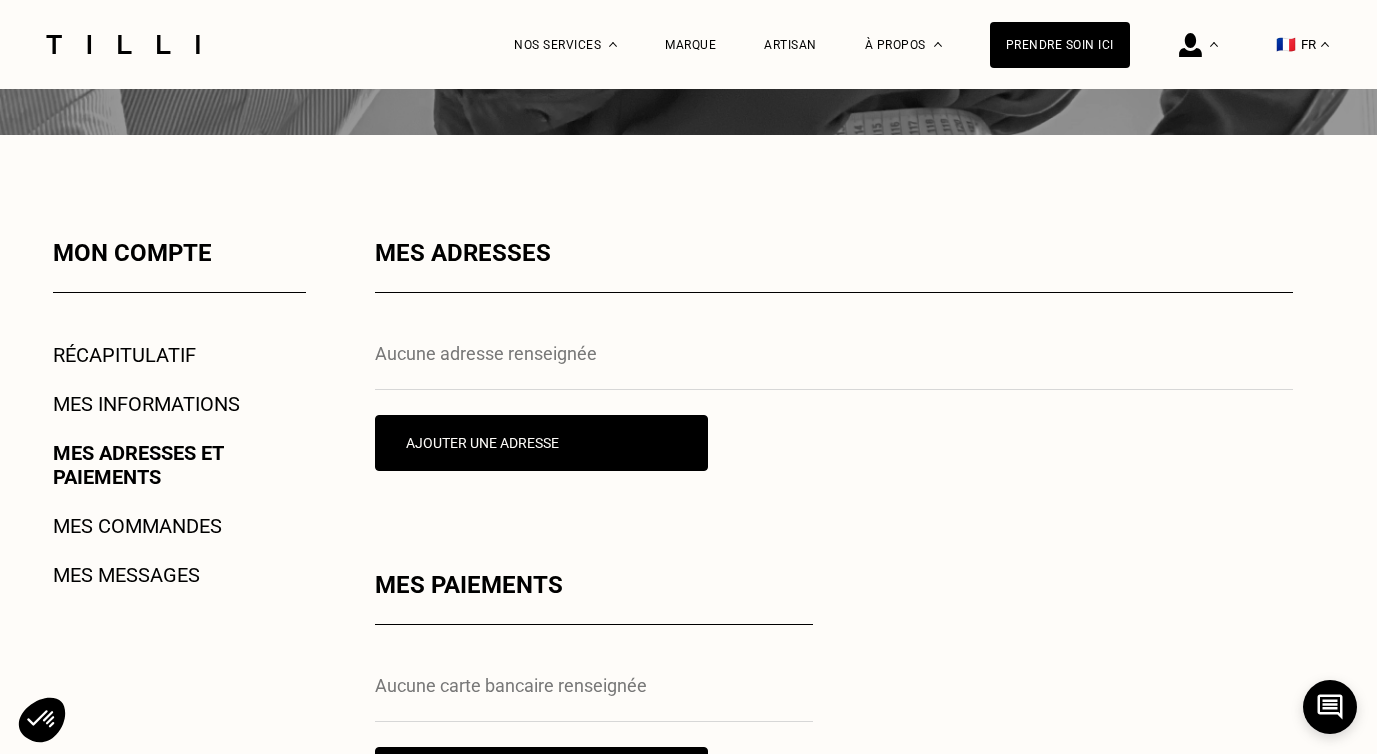 click on "Mon compte Récapitulatif Mes informations Mes adresses et paiements Mes commandes Mes messages" at bounding box center (153, 609) 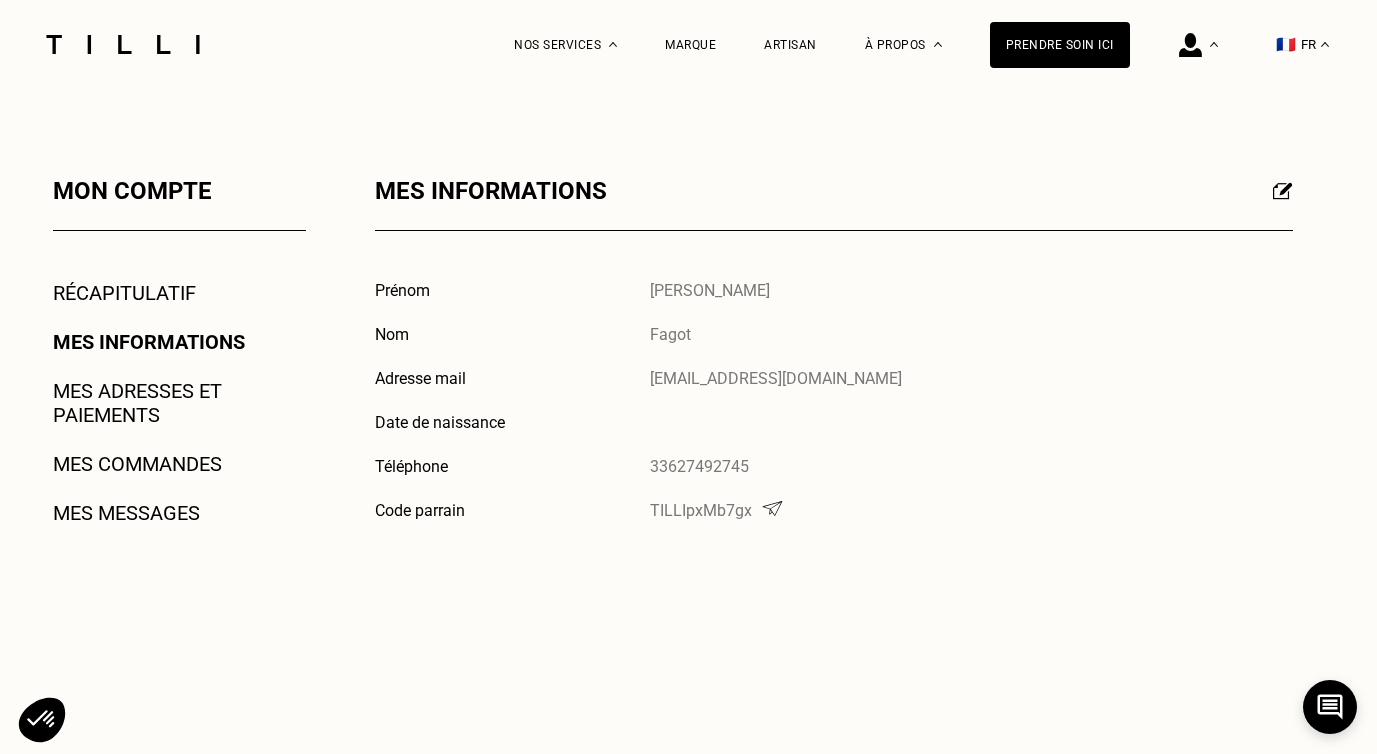 scroll, scrollTop: 267, scrollLeft: 0, axis: vertical 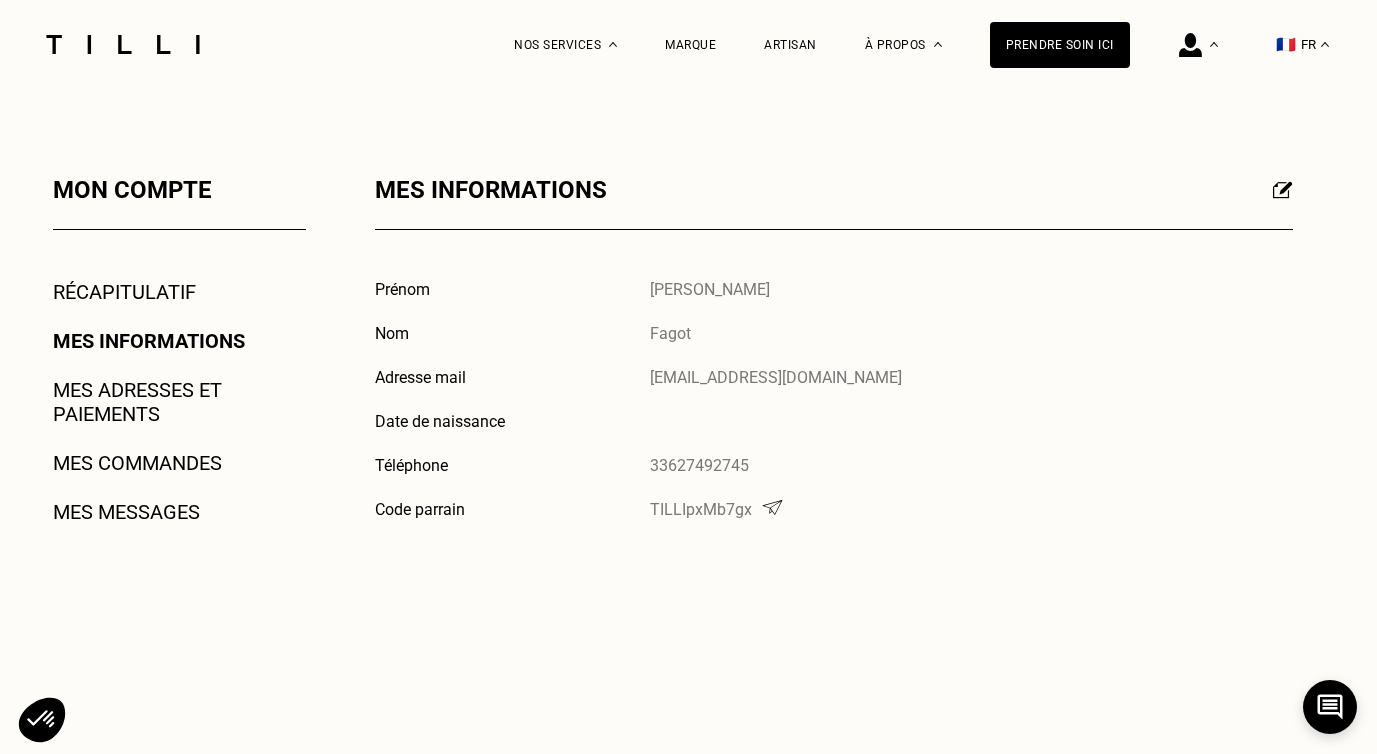 click on "Récapitulatif" at bounding box center [124, 292] 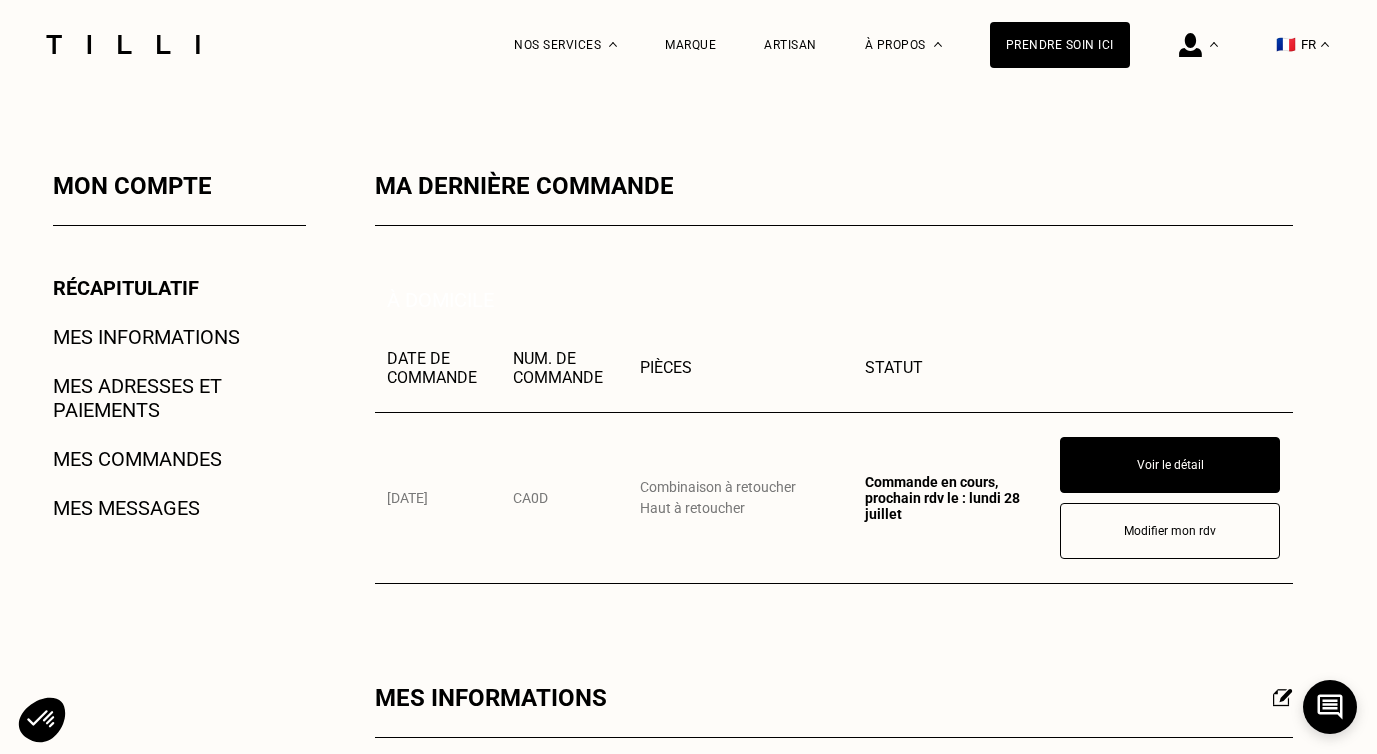 scroll, scrollTop: 273, scrollLeft: 0, axis: vertical 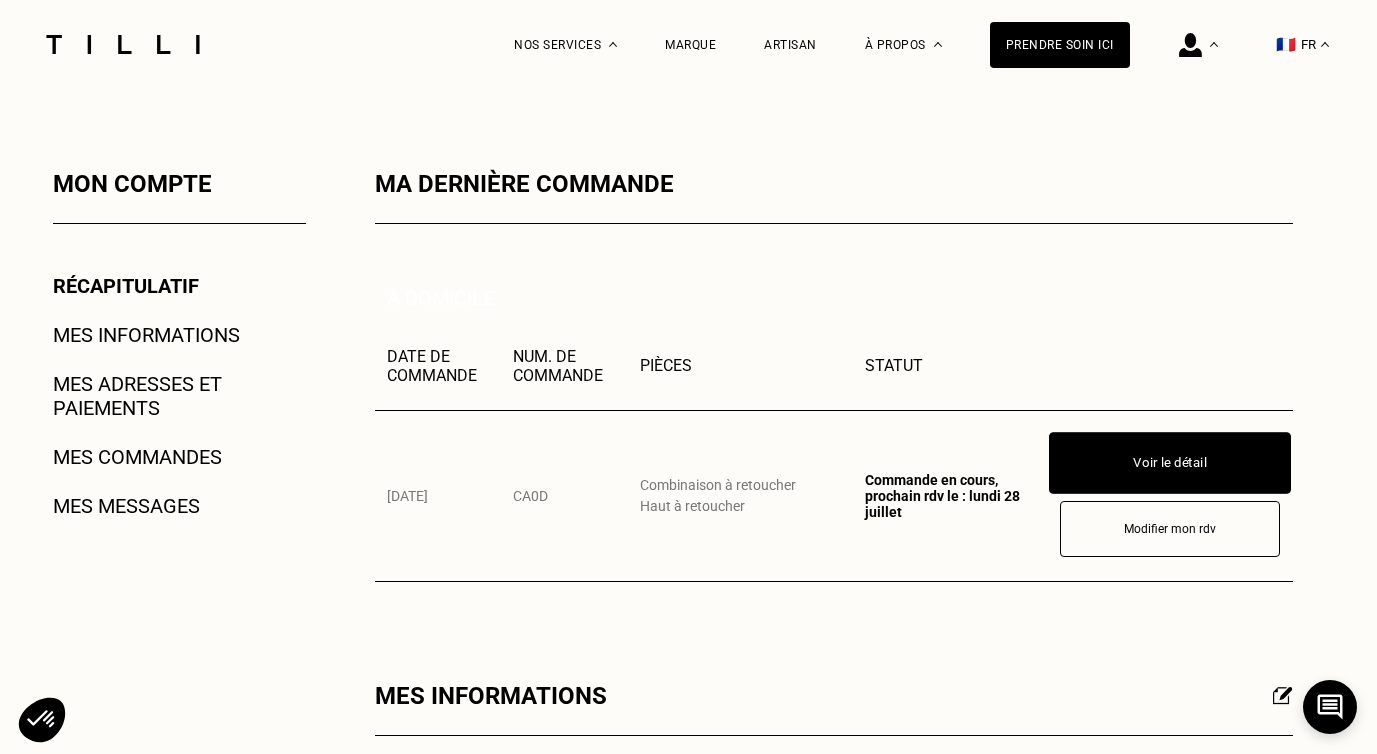 click on "Voir le détail" at bounding box center [1170, 463] 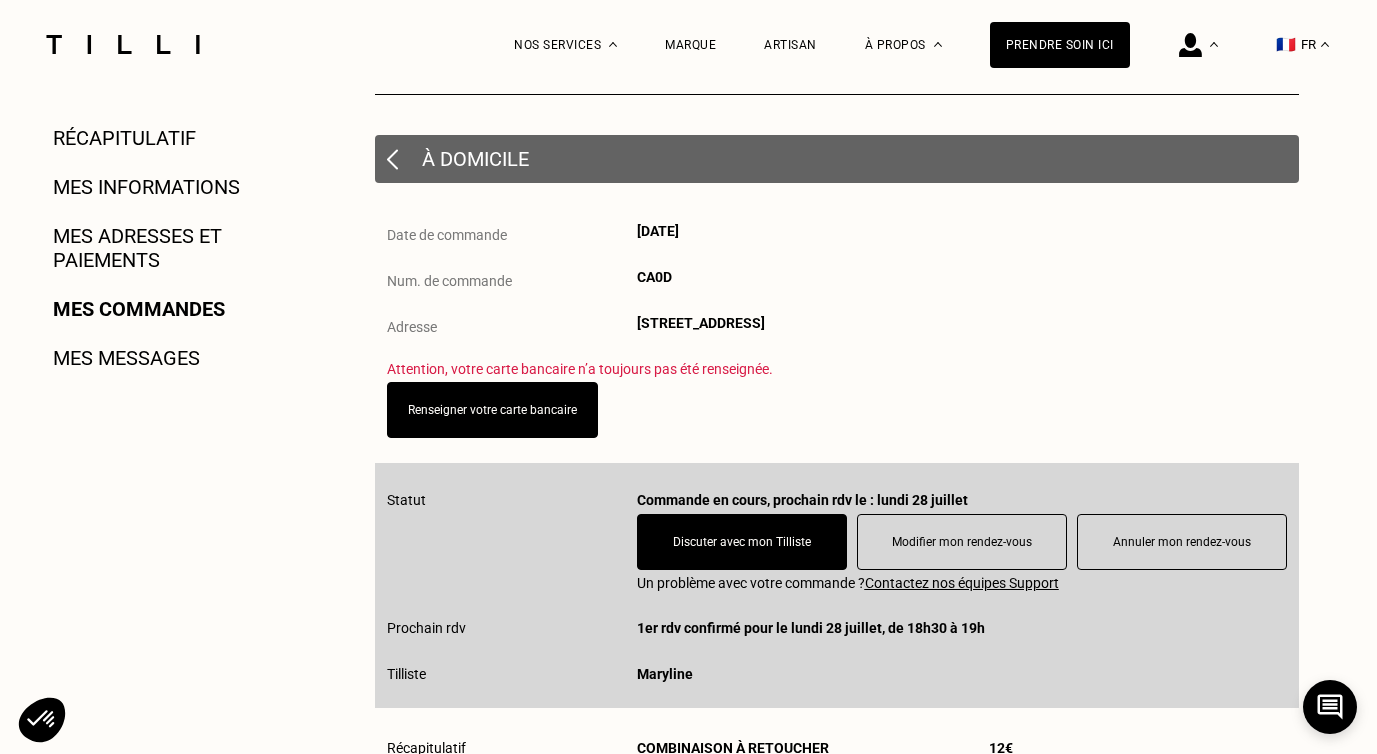 scroll, scrollTop: 424, scrollLeft: 0, axis: vertical 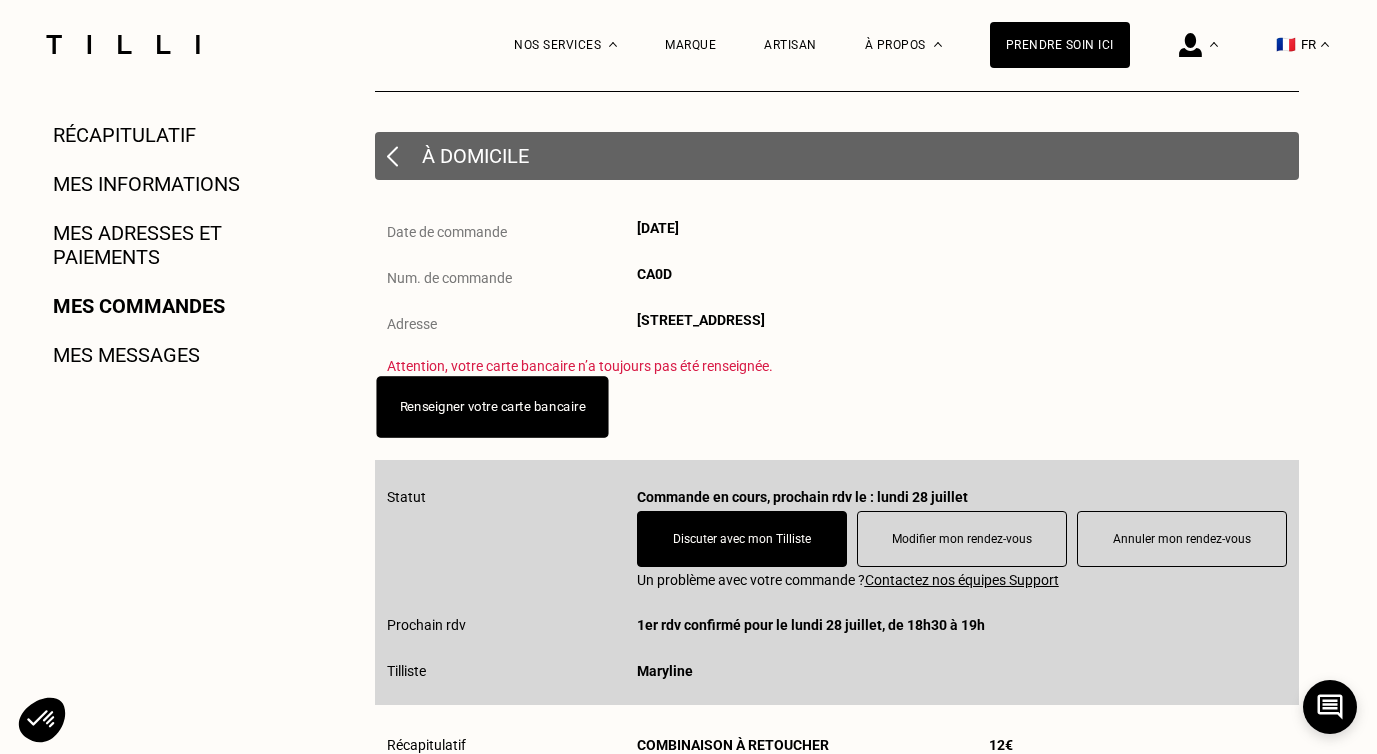click on "Renseigner votre carte bancaire" at bounding box center (492, 406) 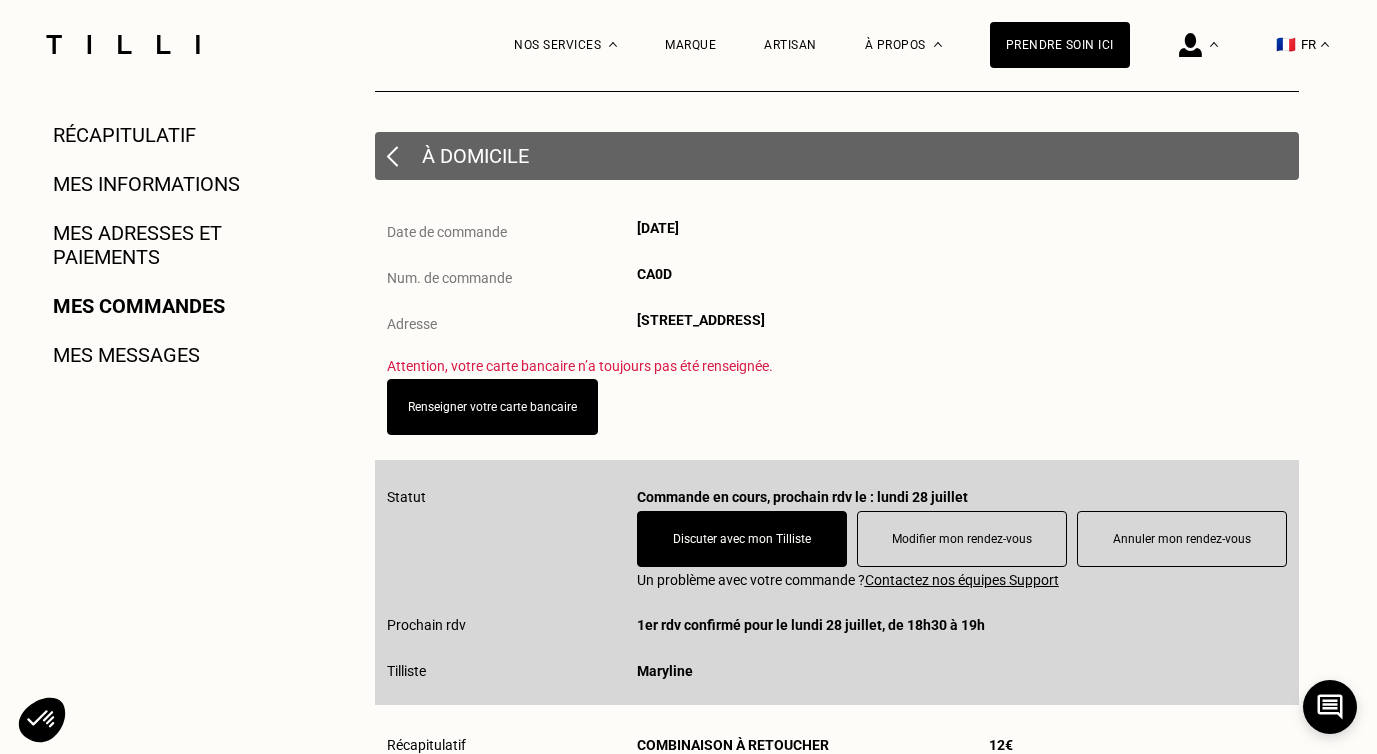 scroll, scrollTop: 0, scrollLeft: 0, axis: both 